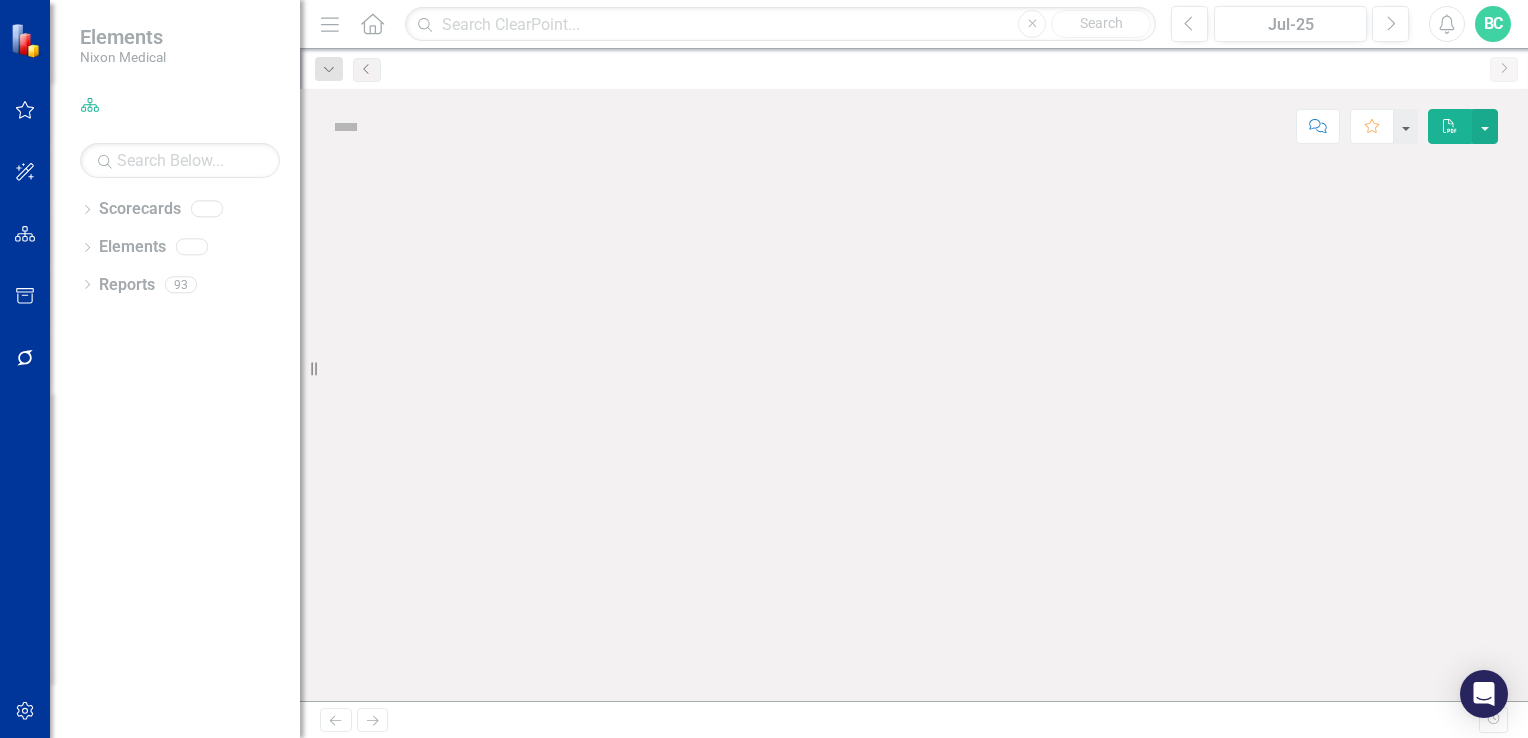scroll, scrollTop: 0, scrollLeft: 0, axis: both 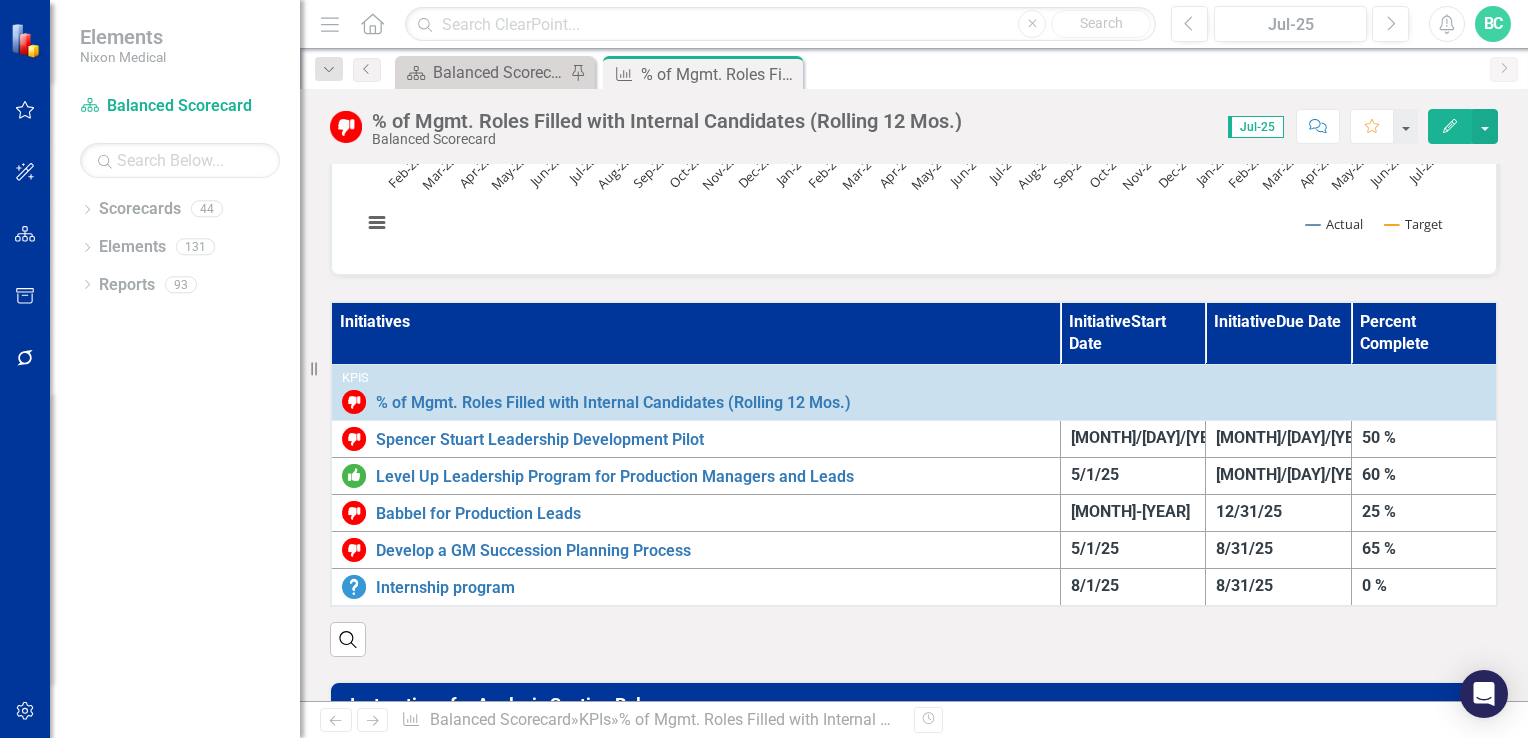 click on "Initiatives" at bounding box center (695, 333) 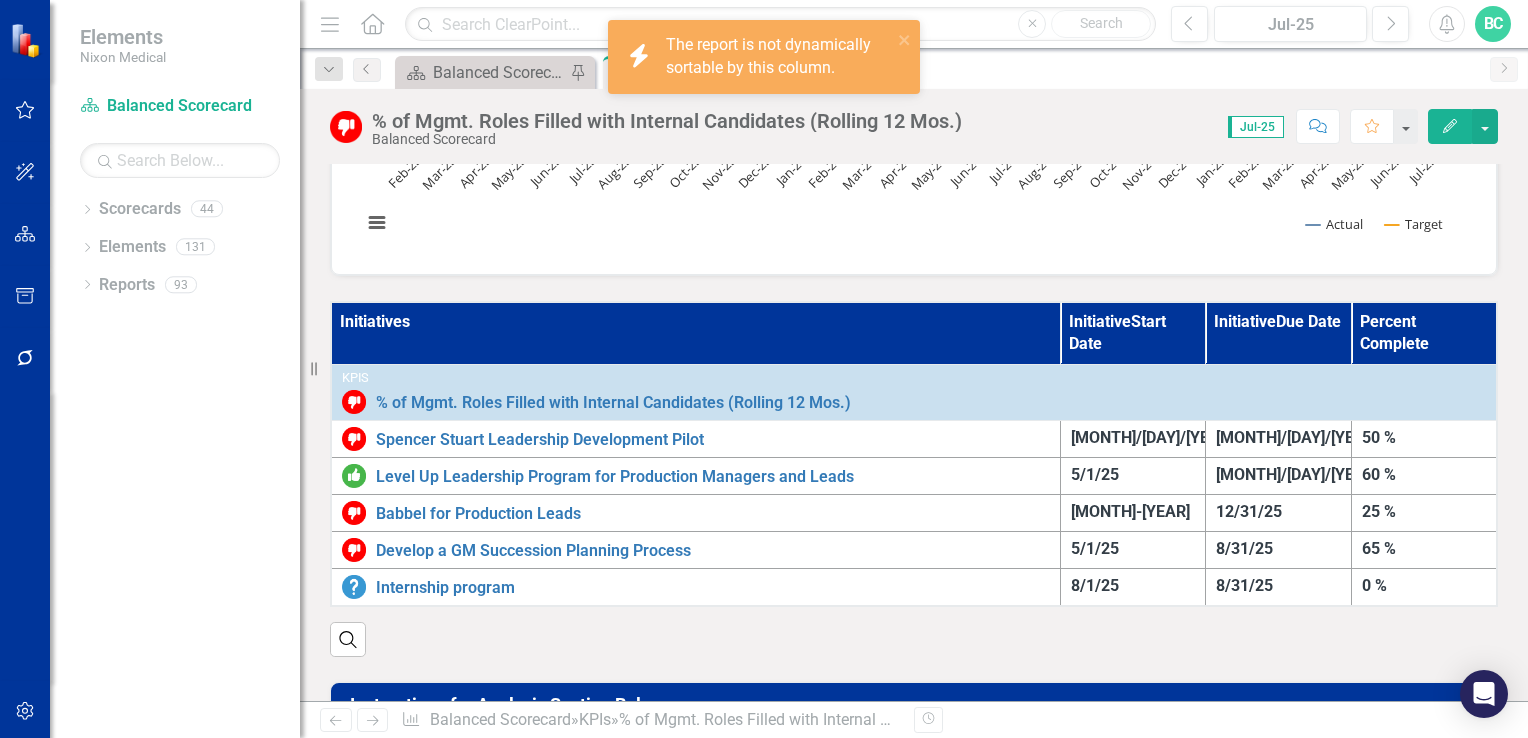 click on "Initiatives" at bounding box center [695, 333] 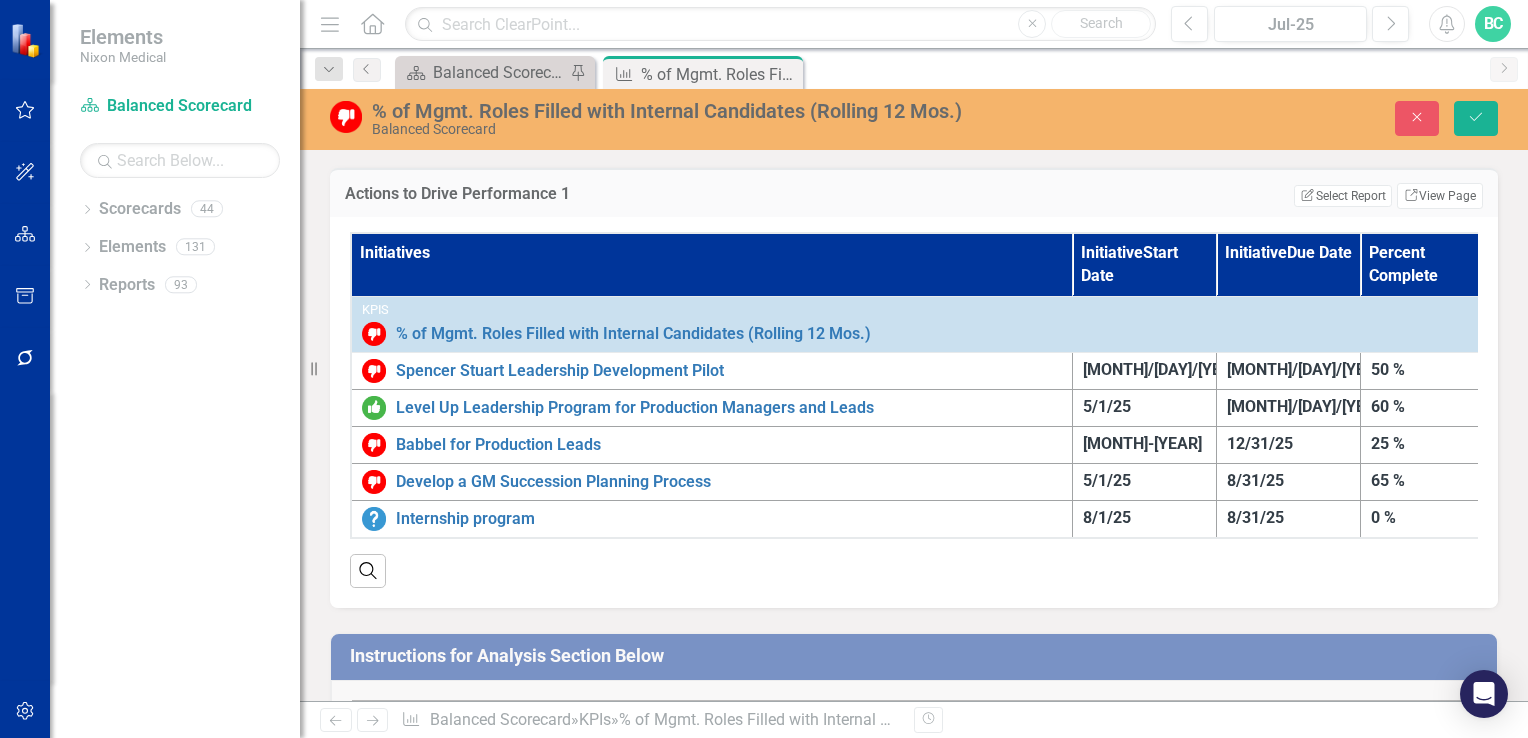 scroll, scrollTop: 540, scrollLeft: 0, axis: vertical 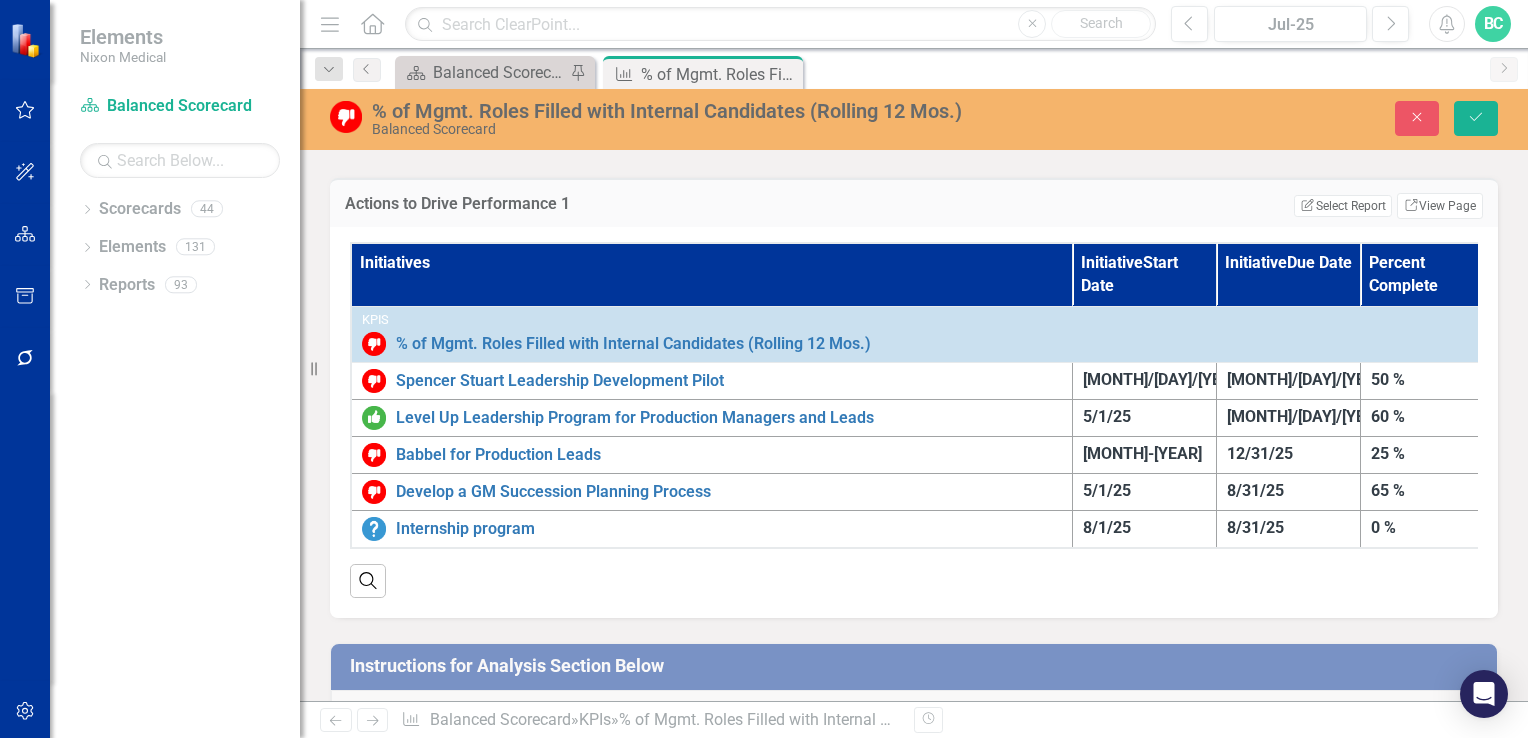 click on "Initiatives" at bounding box center (711, 274) 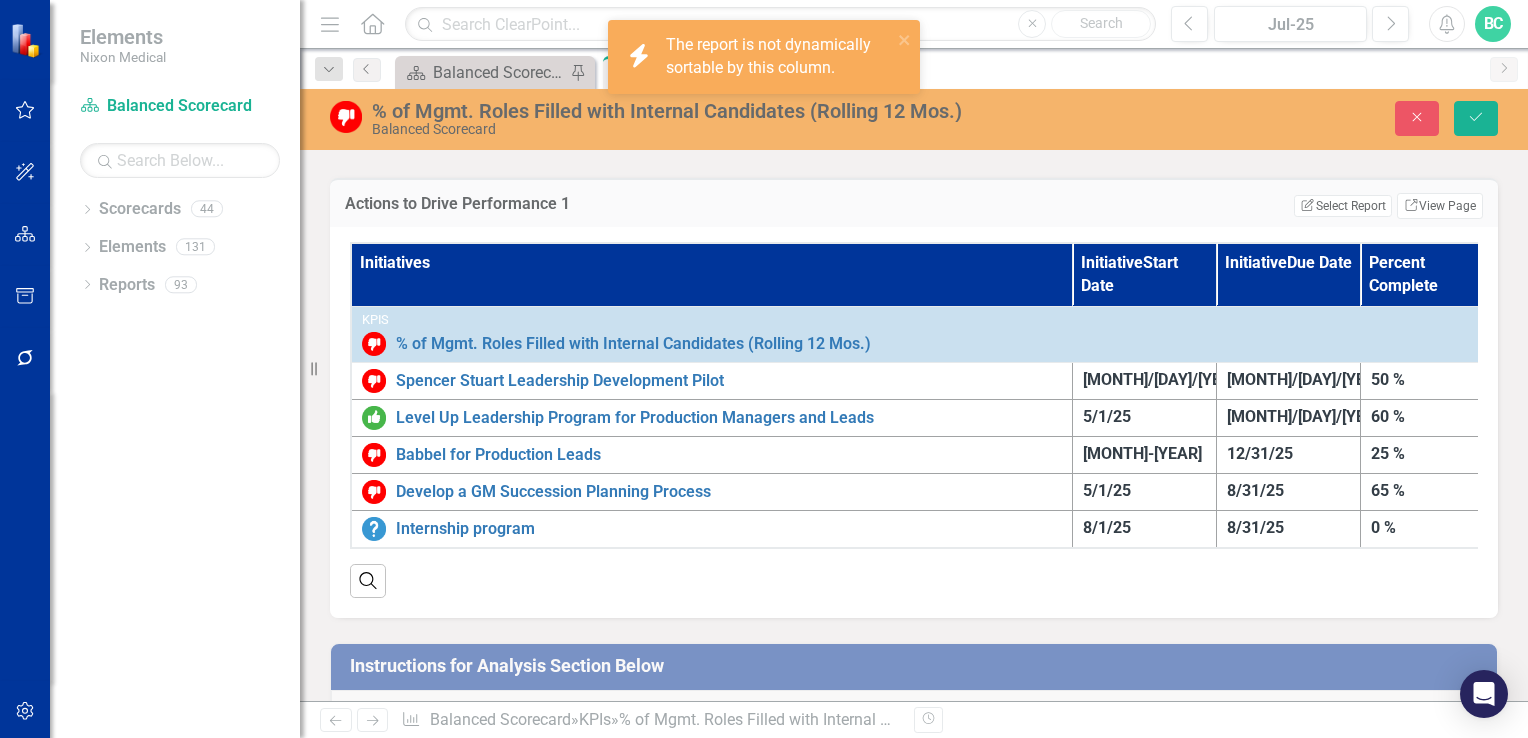 click on "Initiatives" at bounding box center [711, 274] 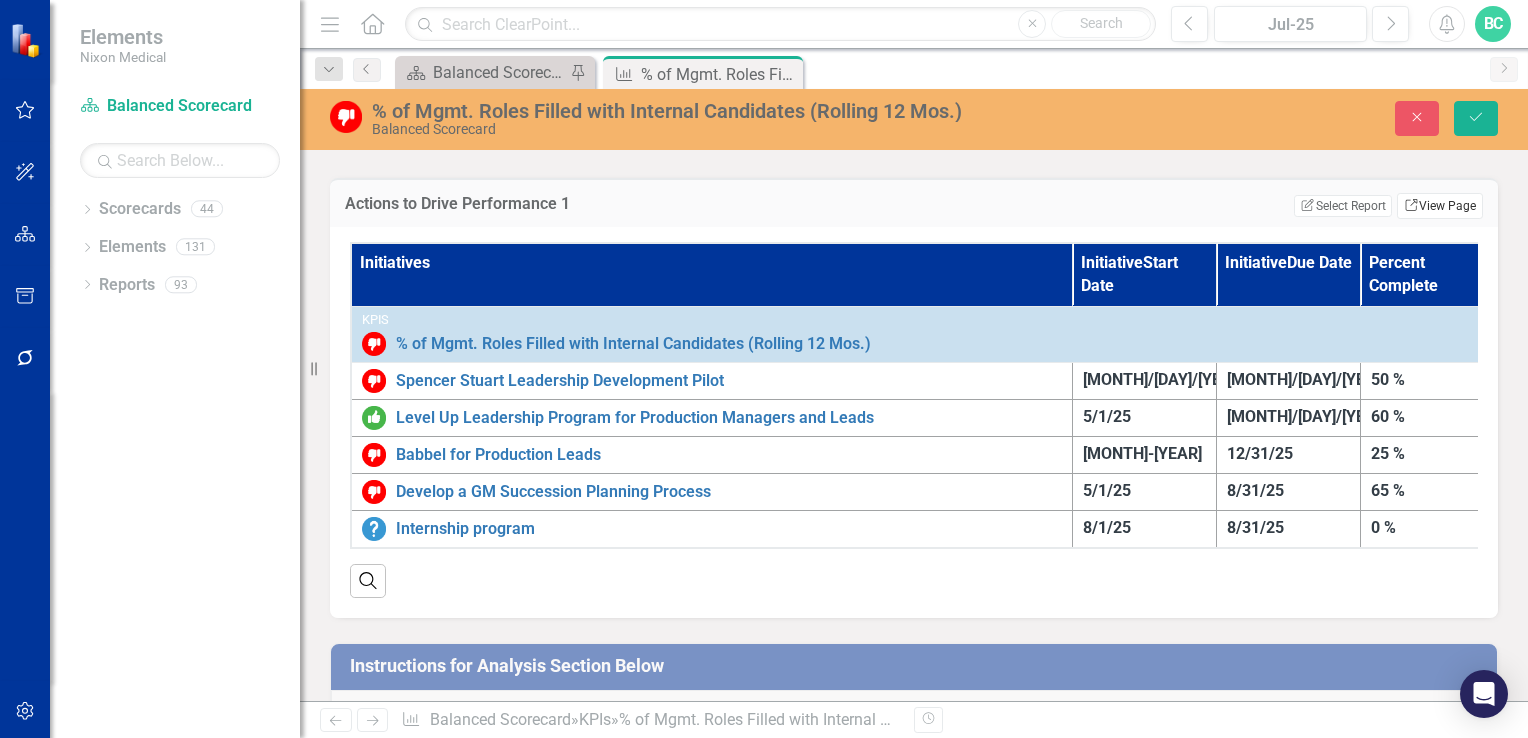 click on "Link  View Page" at bounding box center [1440, 206] 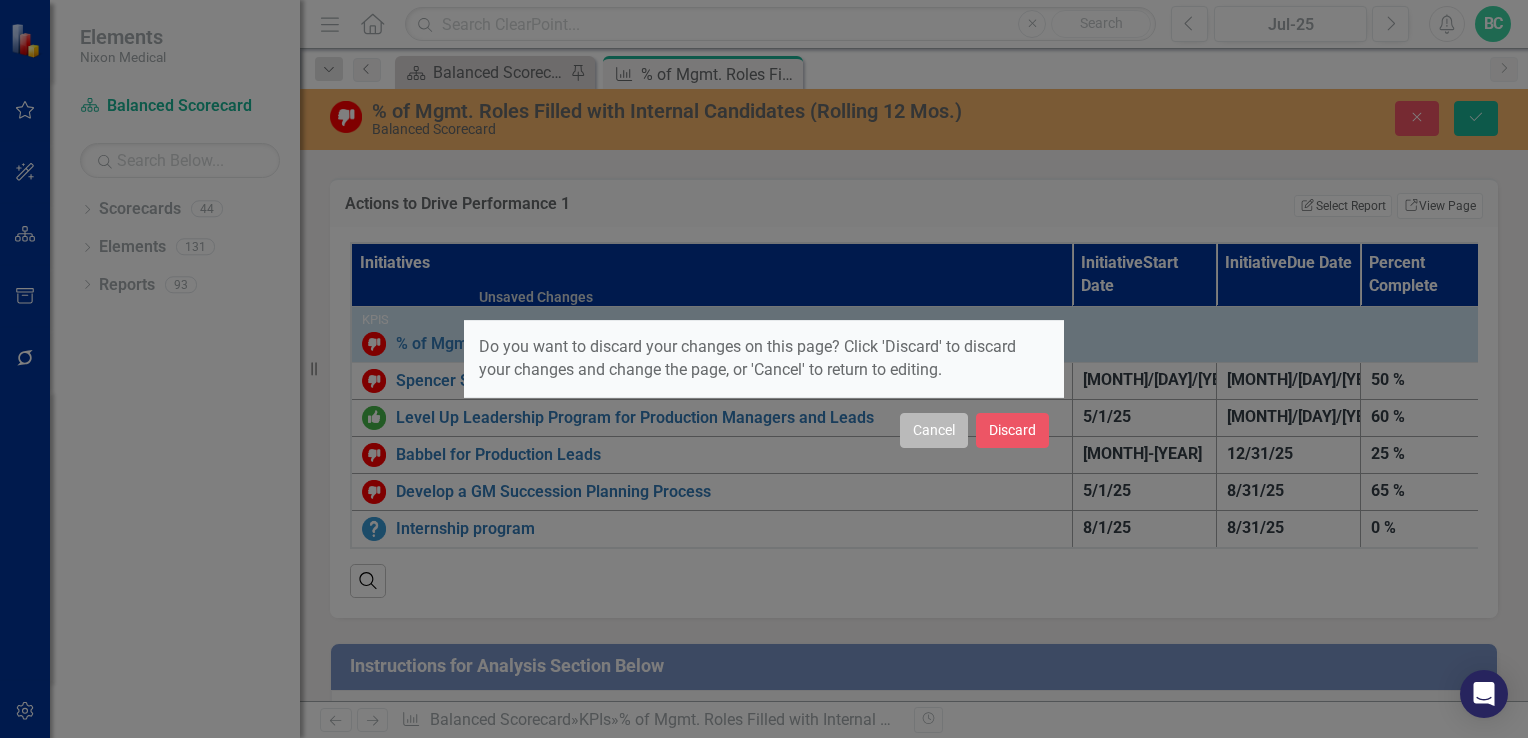 click on "Cancel" at bounding box center (934, 430) 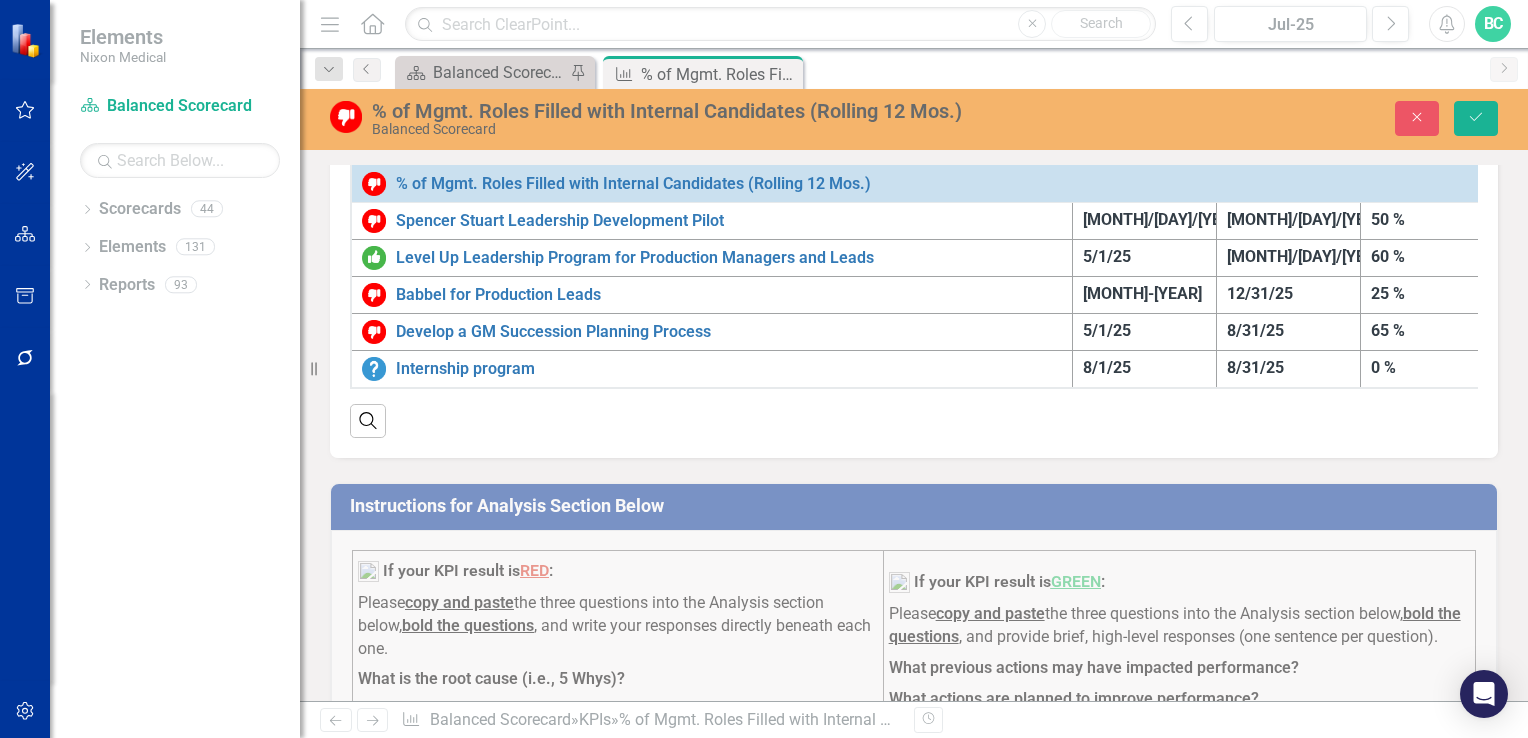 scroll, scrollTop: 705, scrollLeft: 0, axis: vertical 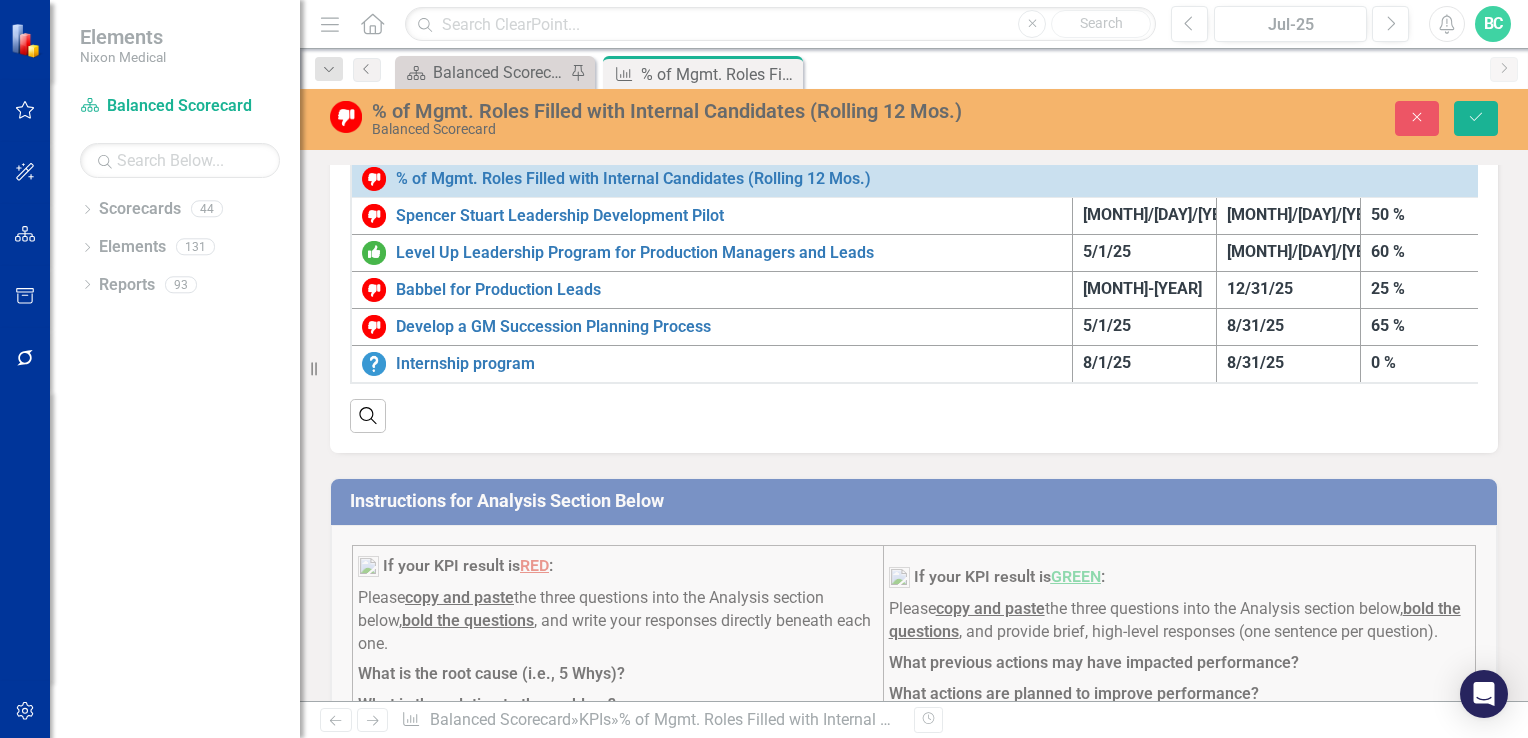 click on "Search" at bounding box center [914, 408] 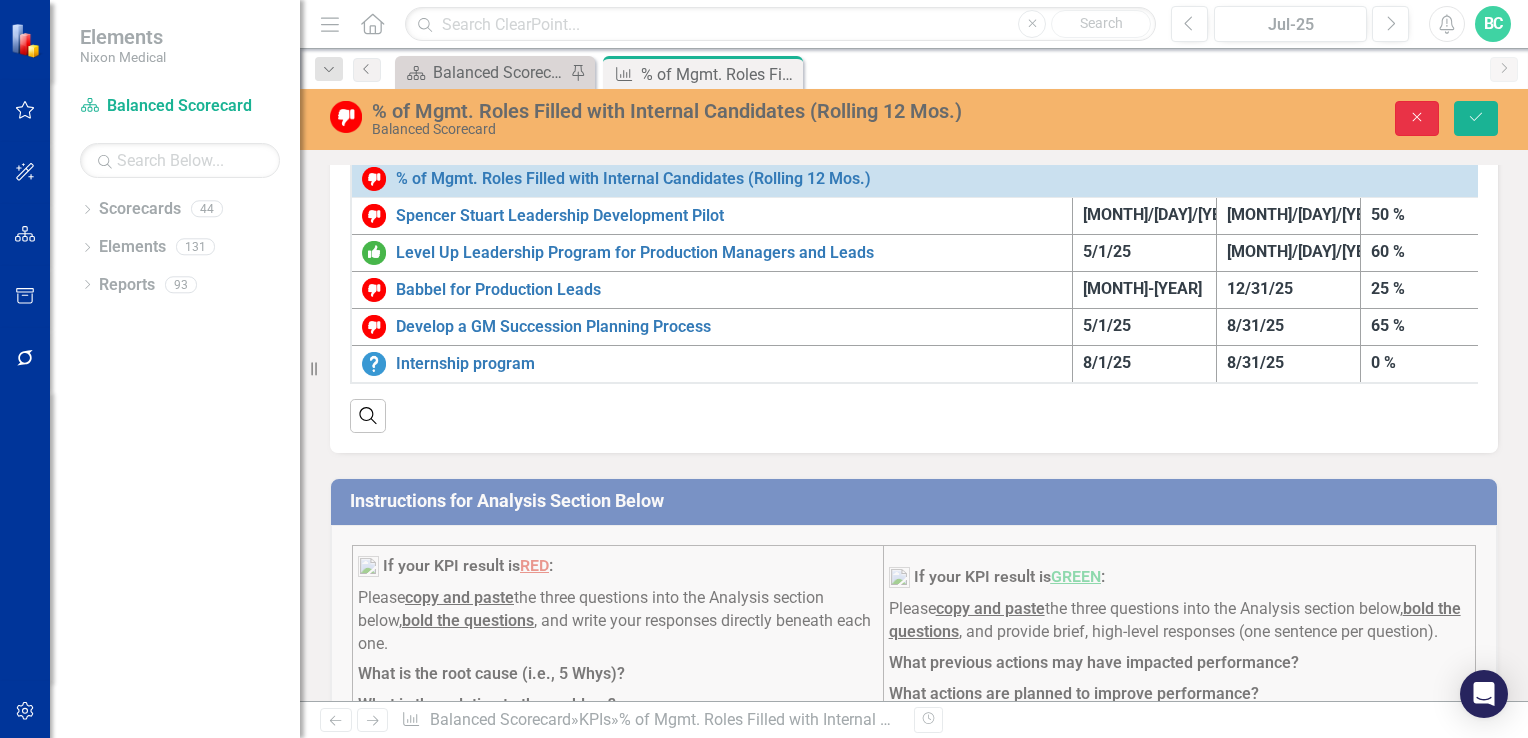 click on "Close" at bounding box center (1417, 118) 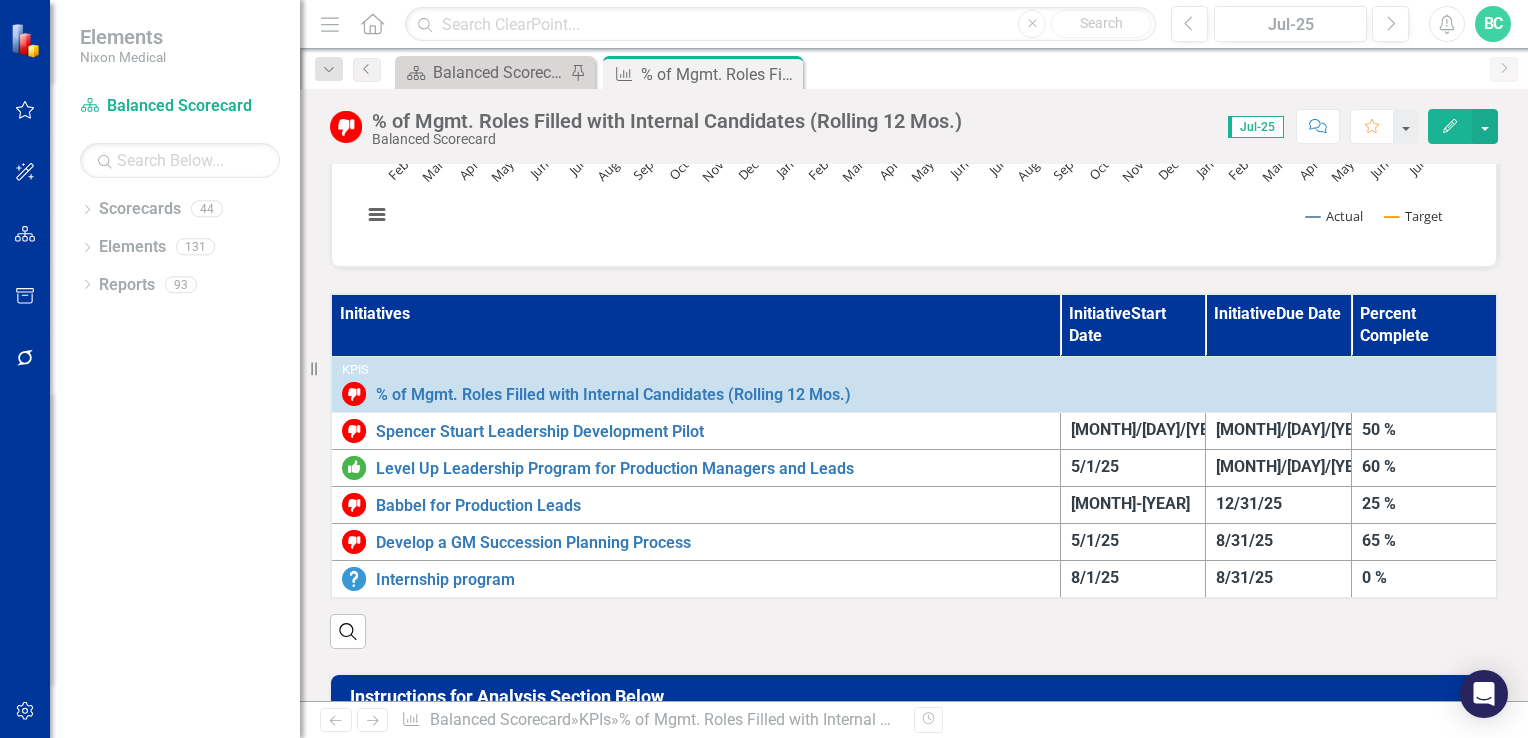 scroll, scrollTop: 434, scrollLeft: 0, axis: vertical 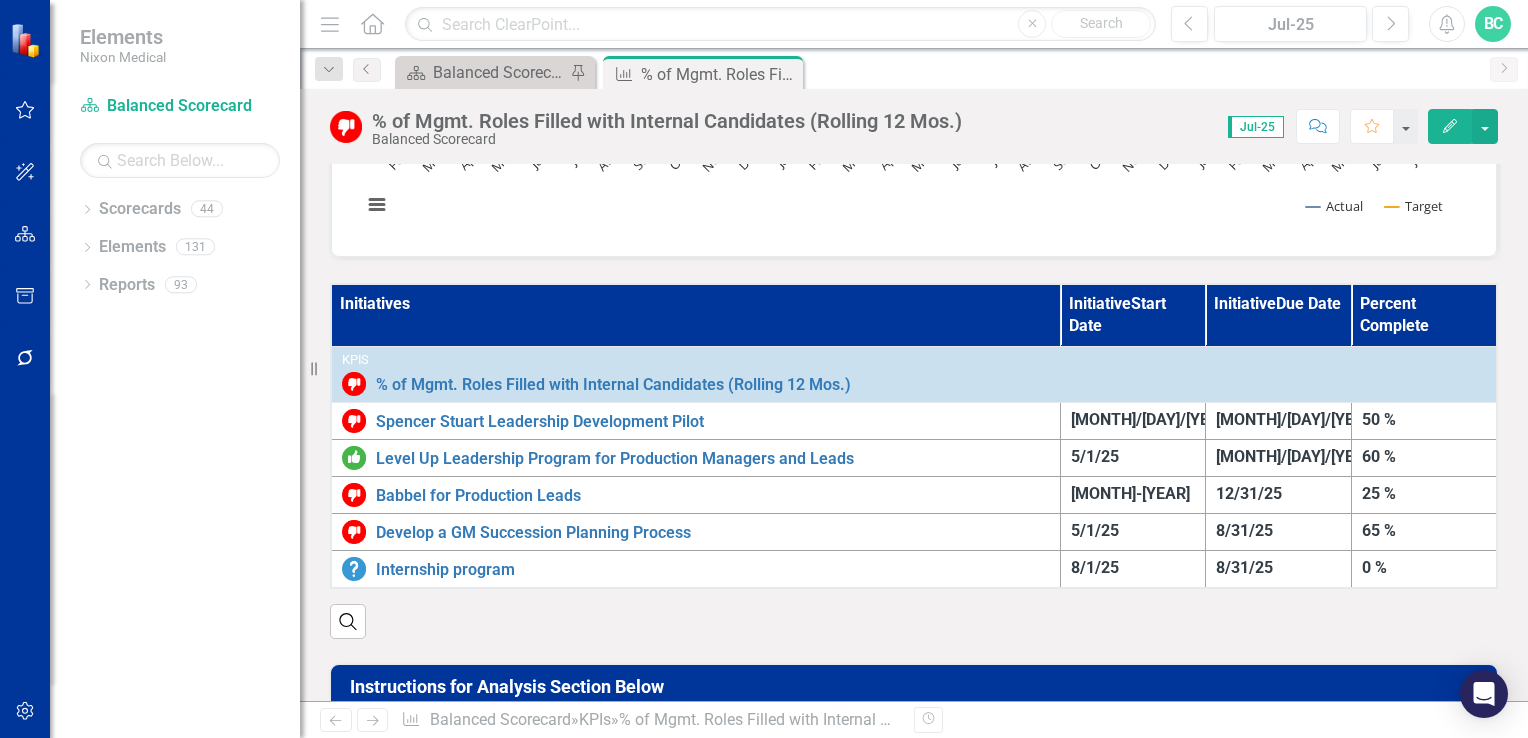 click on "Initiatives" at bounding box center [695, 315] 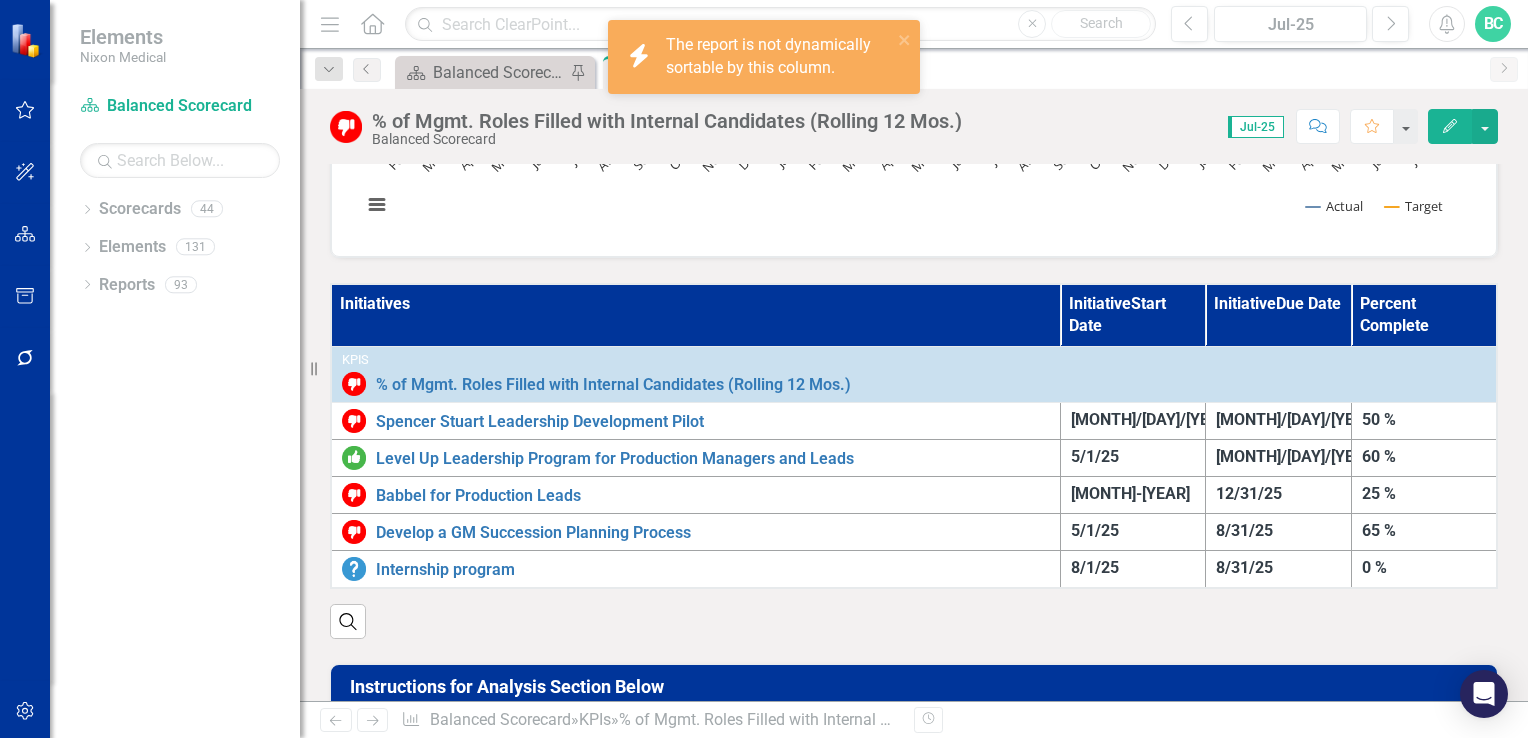 click on "Initiatives" at bounding box center [695, 315] 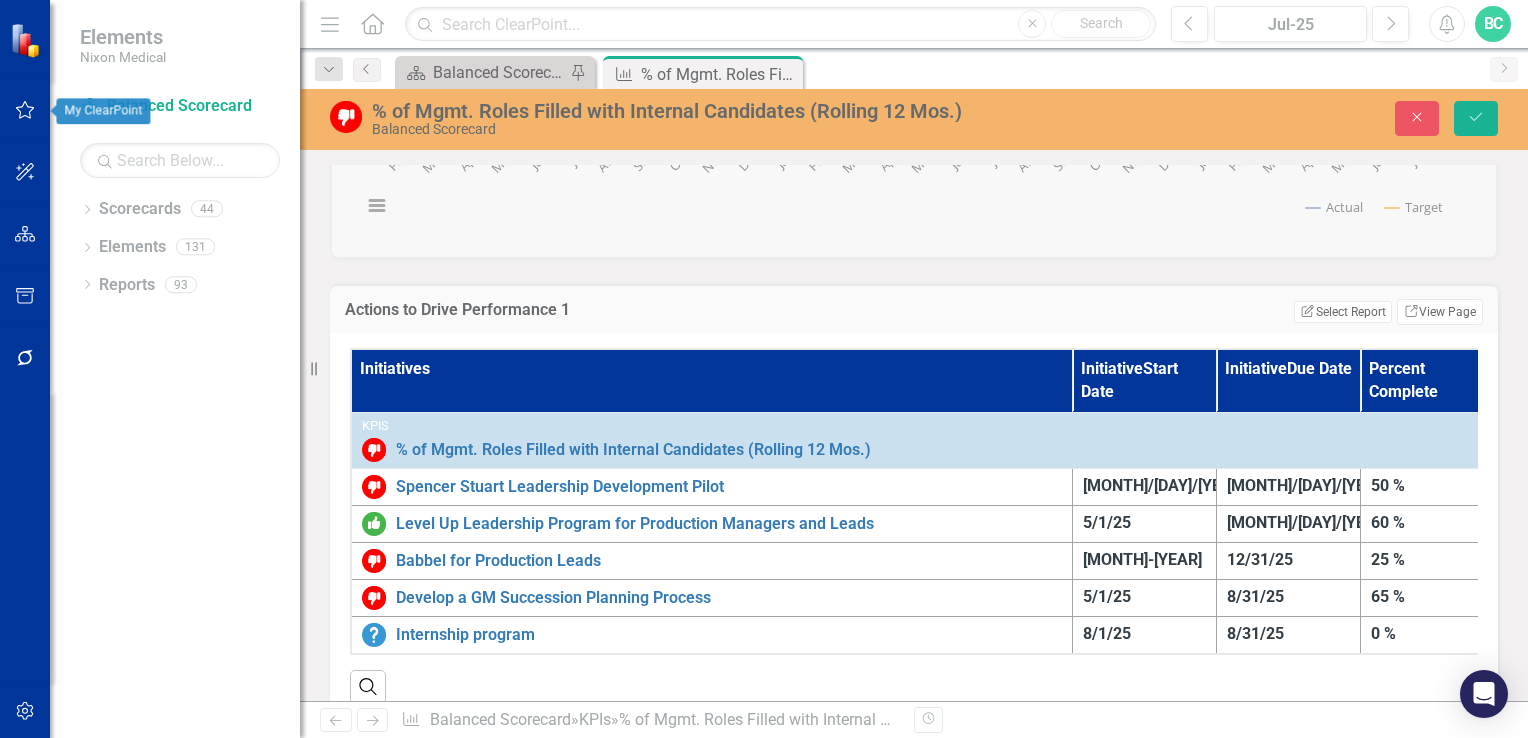 click at bounding box center (25, 111) 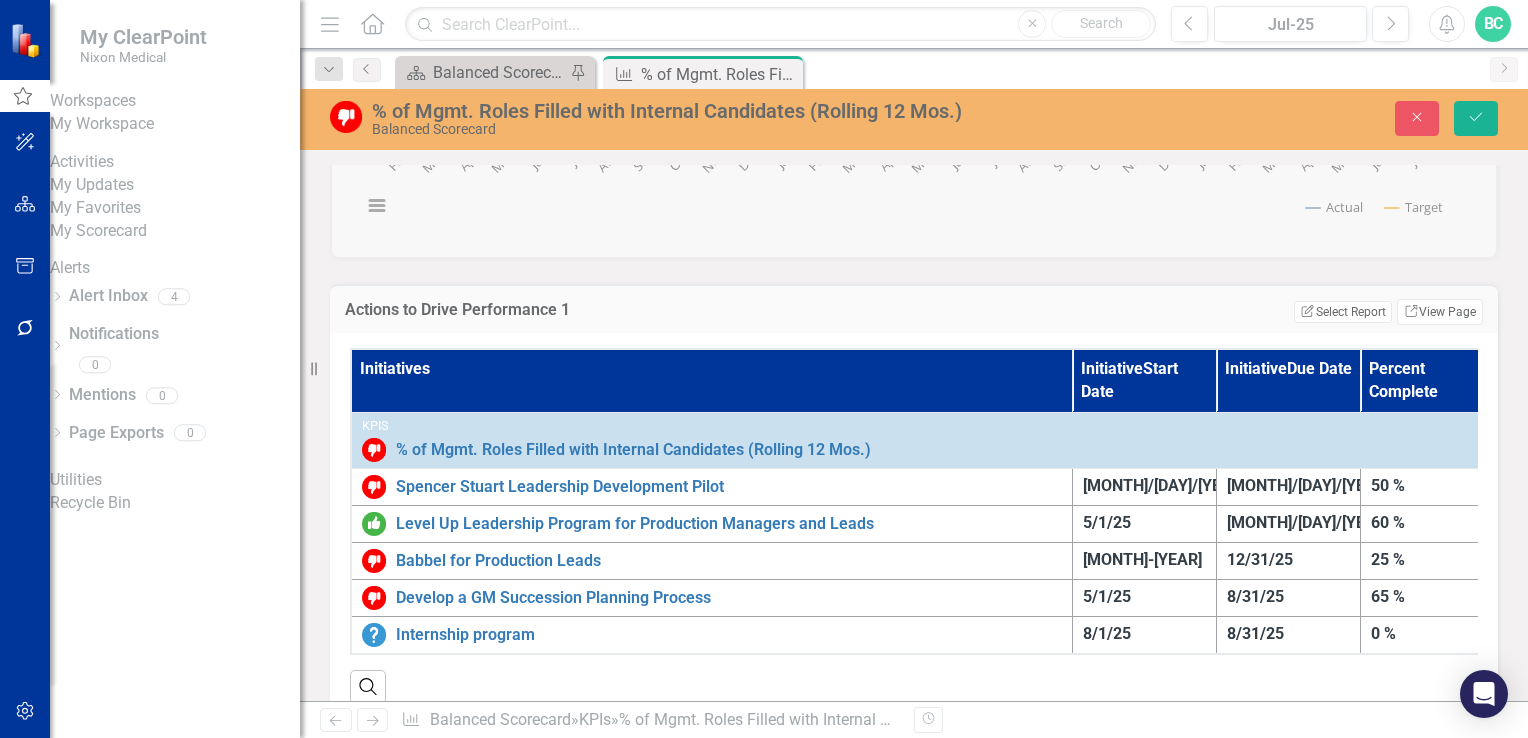 click on "My Updates" at bounding box center [175, 185] 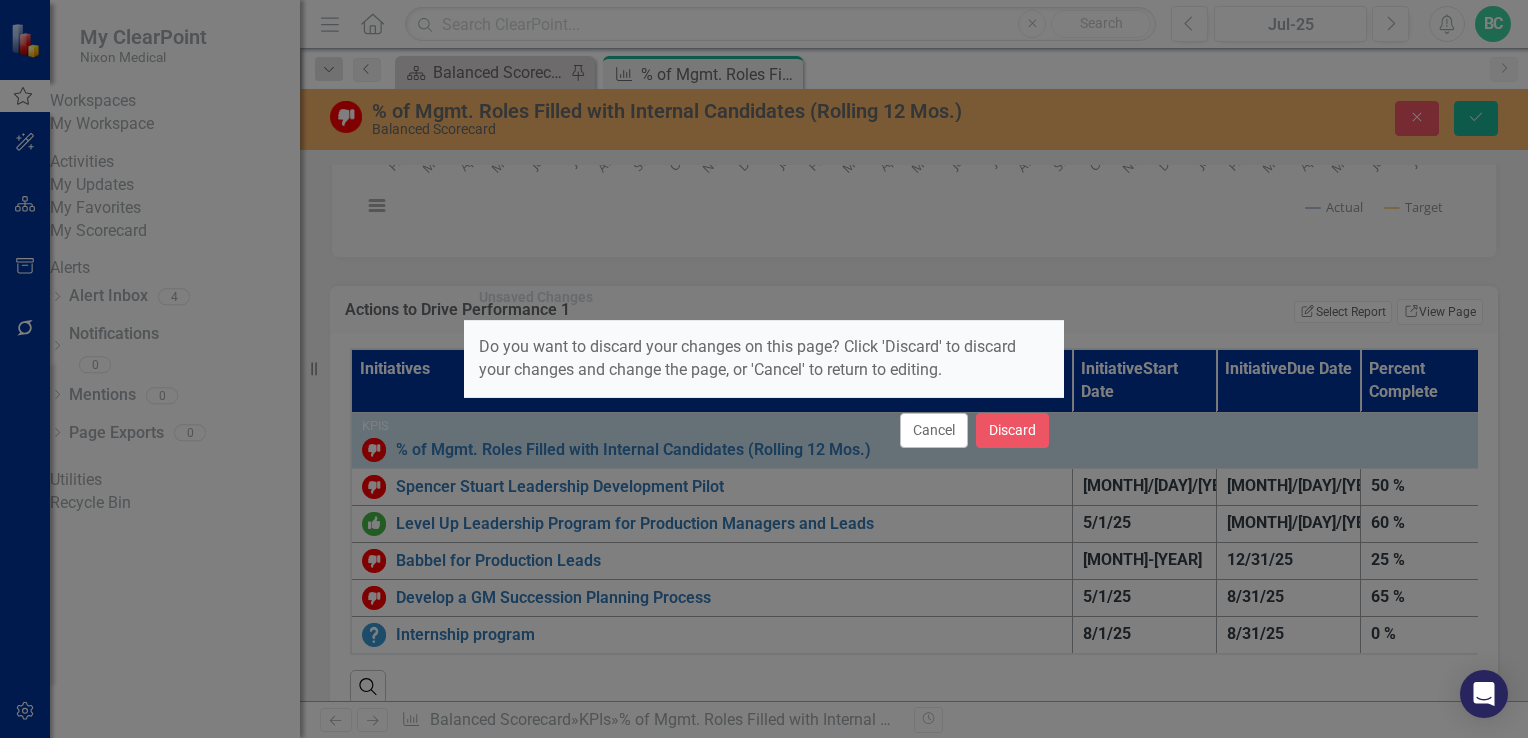 click on "Unsaved Changes Do you want to discard your changes on this page? Click 'Discard' to discard your changes and change the page, or 'Cancel' to return to editing. Cancel Discard" at bounding box center [764, 369] 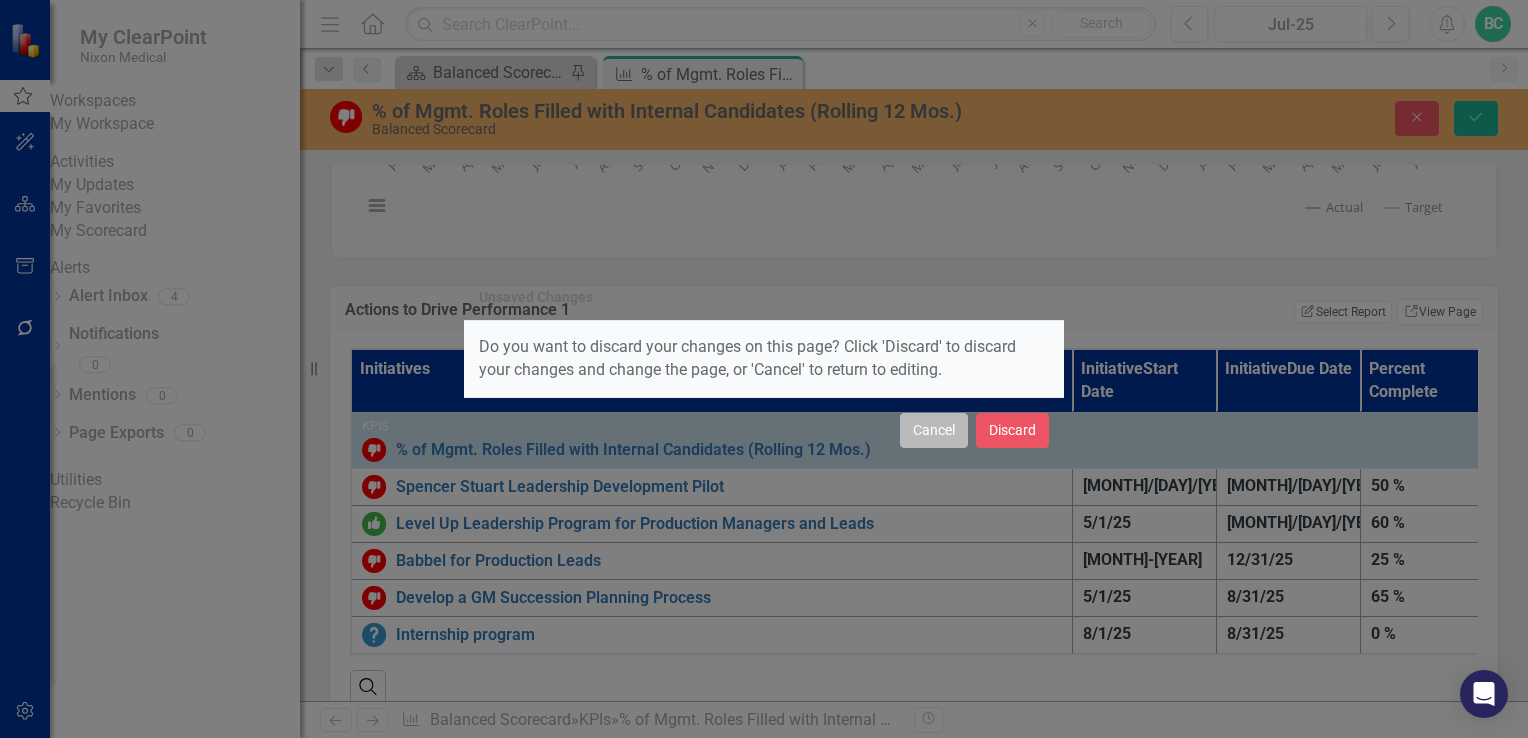 click on "Cancel" at bounding box center (934, 430) 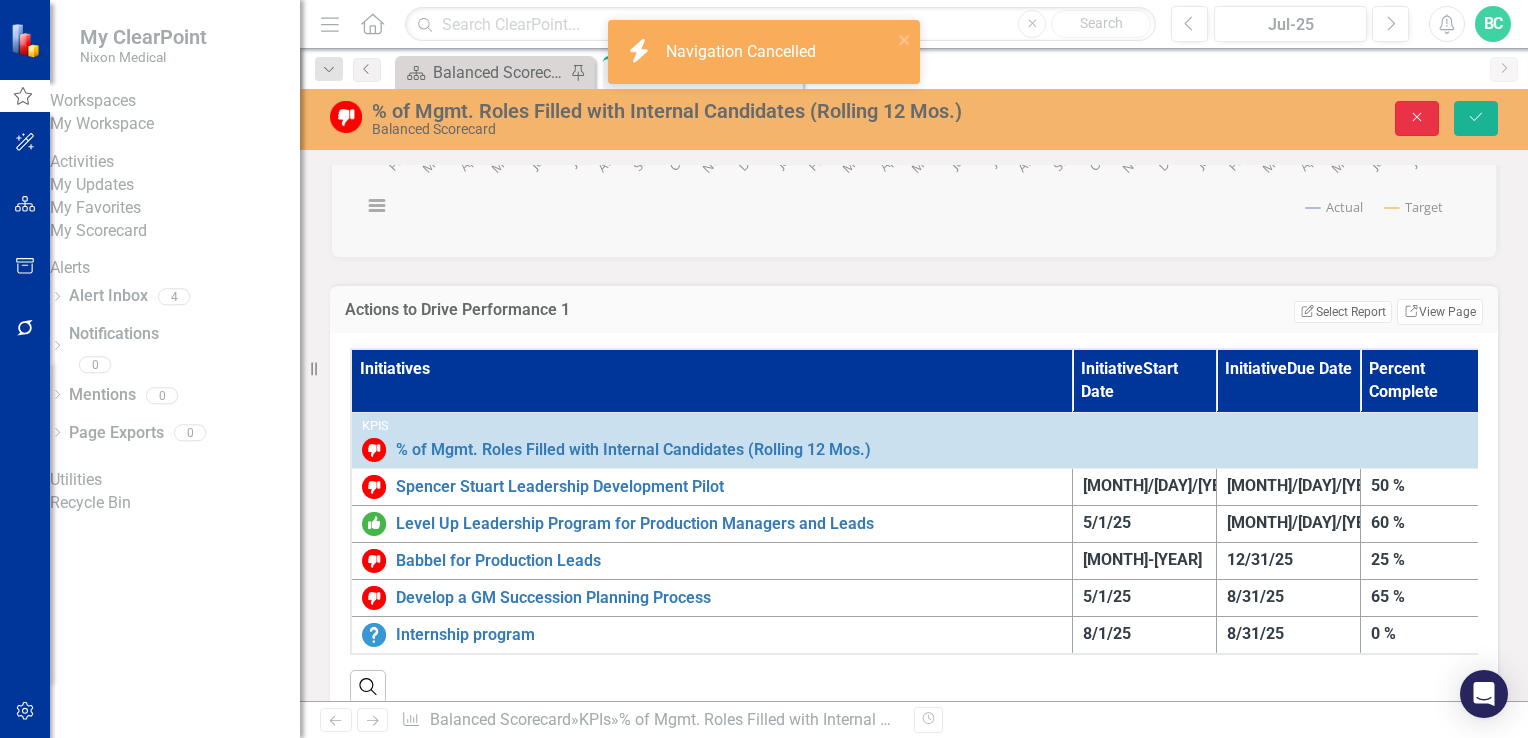 click on "Close" at bounding box center (1417, 118) 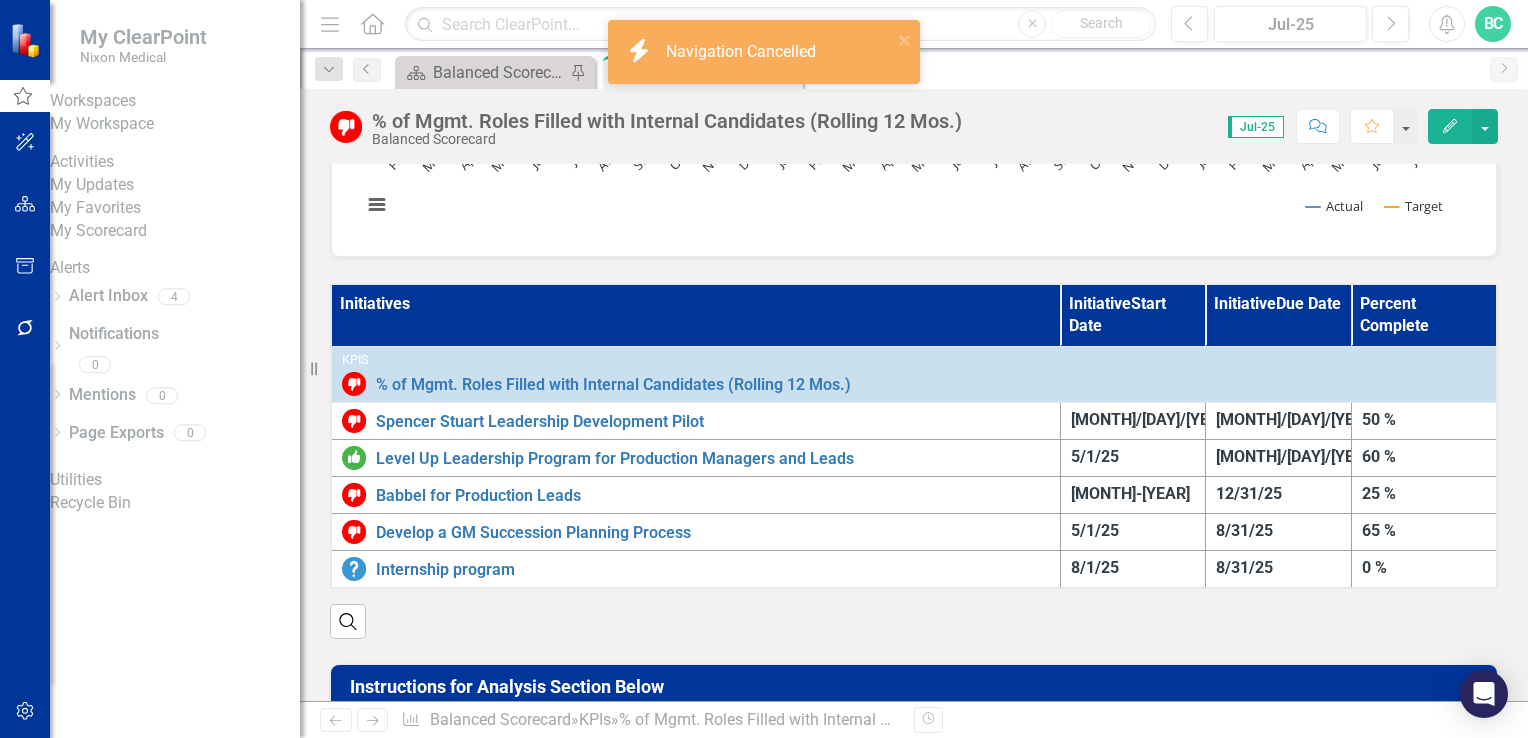 click on "My Updates" at bounding box center (175, 185) 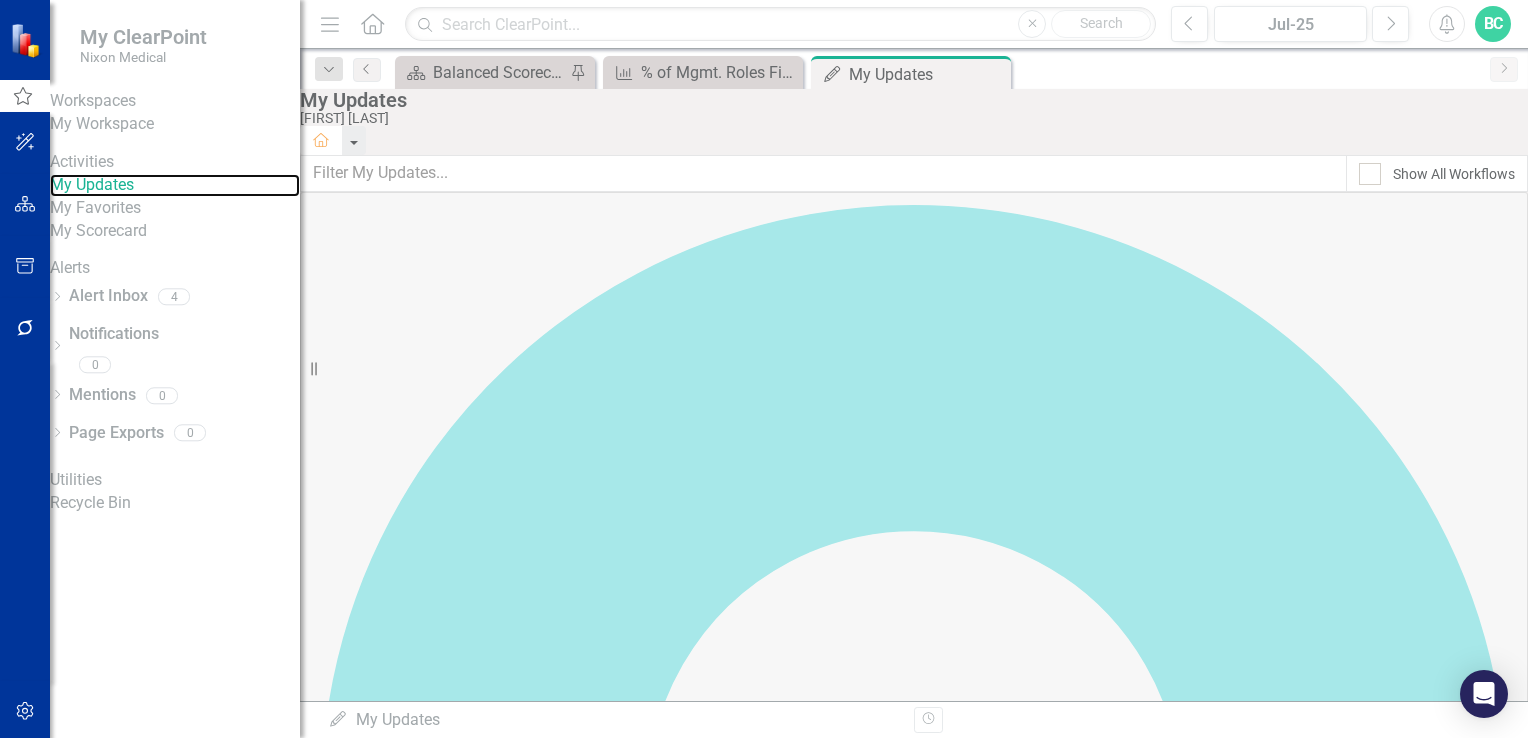 scroll, scrollTop: 1460, scrollLeft: 0, axis: vertical 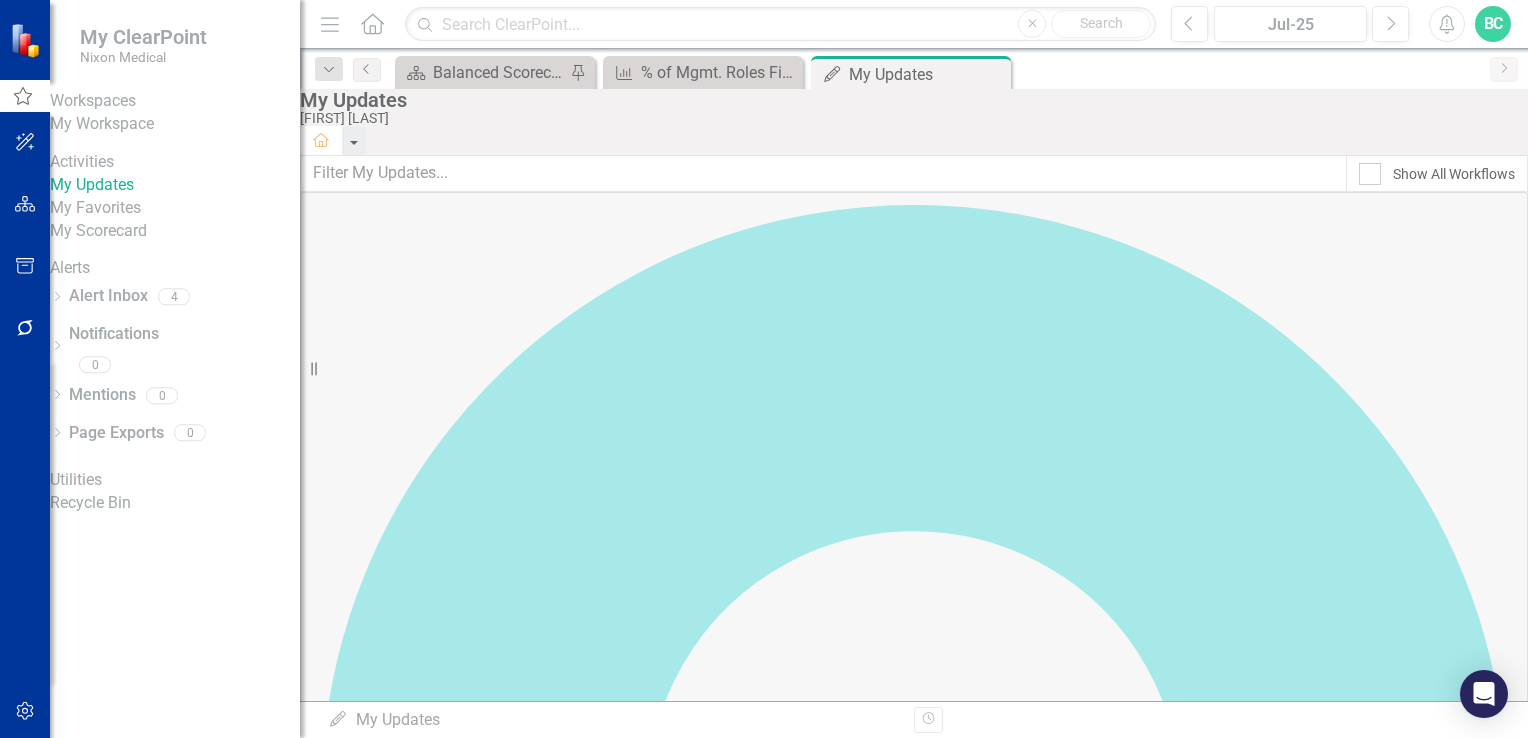 click at bounding box center (307, 4011) 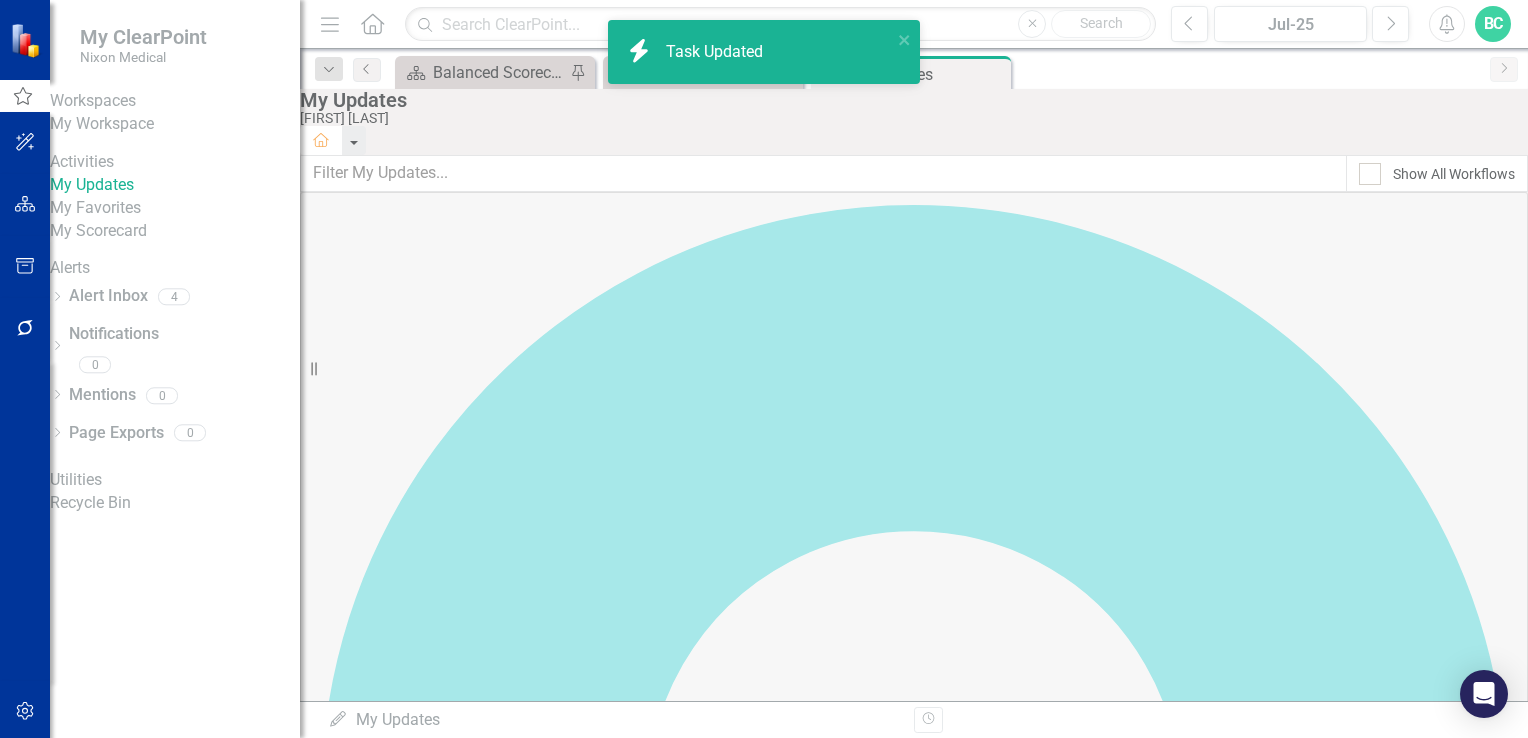 checkbox on "true" 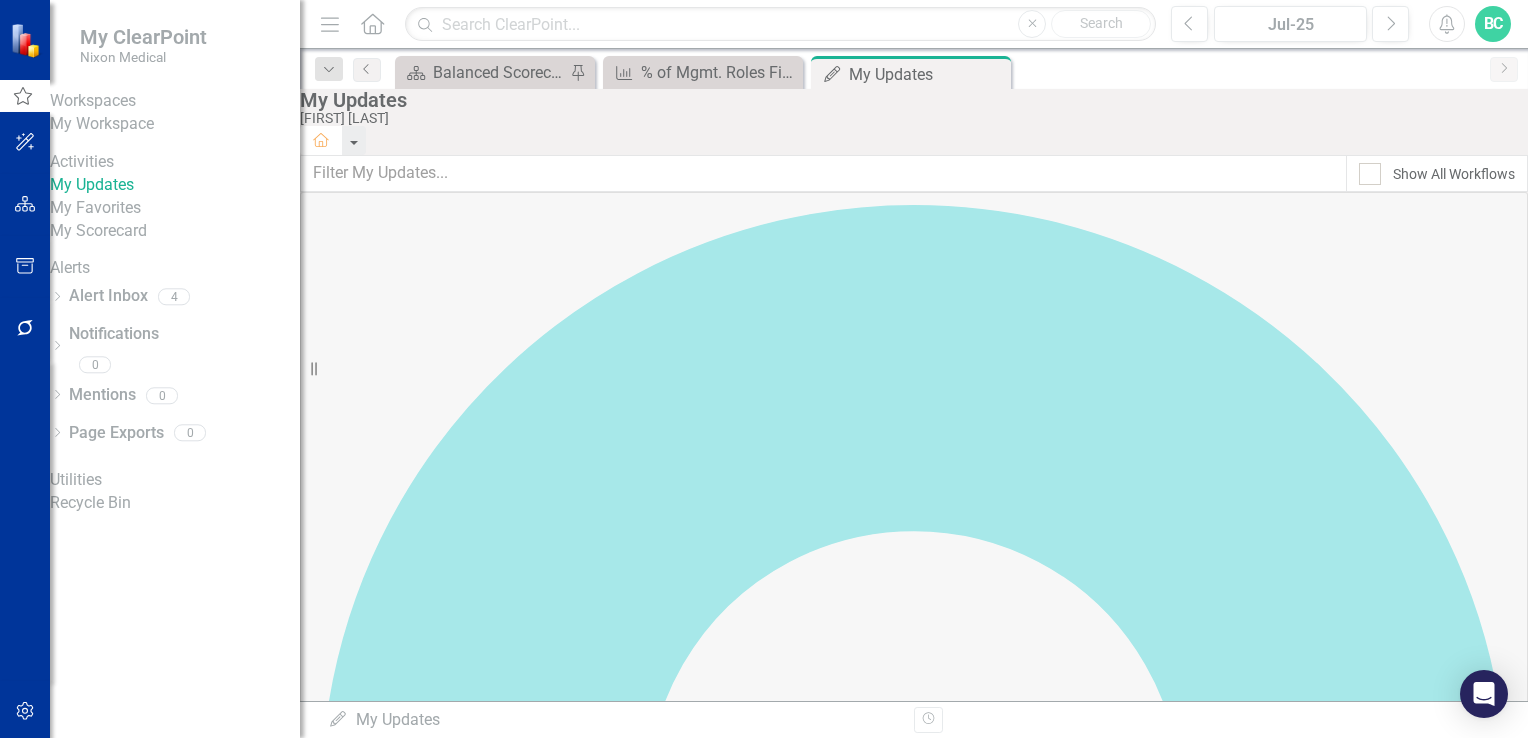 click at bounding box center (307, 4188) 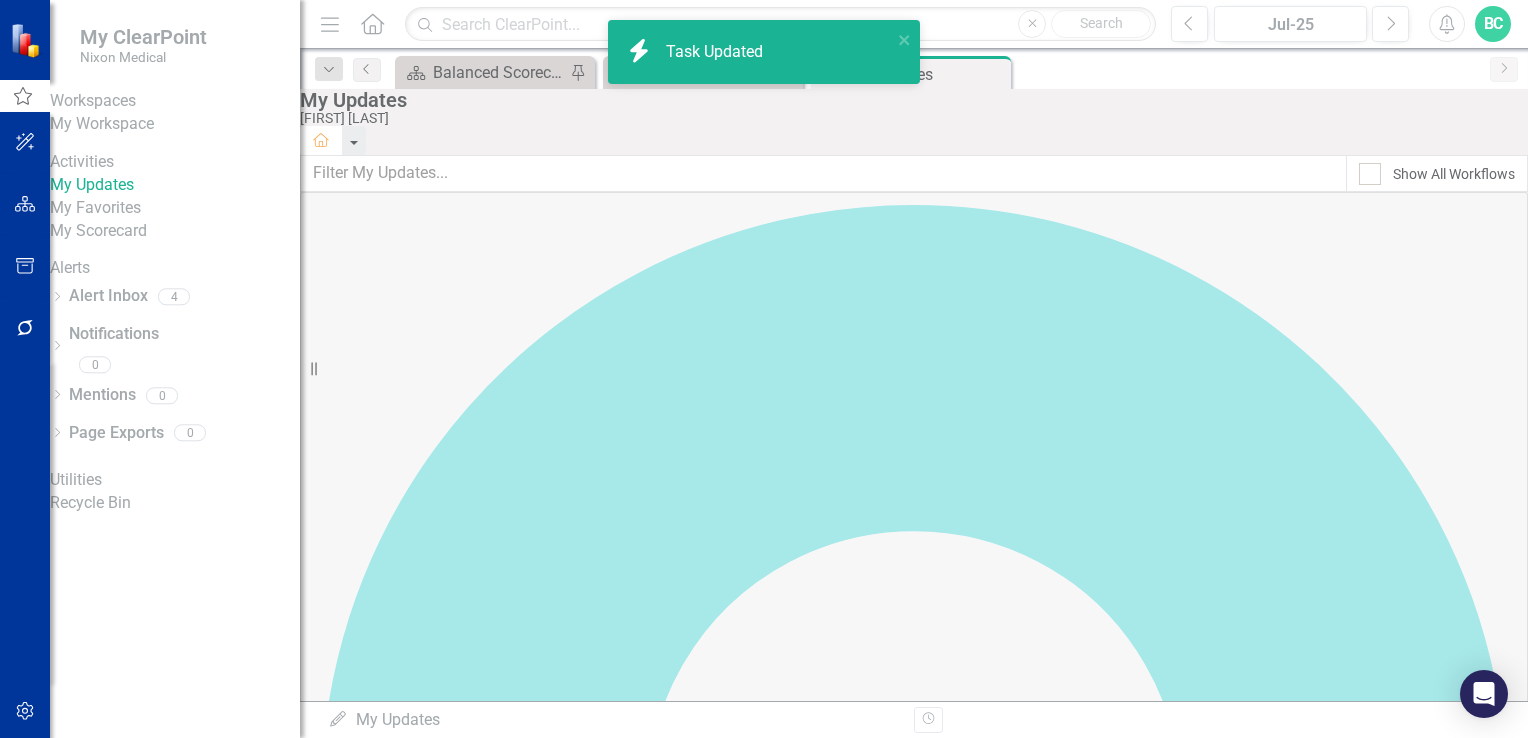 checkbox on "true" 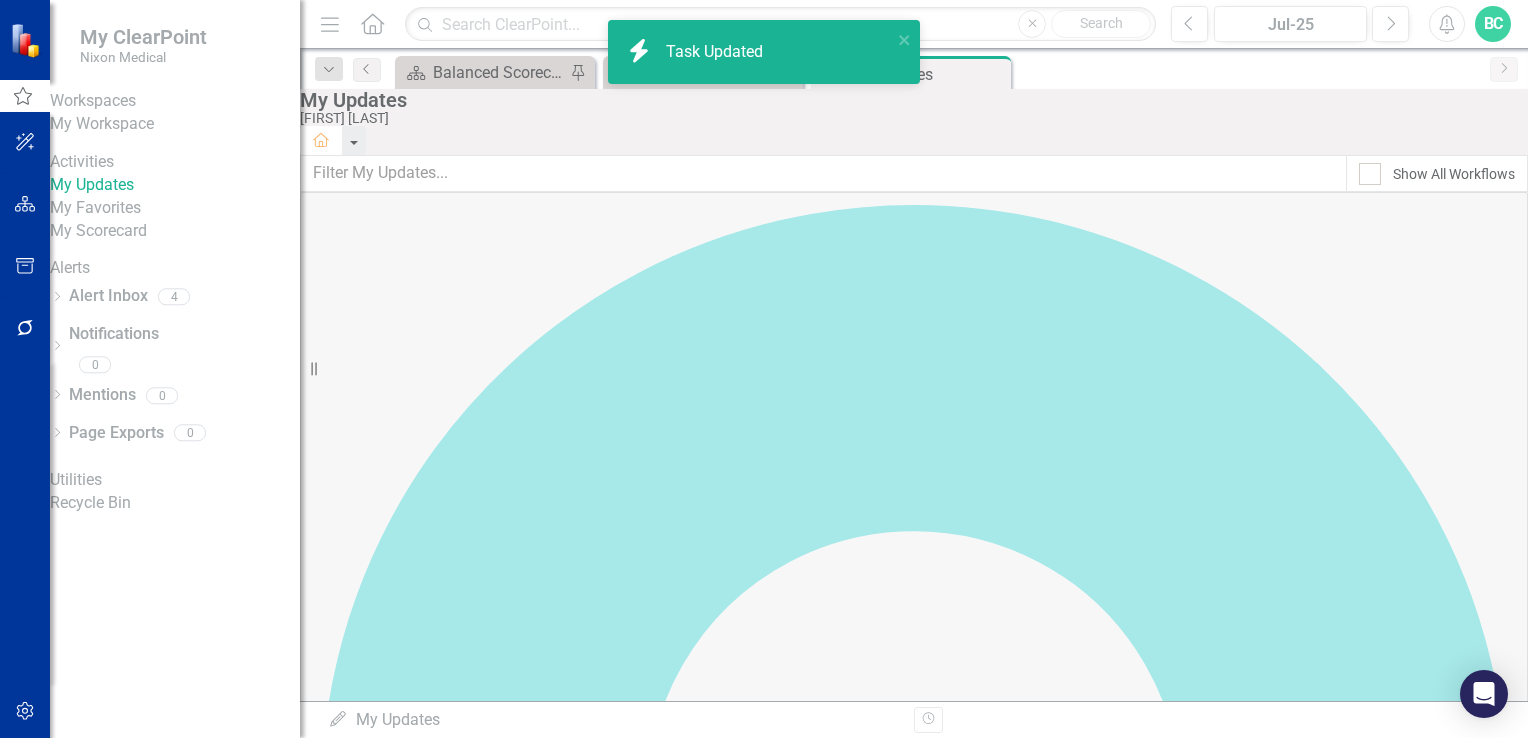 click at bounding box center (312, 4371) 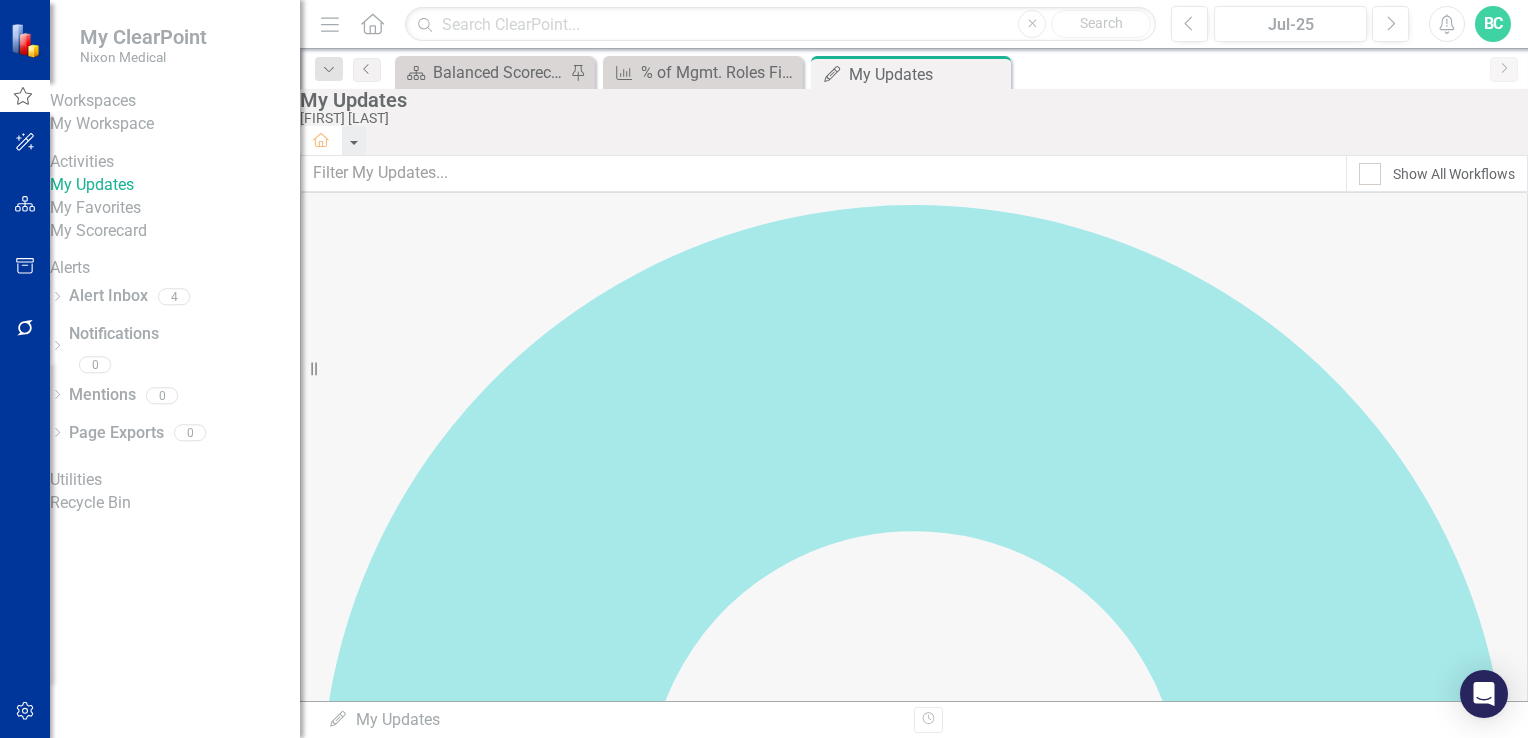 click at bounding box center (312, 4460) 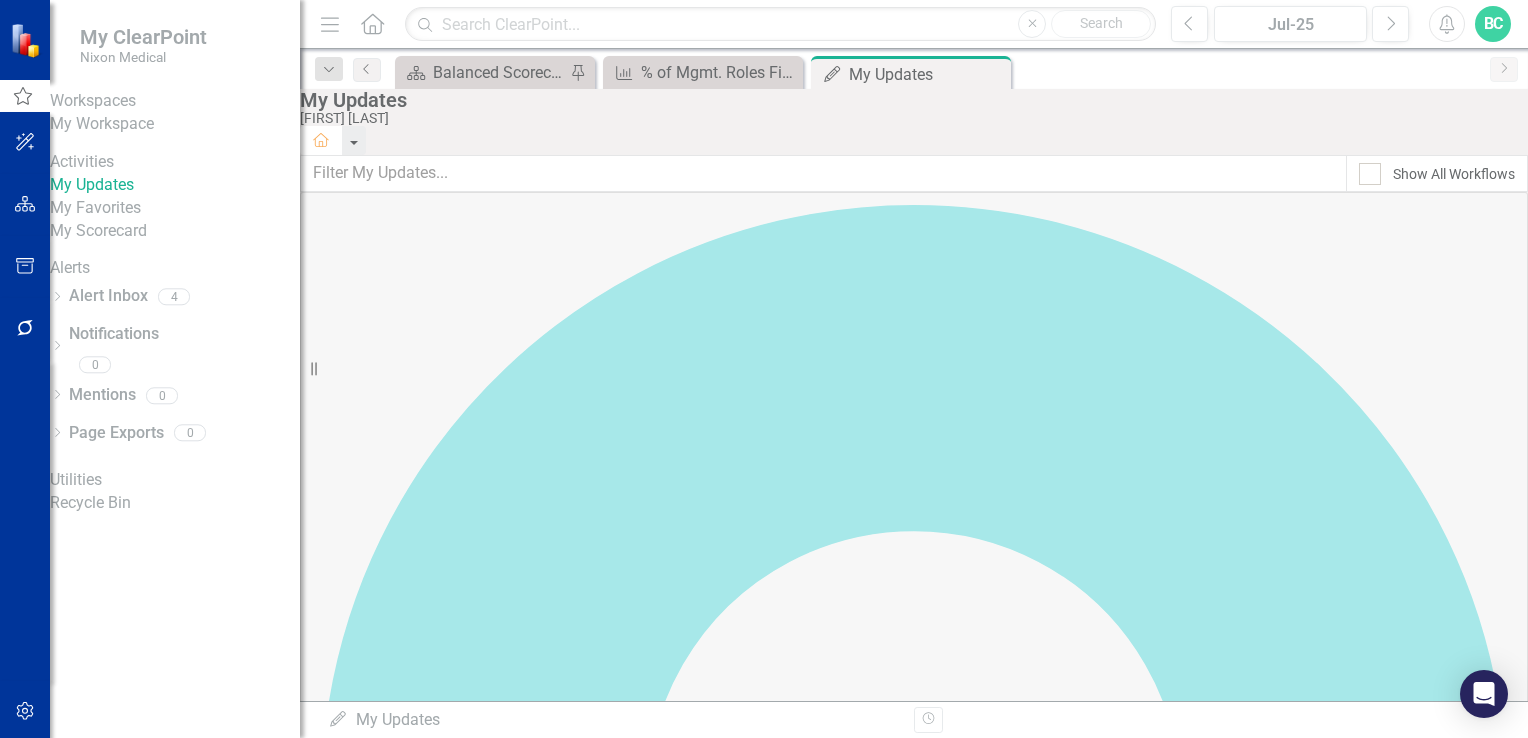 checkbox on "true" 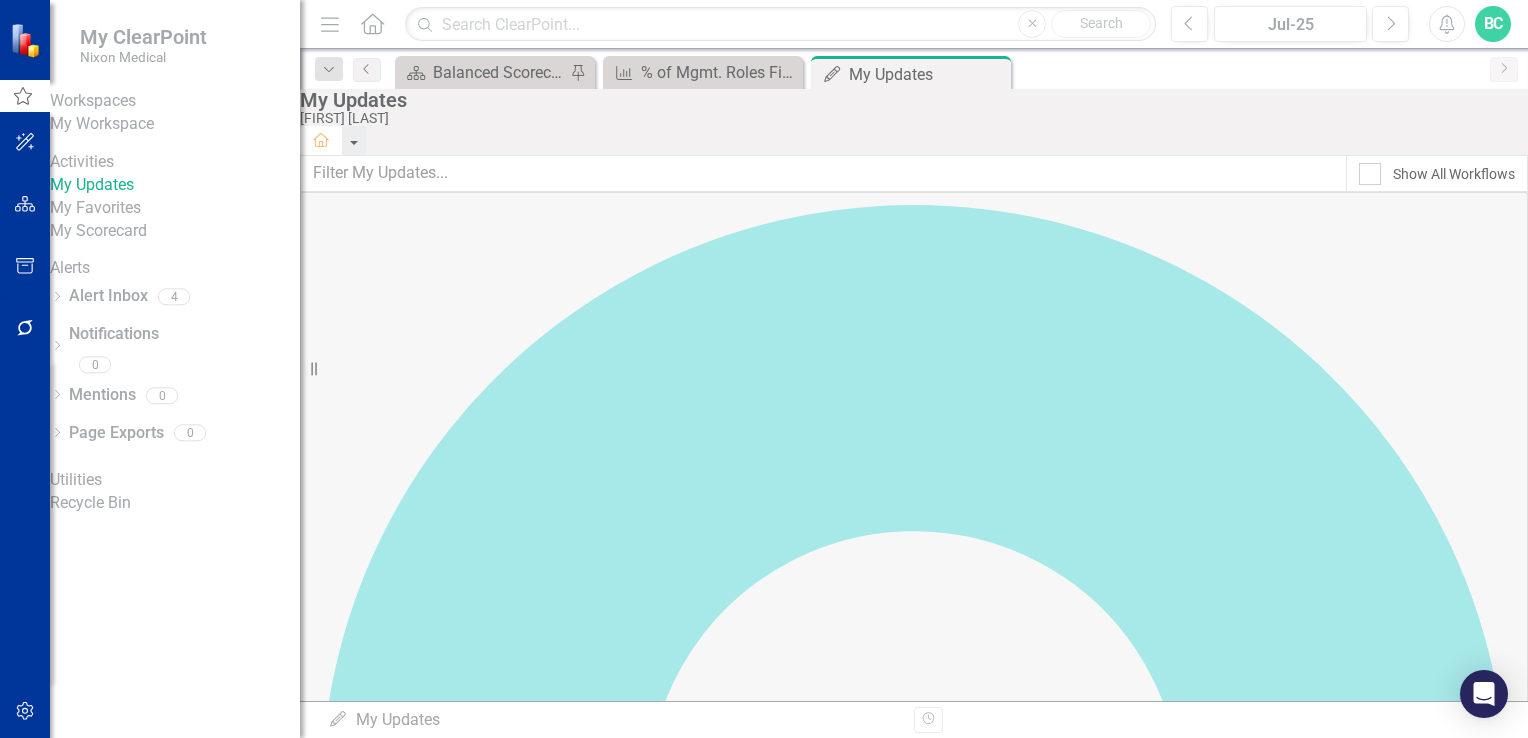 click at bounding box center [312, 4016] 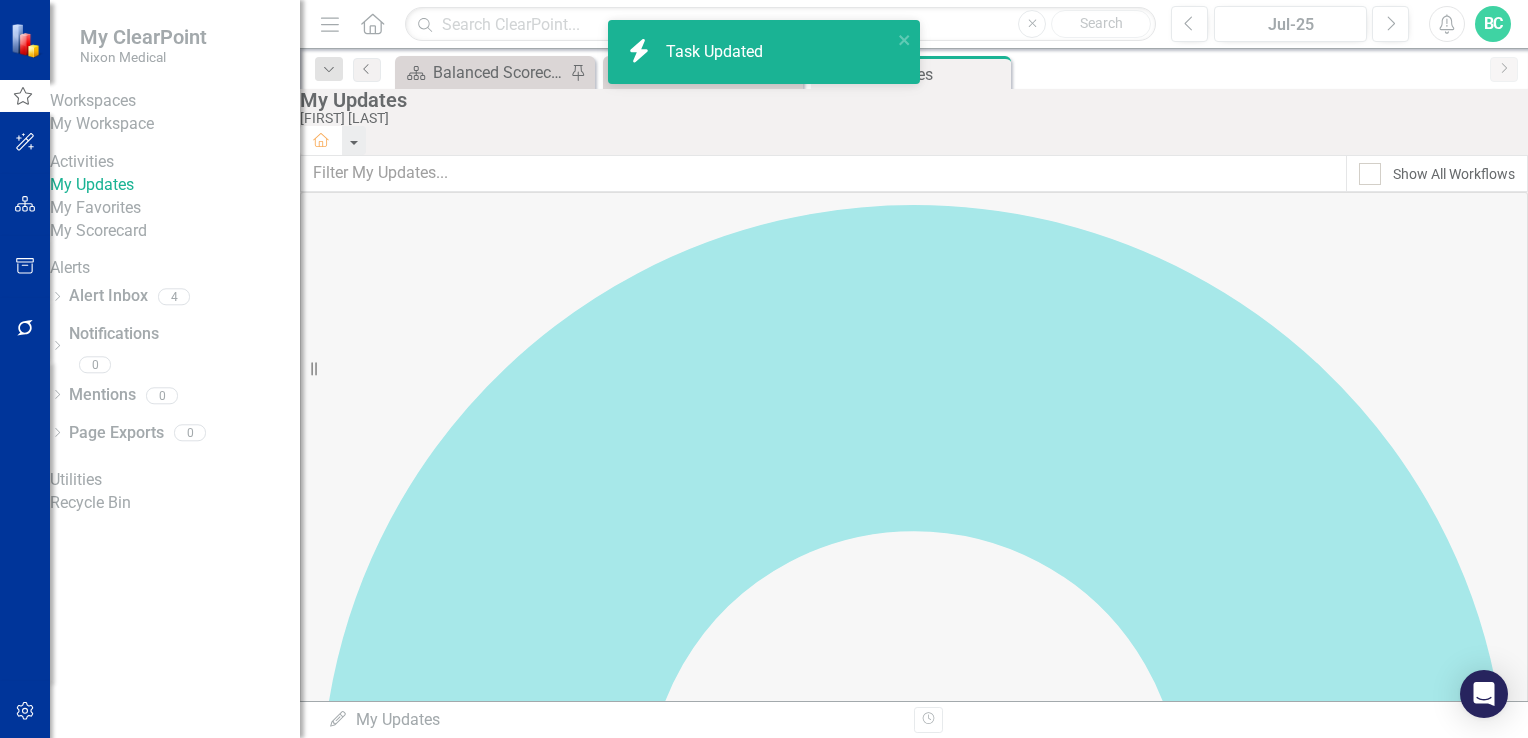 checkbox on "false" 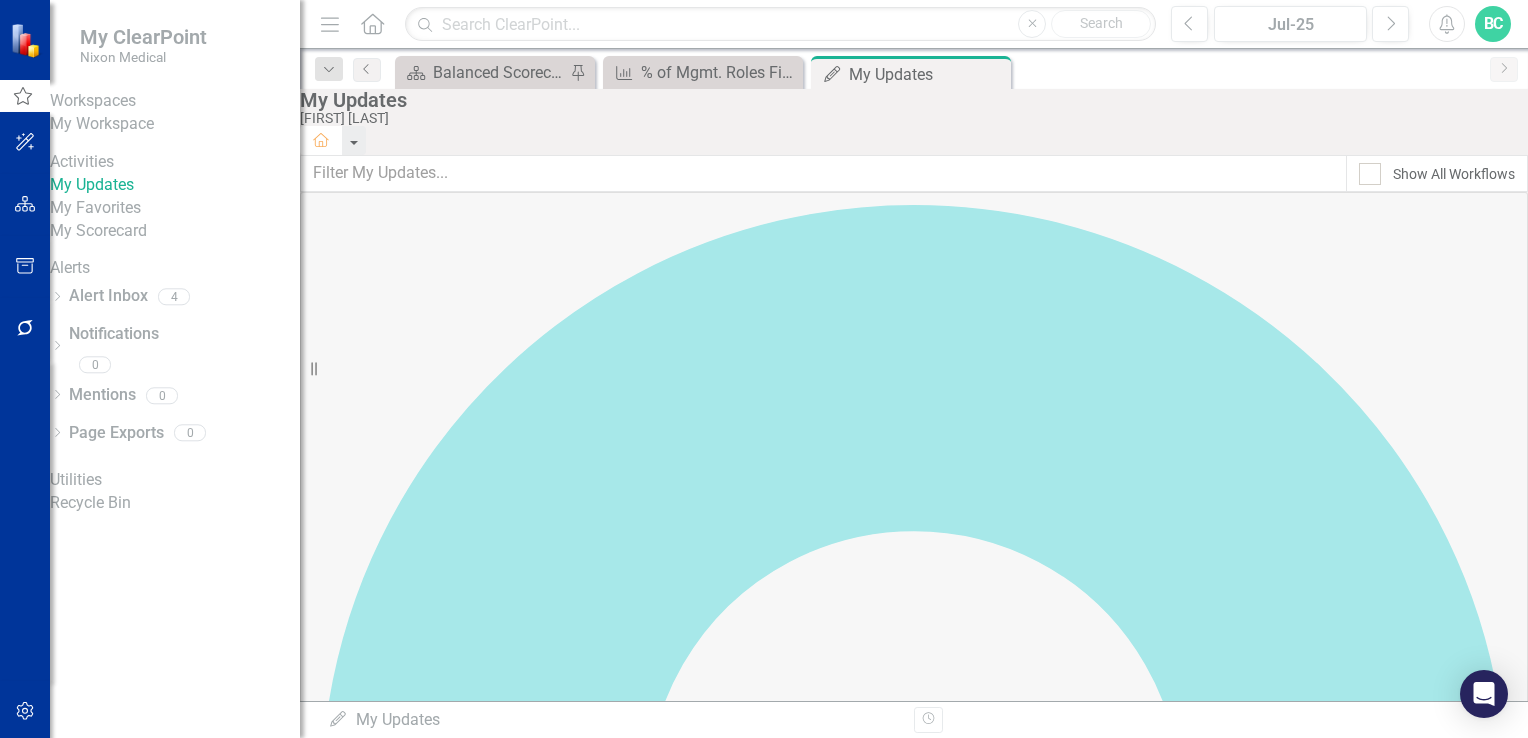 click at bounding box center [312, 4282] 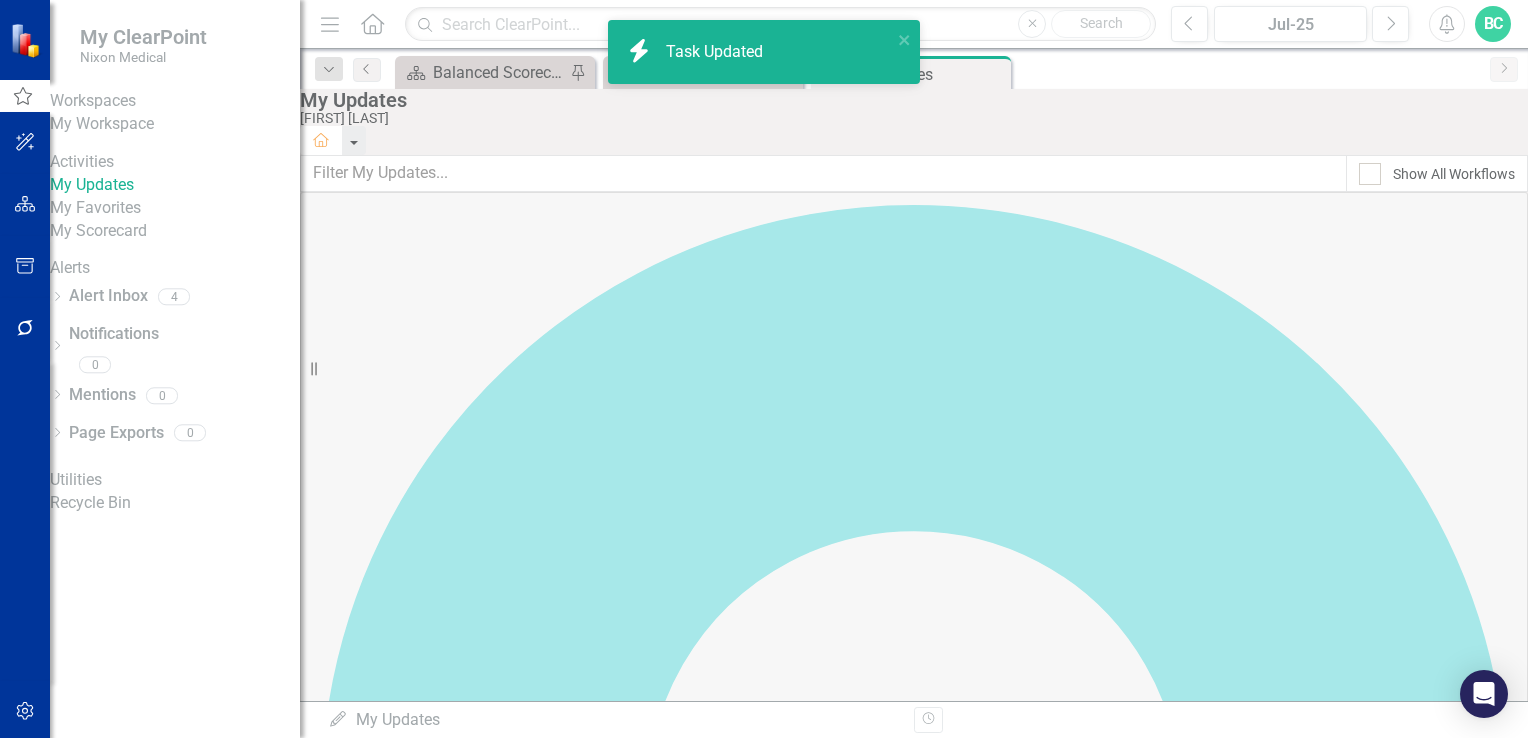 checkbox on "false" 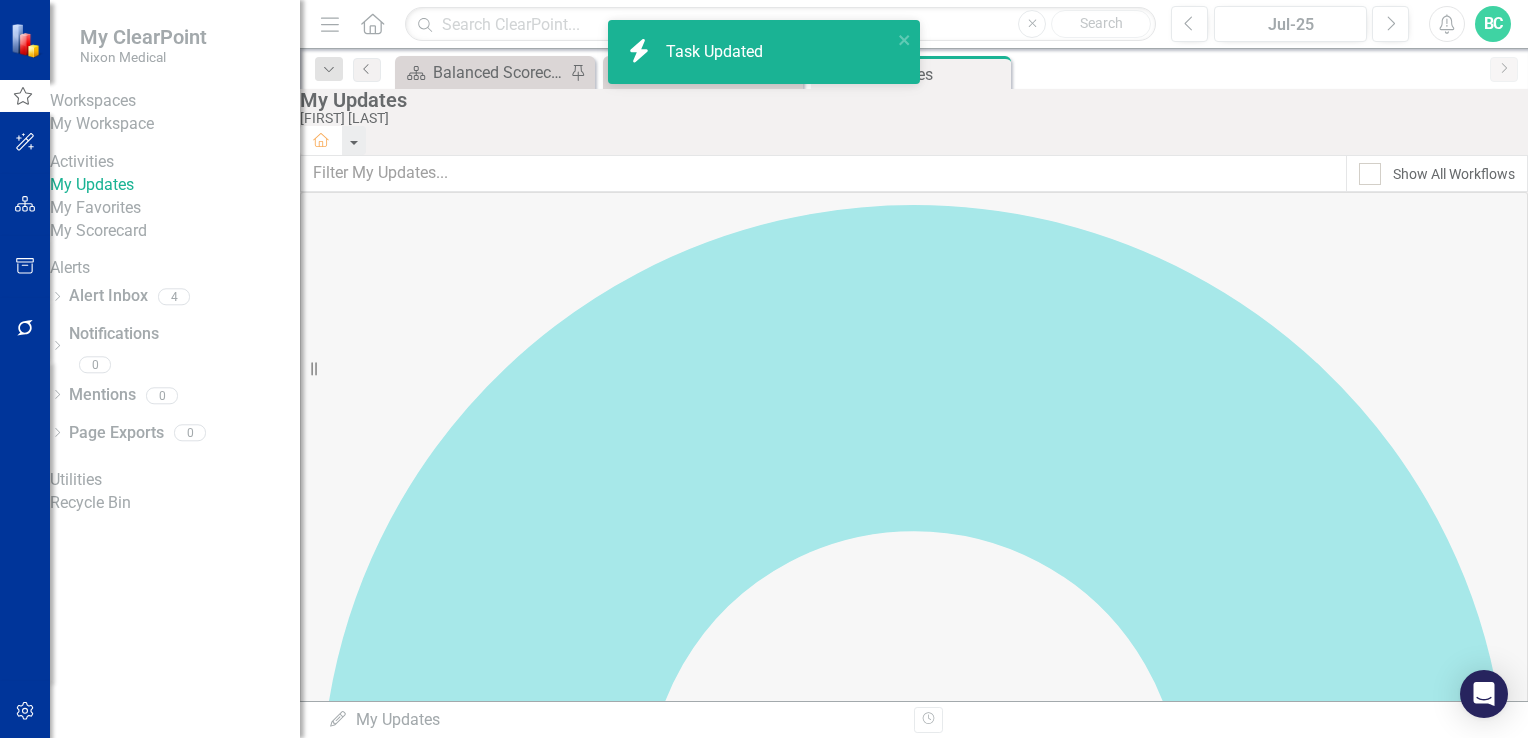 checkbox on "false" 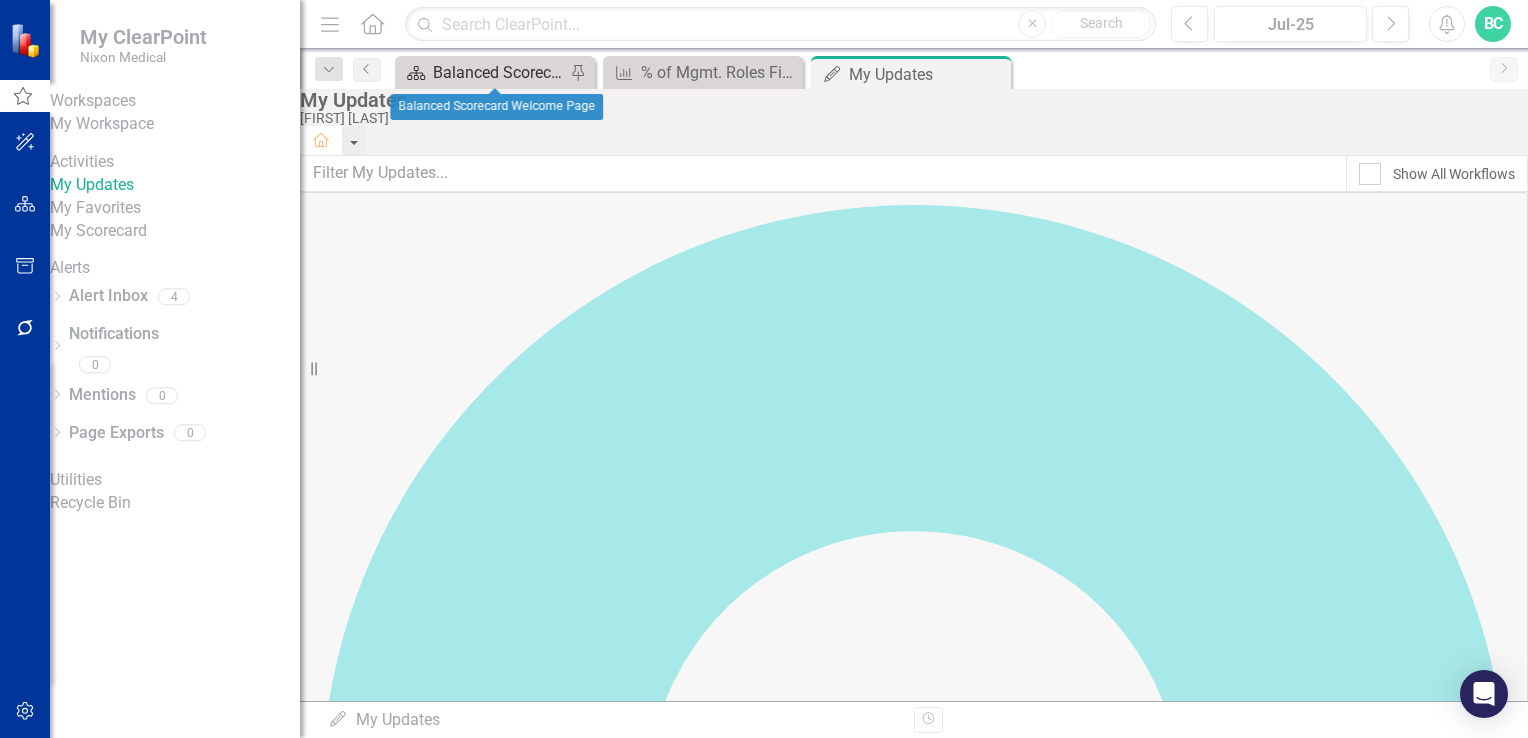 click on "Balanced Scorecard Welcome Page" at bounding box center [499, 72] 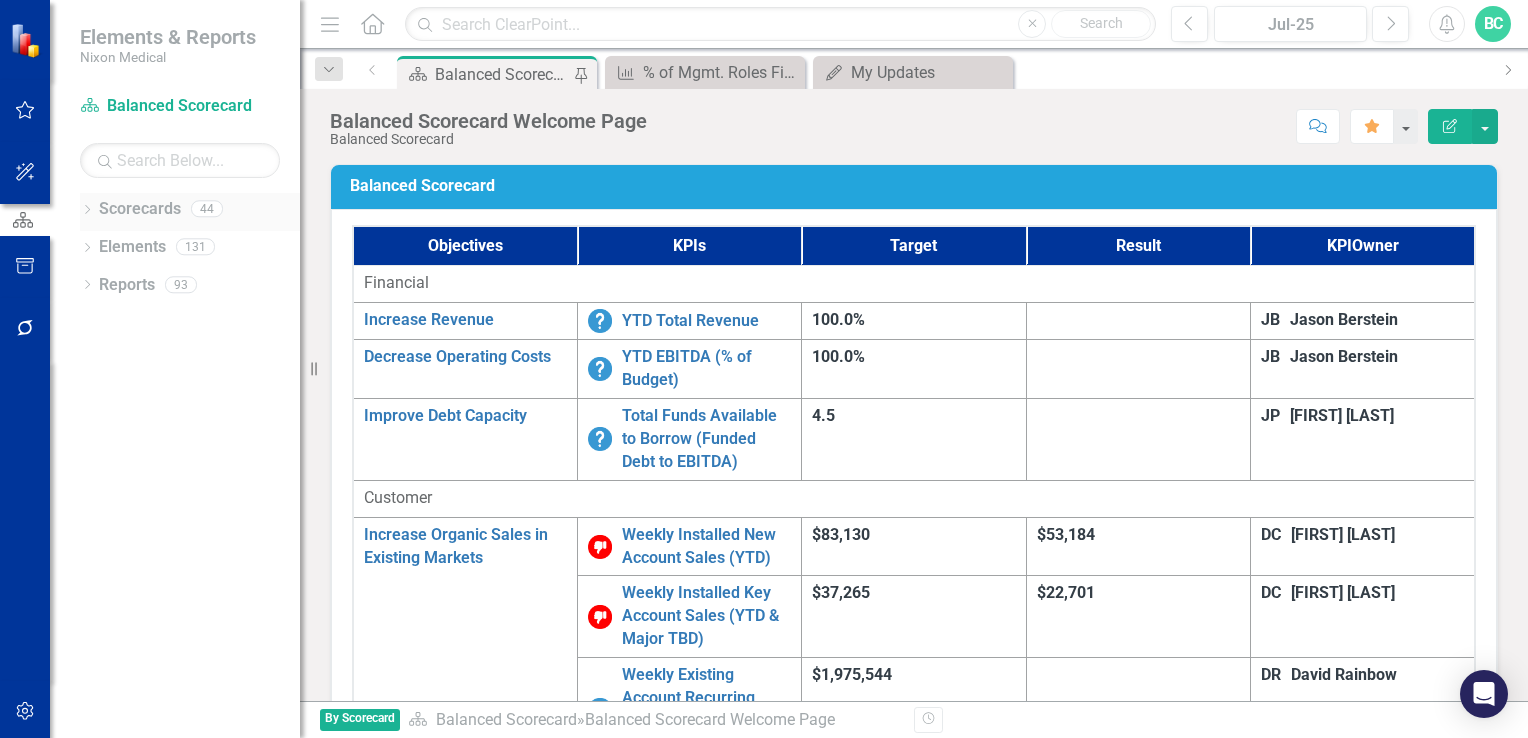 click on "Dropdown" 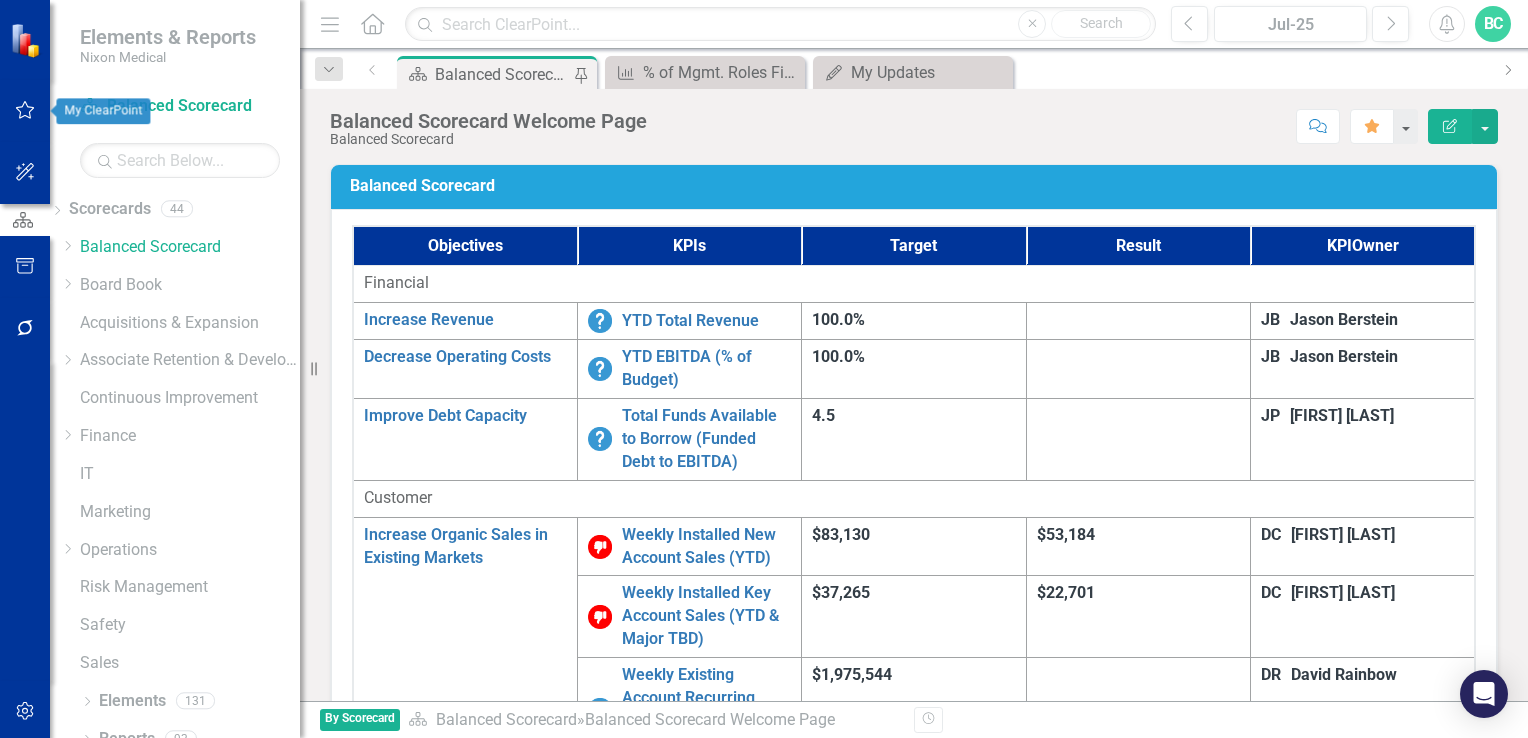click 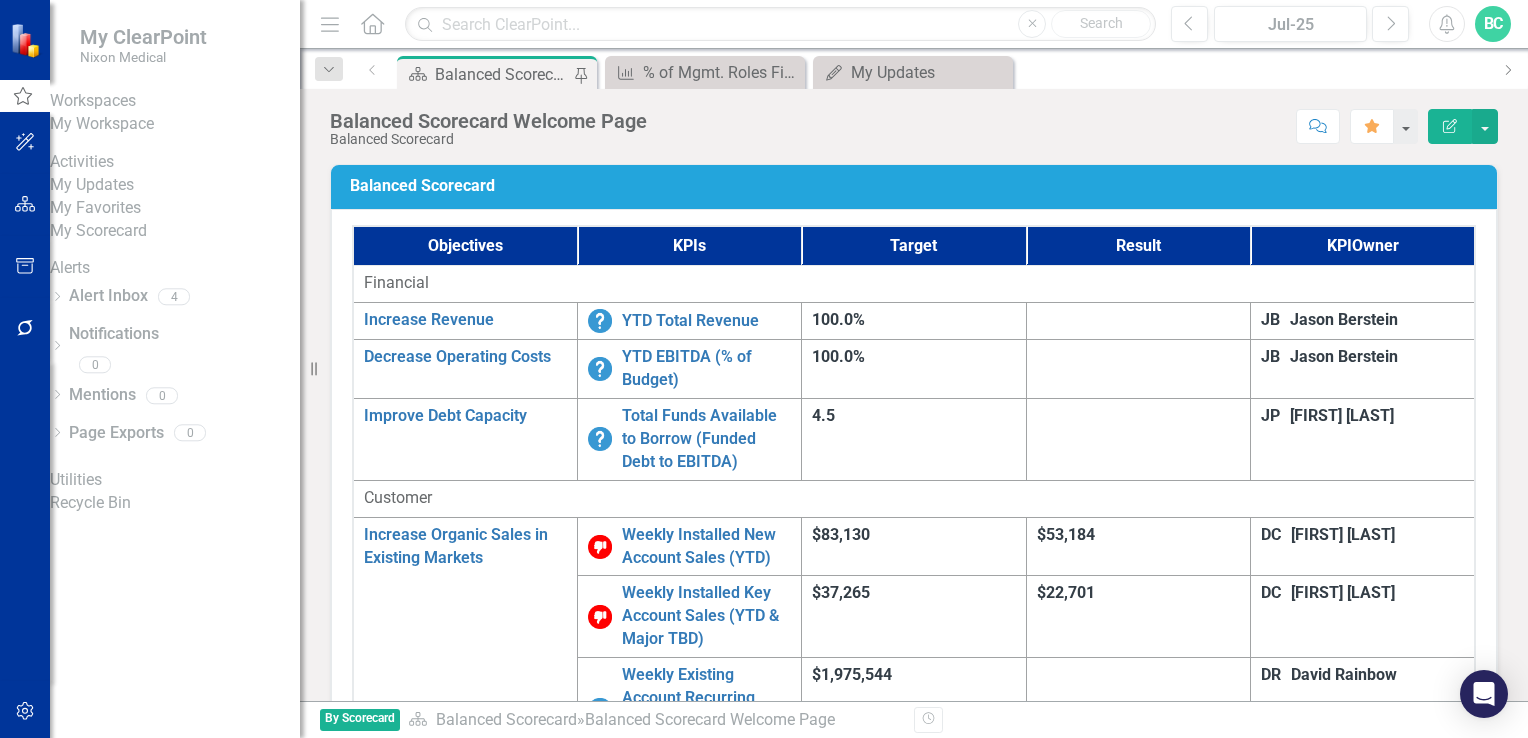 click on "My Updates" at bounding box center (175, 185) 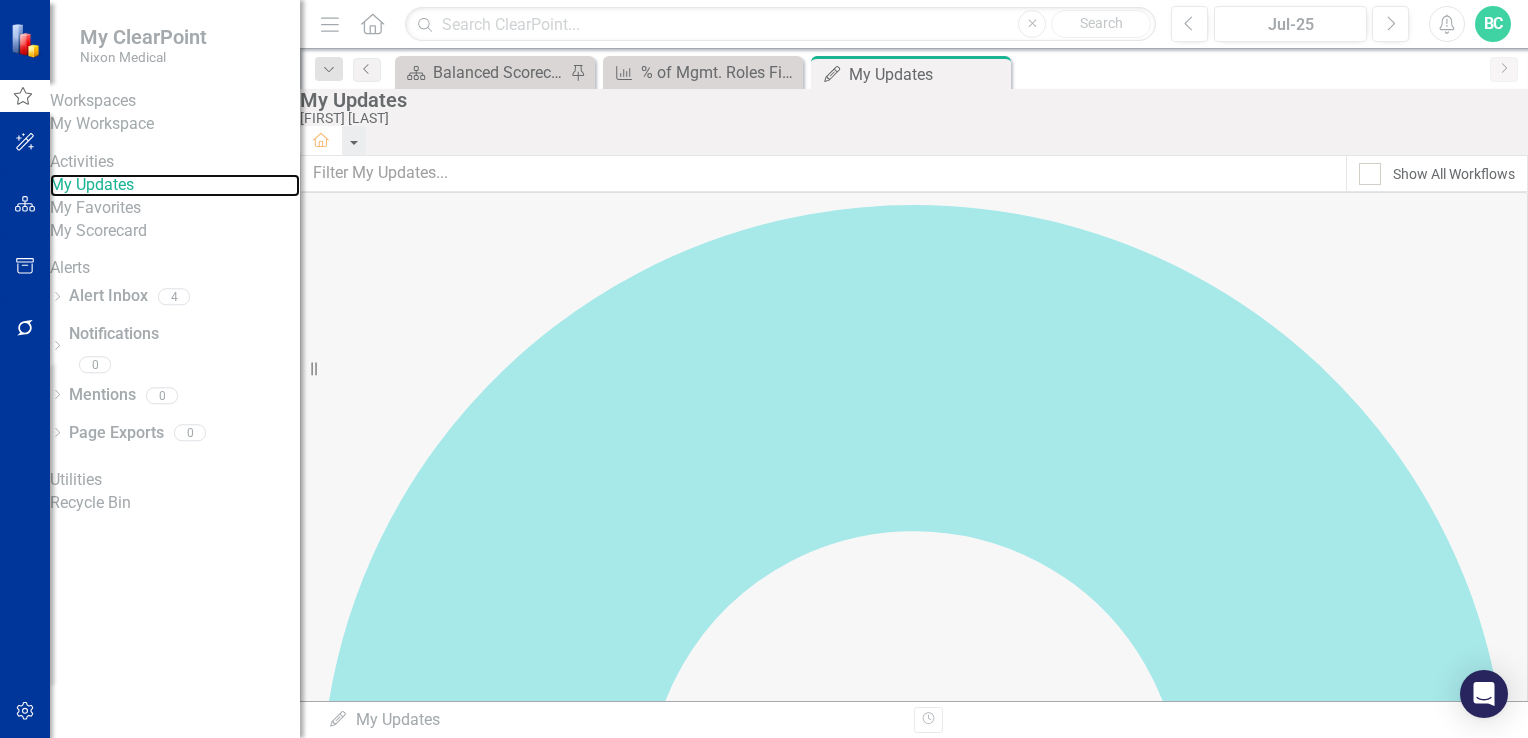 scroll, scrollTop: 0, scrollLeft: 0, axis: both 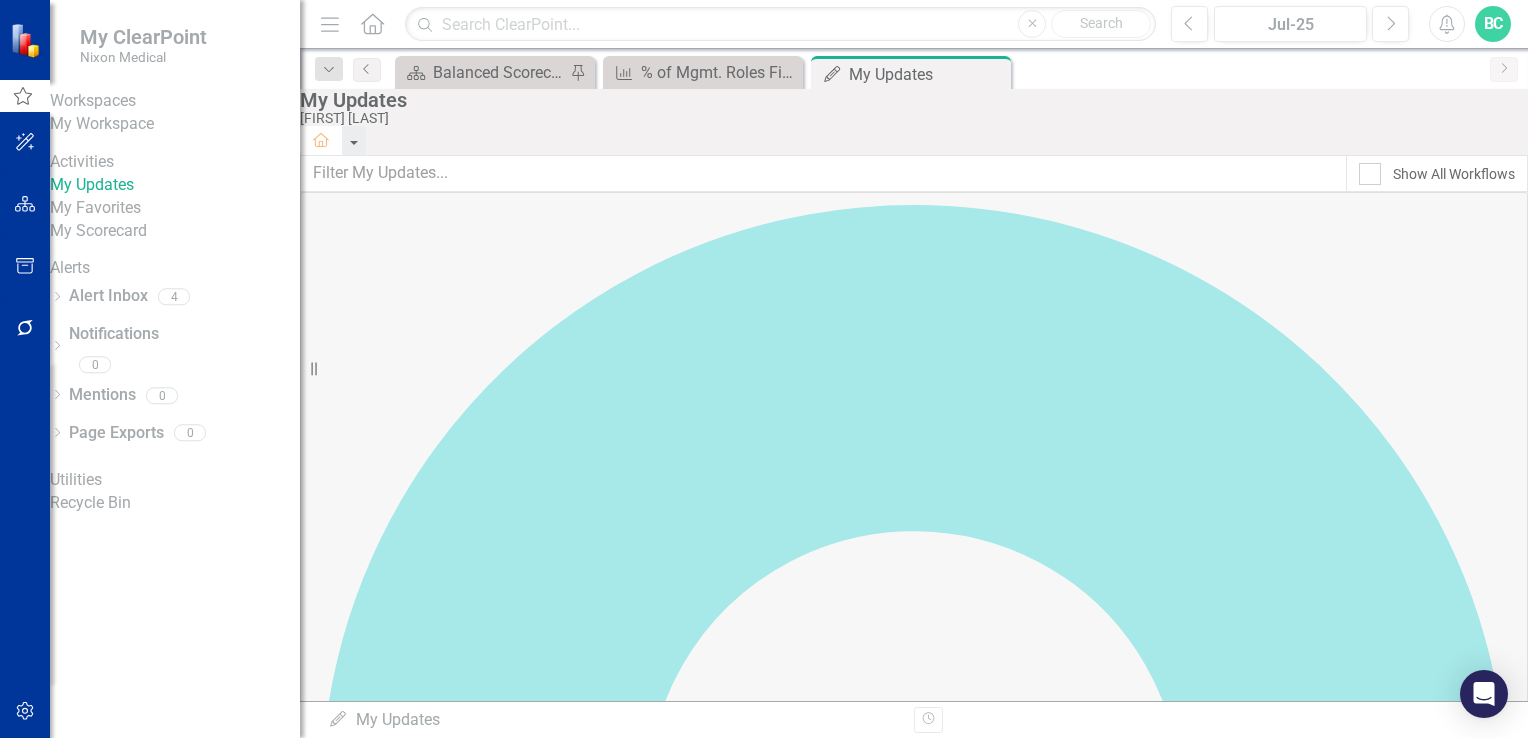 click on "Activities" at bounding box center [175, 162] 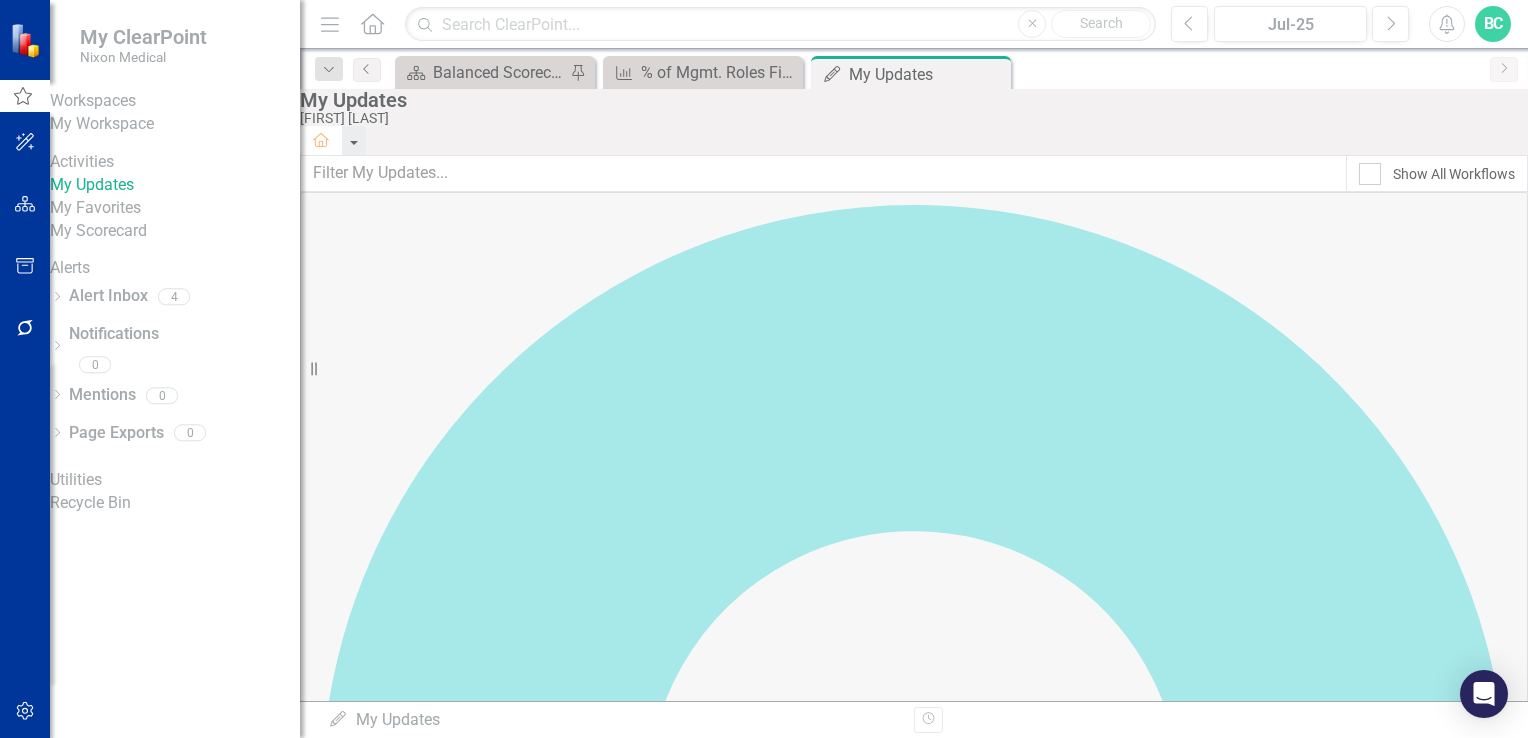 click on "My Scorecard" at bounding box center [175, 231] 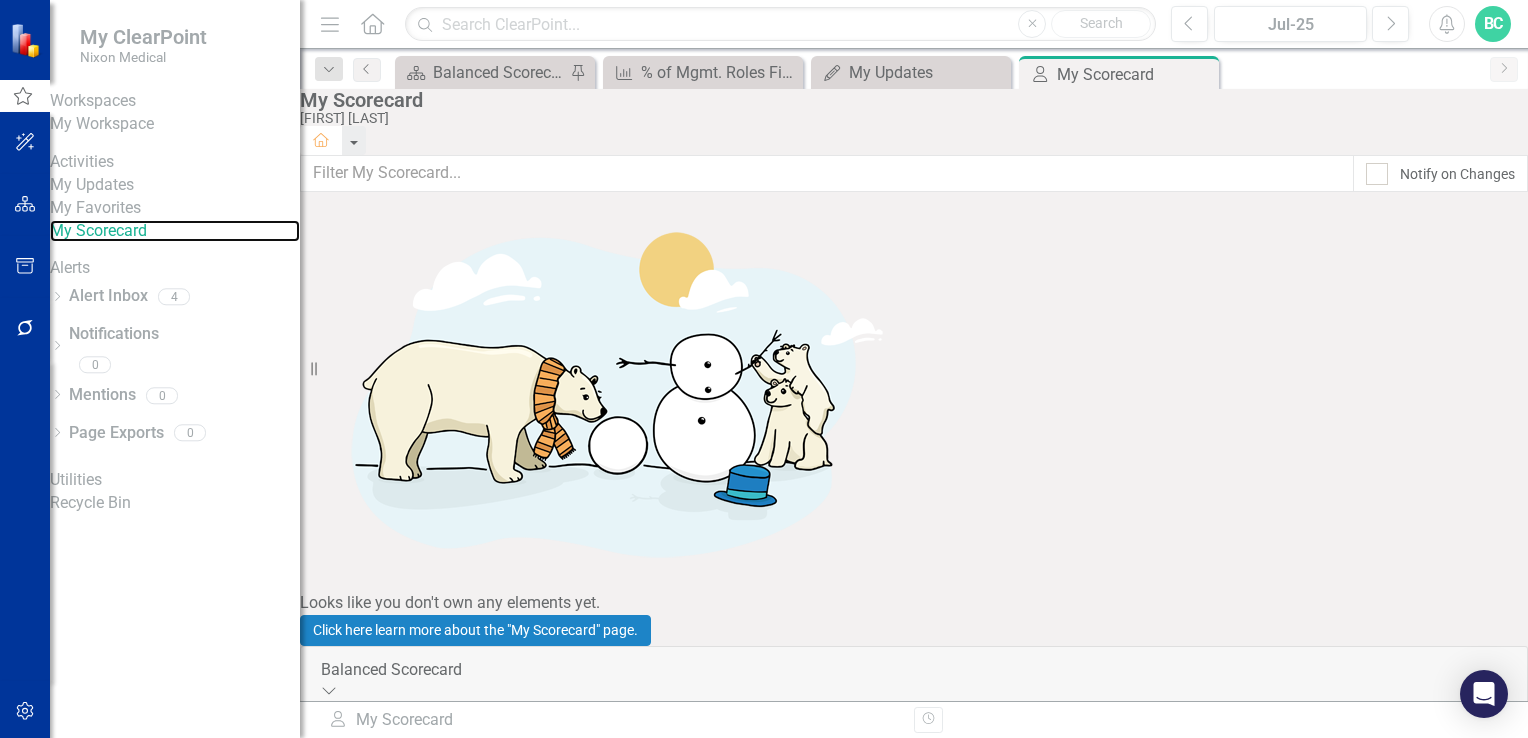 scroll, scrollTop: 0, scrollLeft: 0, axis: both 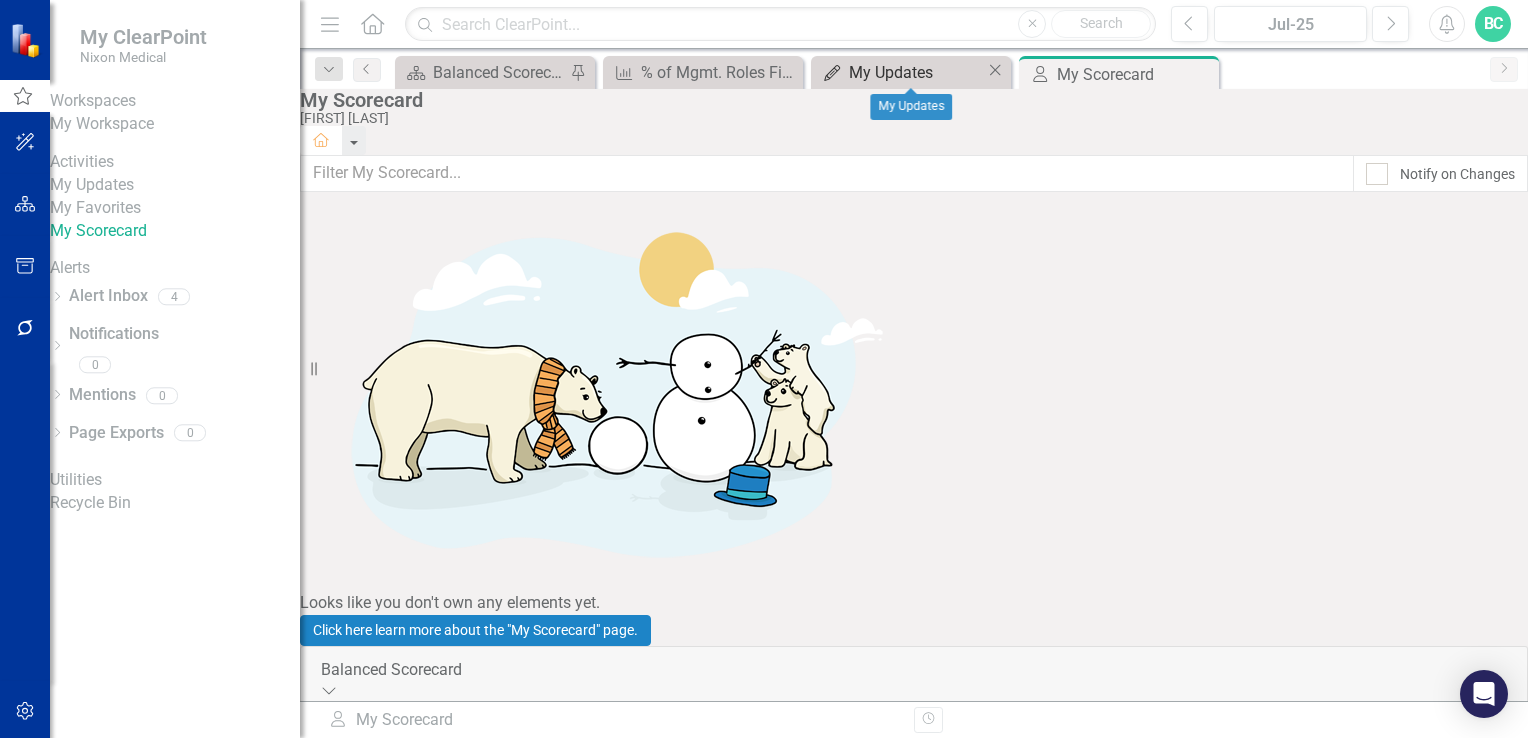 click on "My Updates" at bounding box center [917, 72] 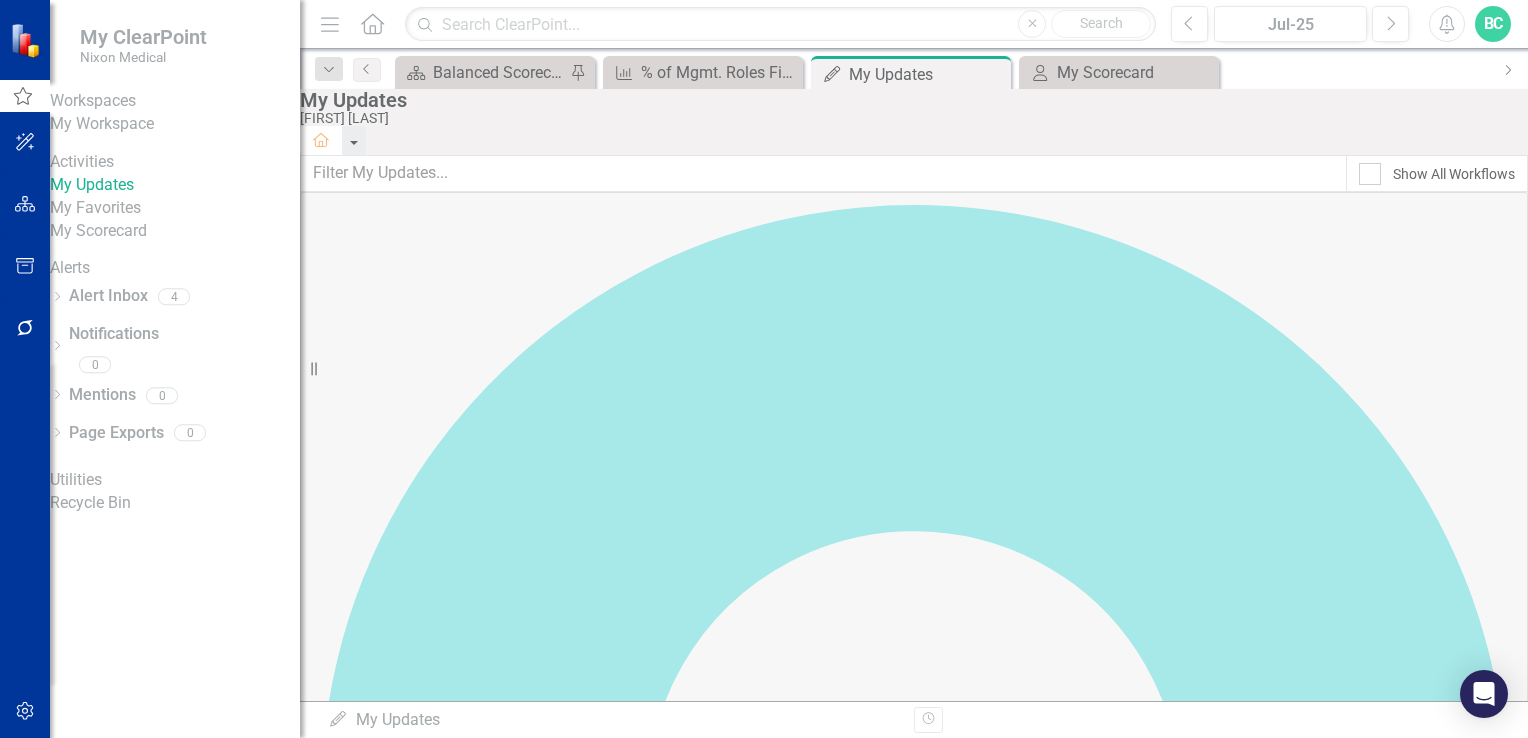 scroll, scrollTop: 2084, scrollLeft: 0, axis: vertical 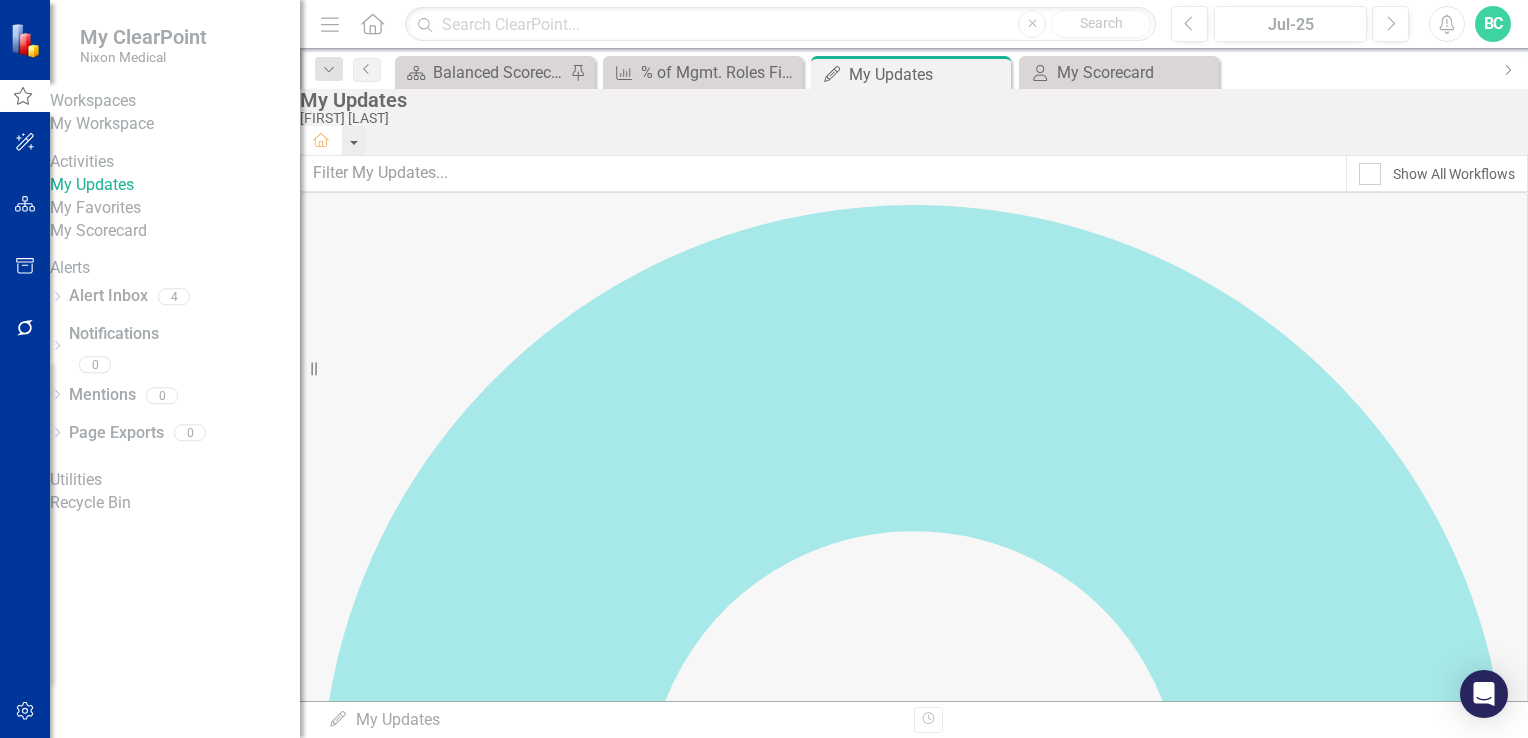 click at bounding box center [312, 4994] 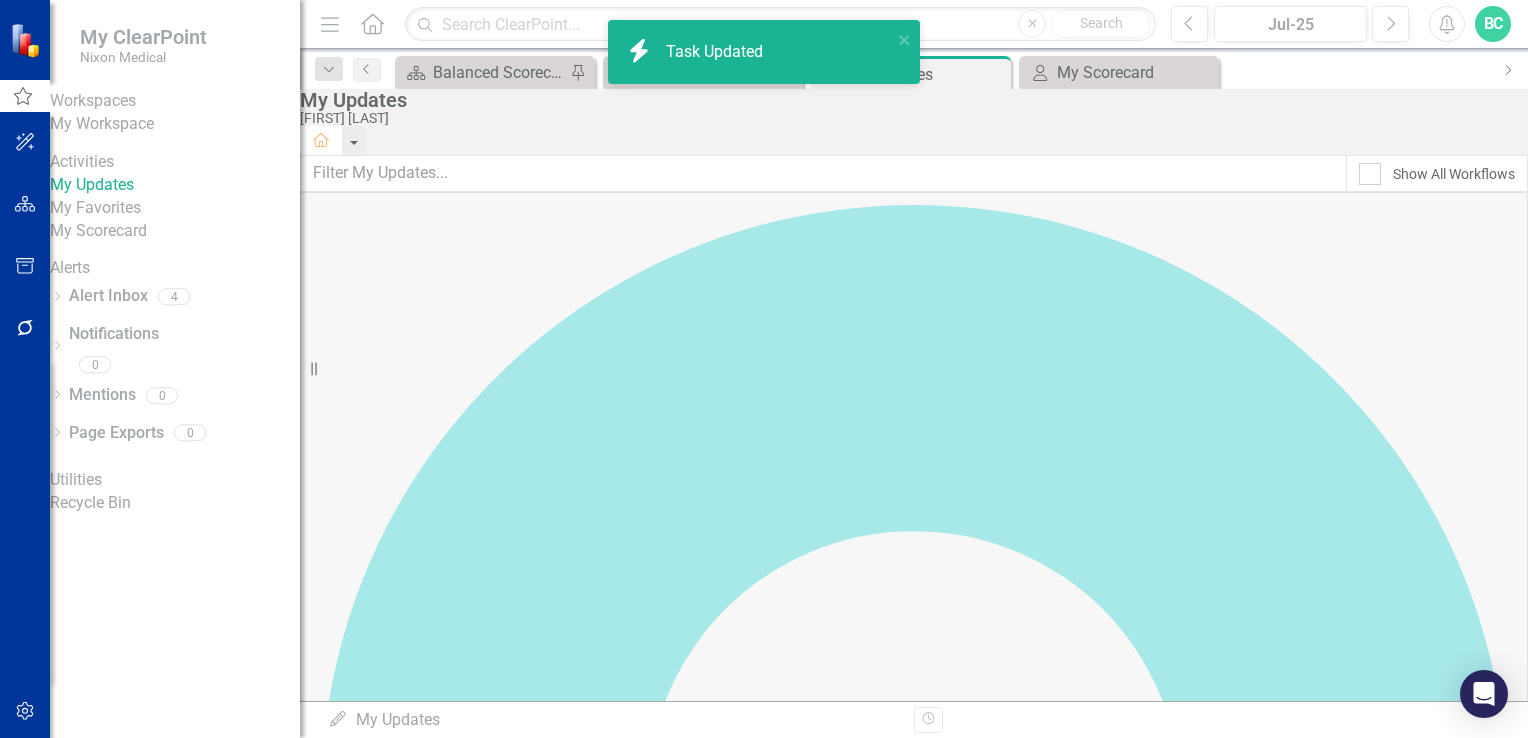 checkbox on "false" 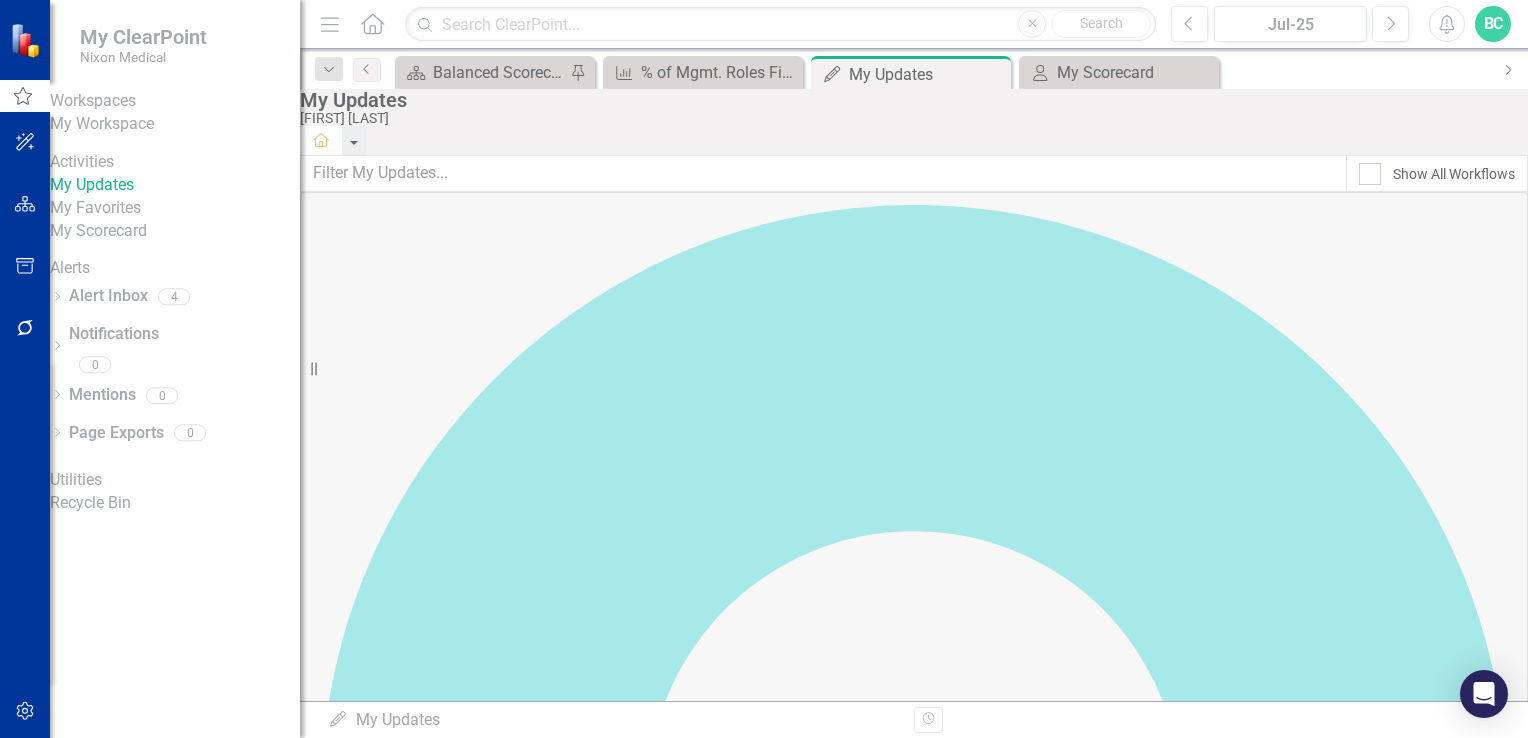 scroll, scrollTop: 0, scrollLeft: 0, axis: both 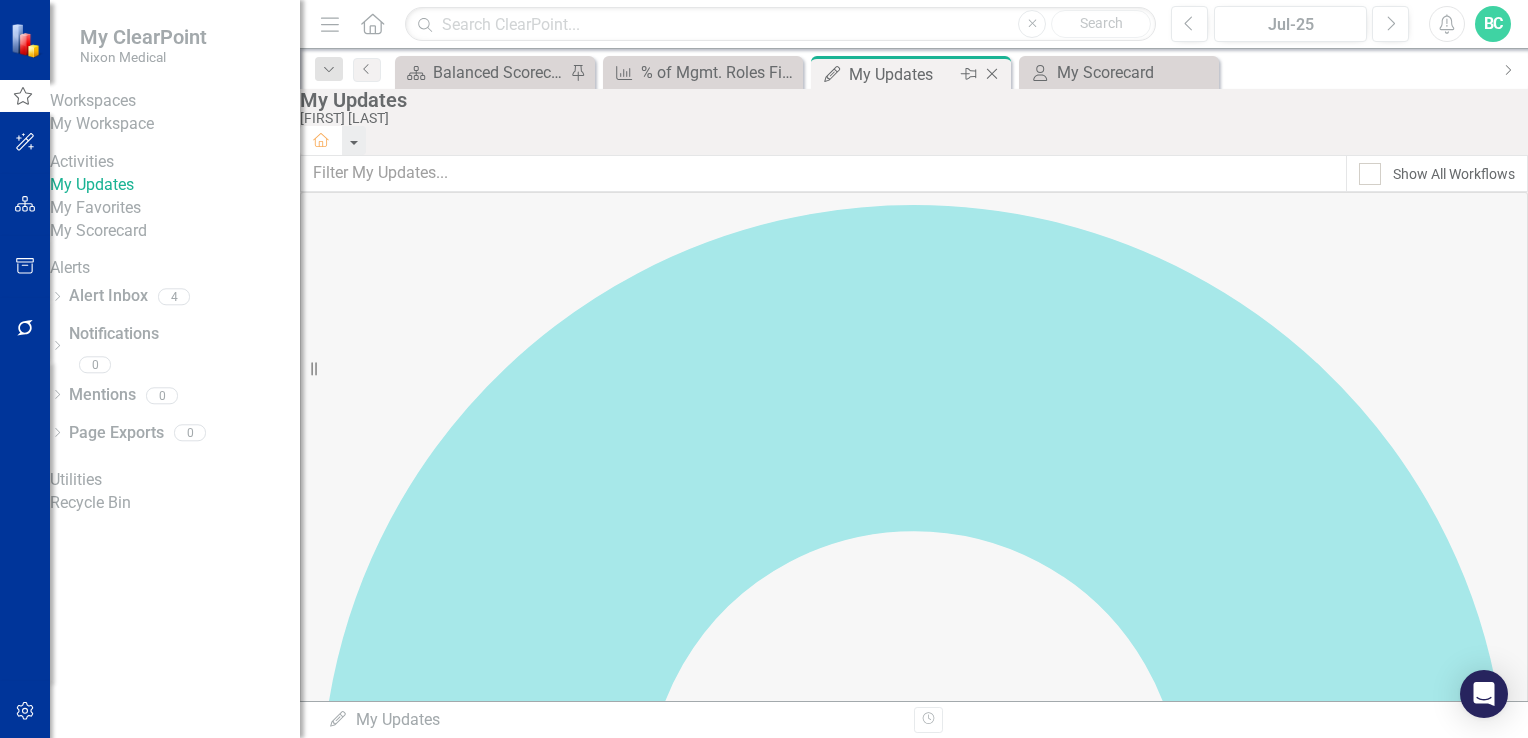 click 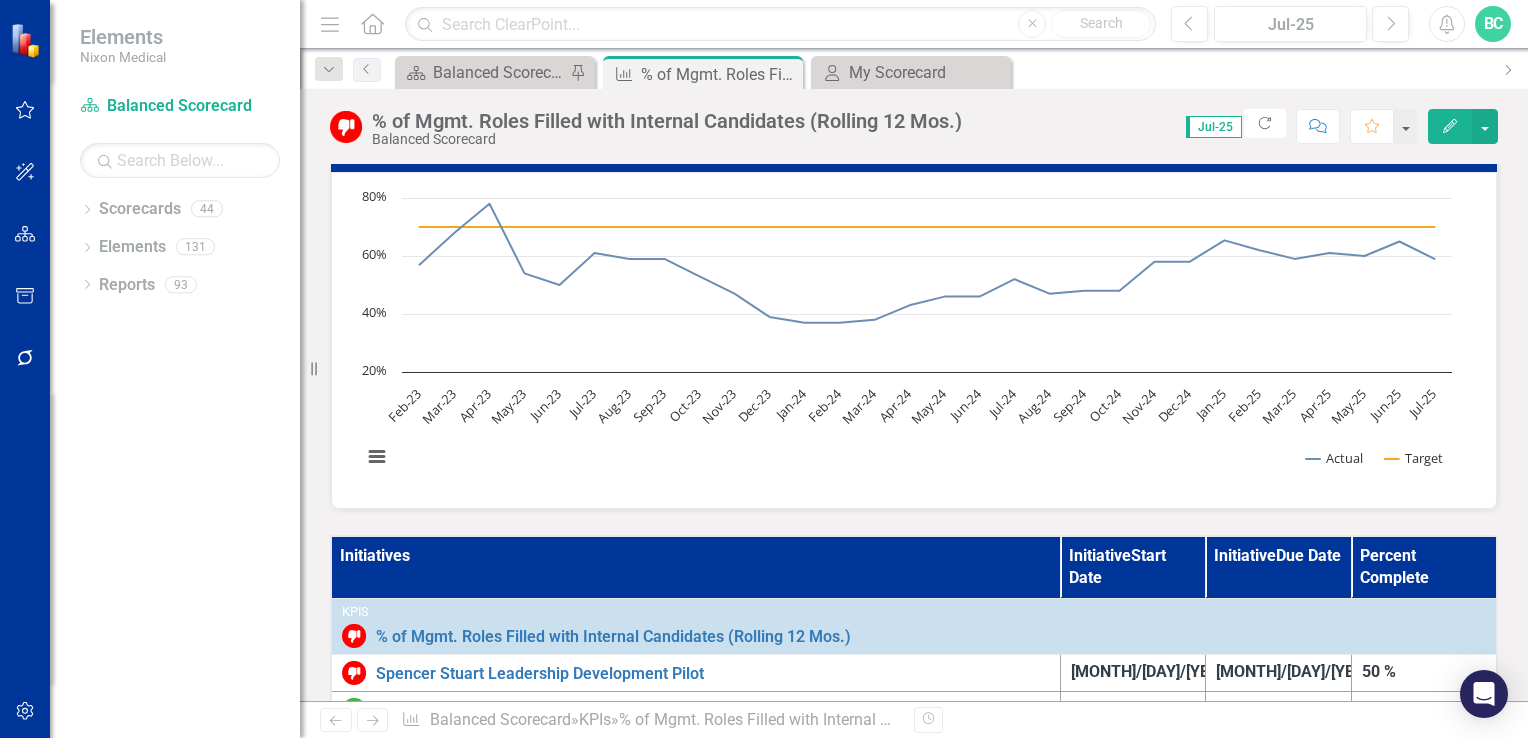 scroll, scrollTop: 310, scrollLeft: 0, axis: vertical 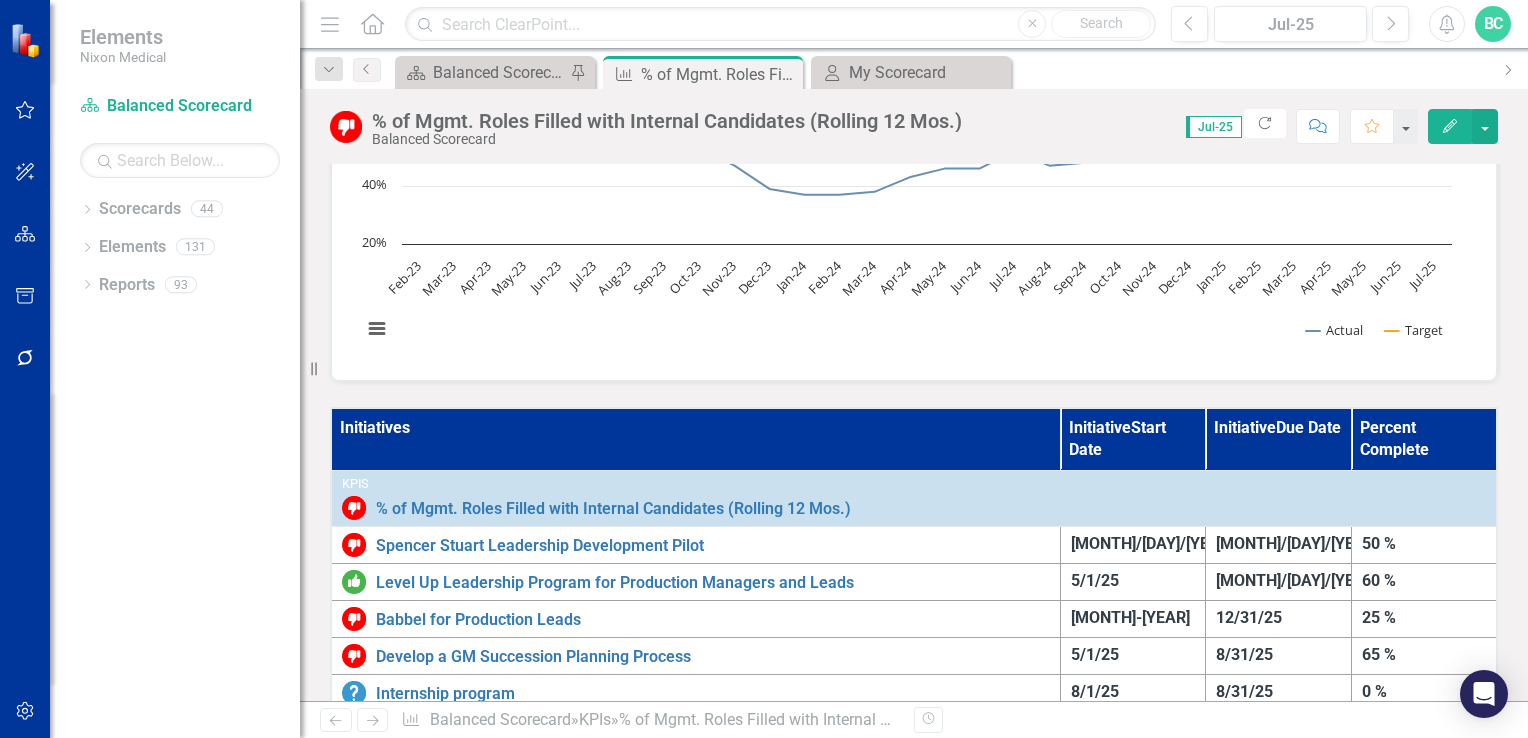 click on "Edit" 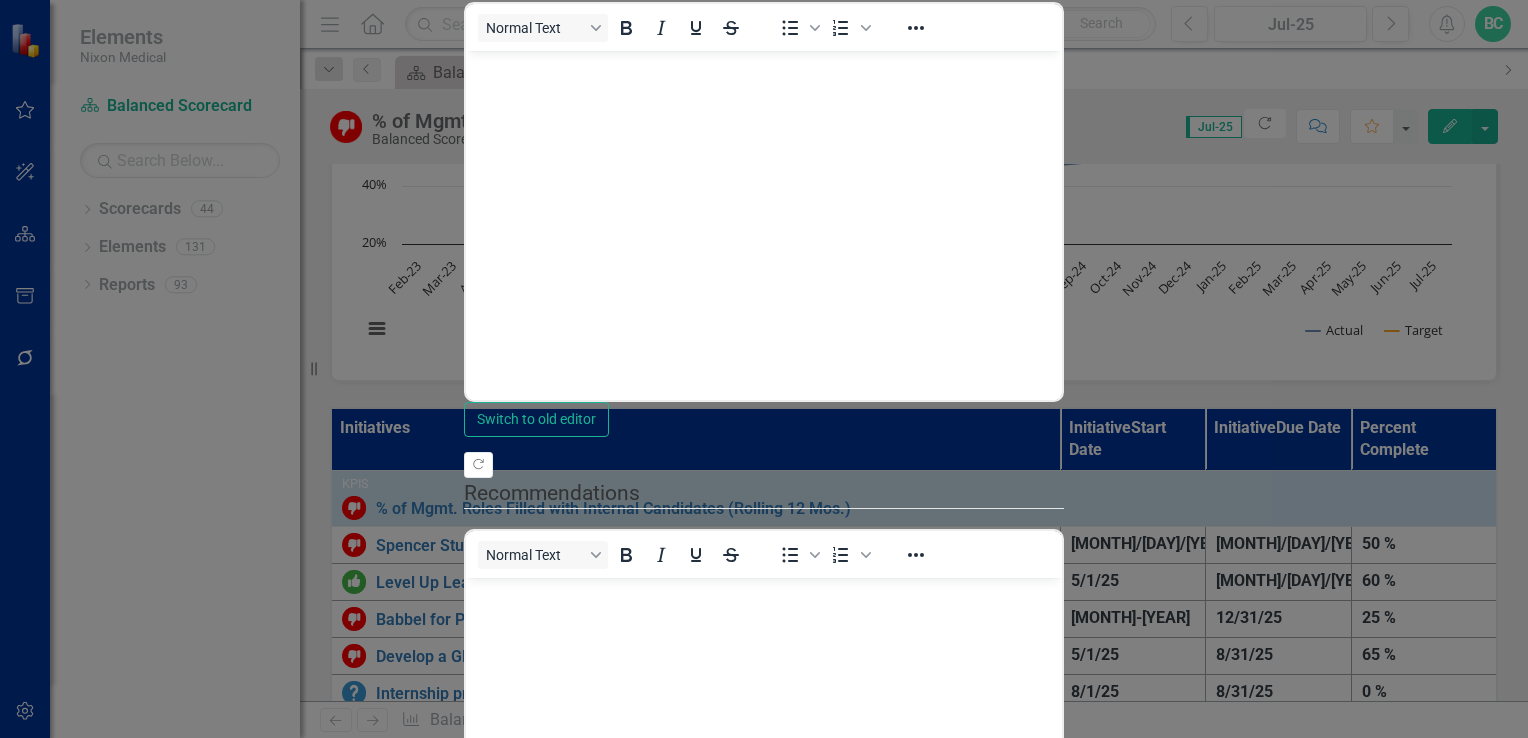 scroll, scrollTop: 0, scrollLeft: 0, axis: both 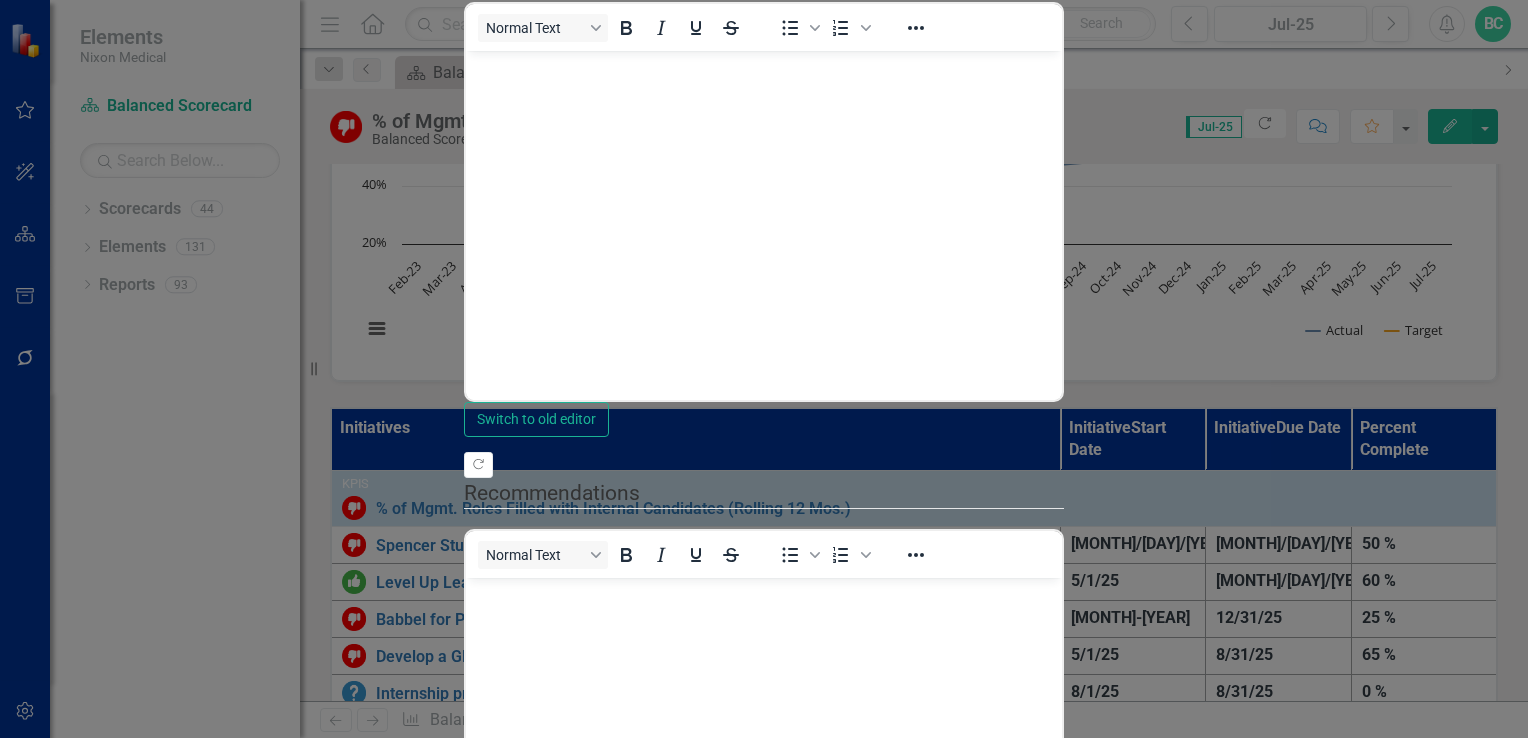 click on "Edit Fields" at bounding box center [600, -175] 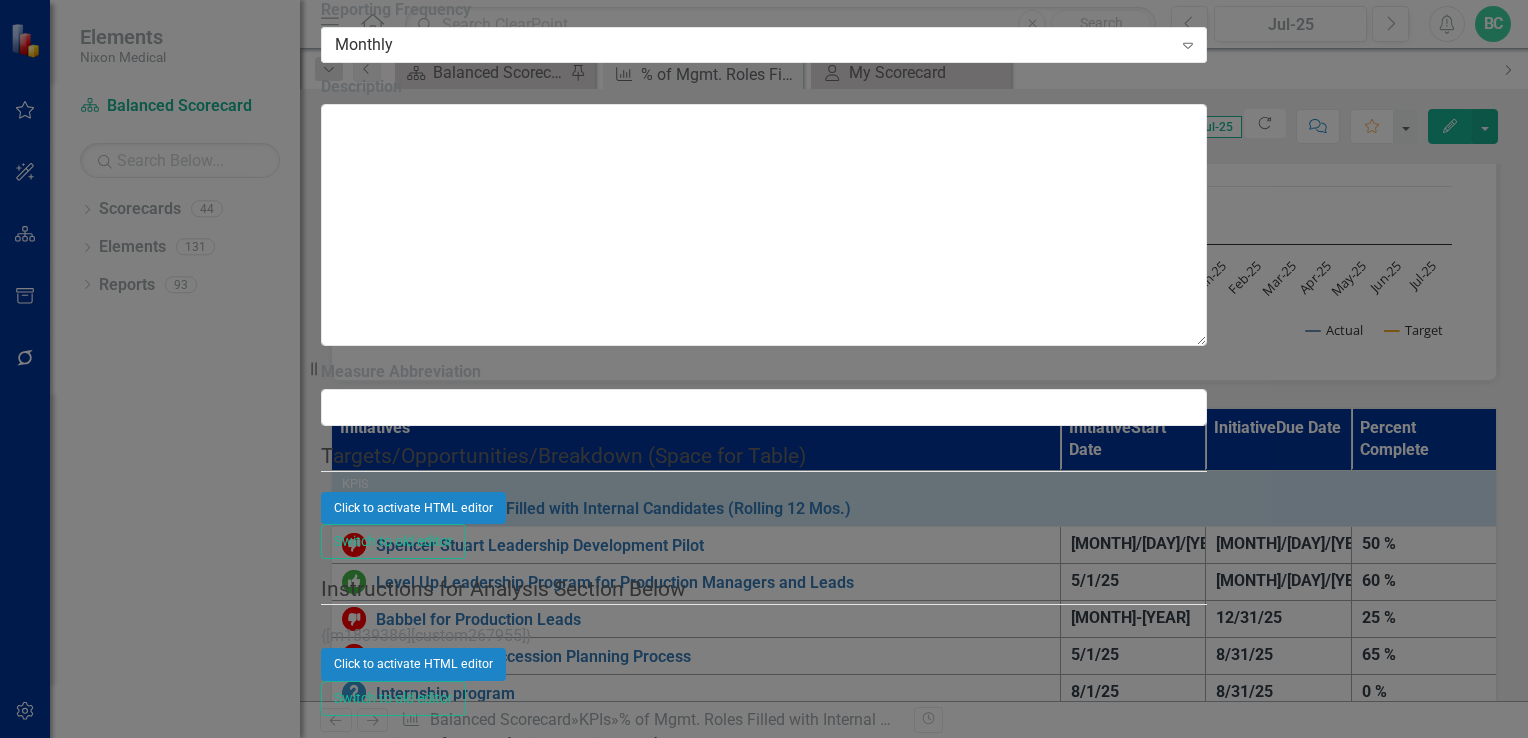 click on "Update  Data" at bounding box center [538, -1713] 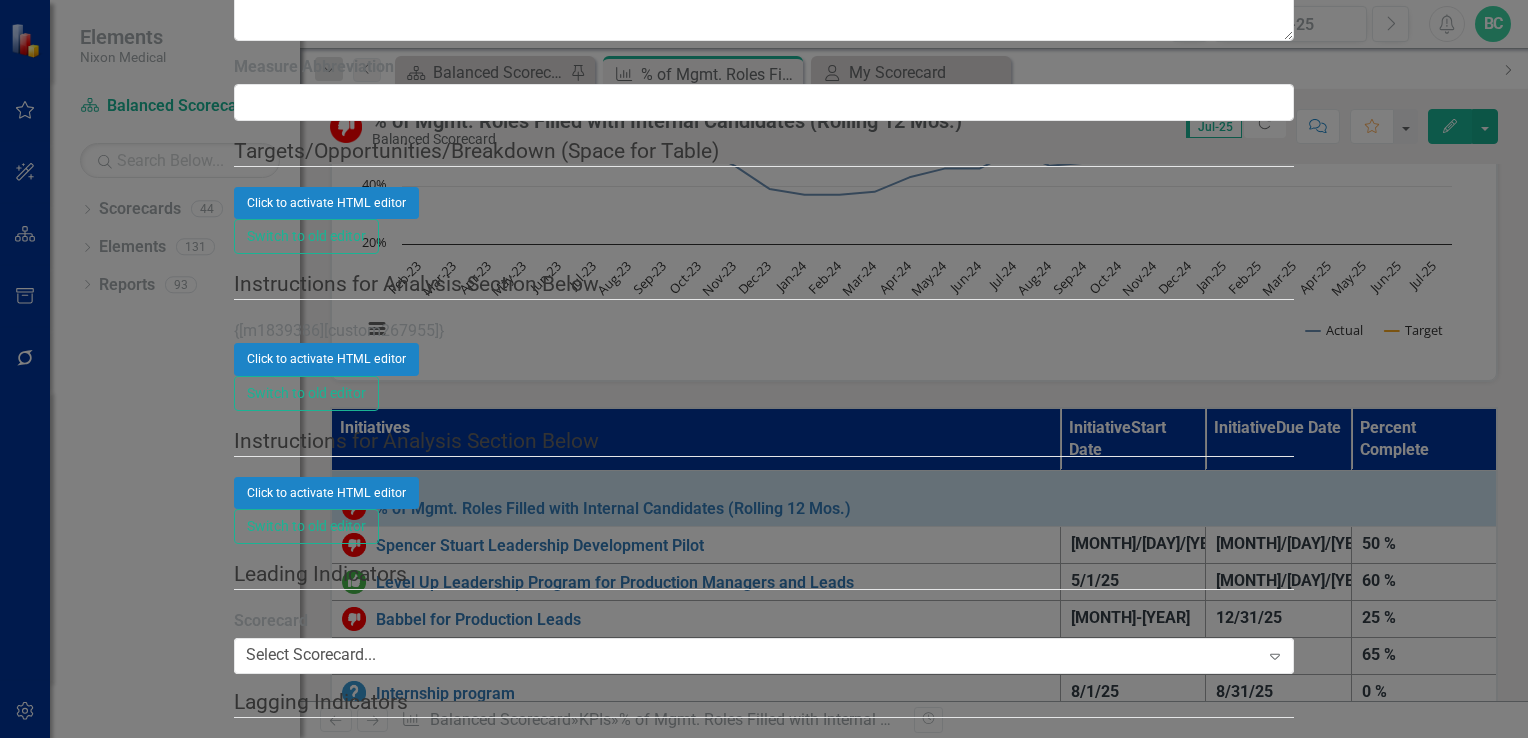 click on "Series" at bounding box center [519, -2018] 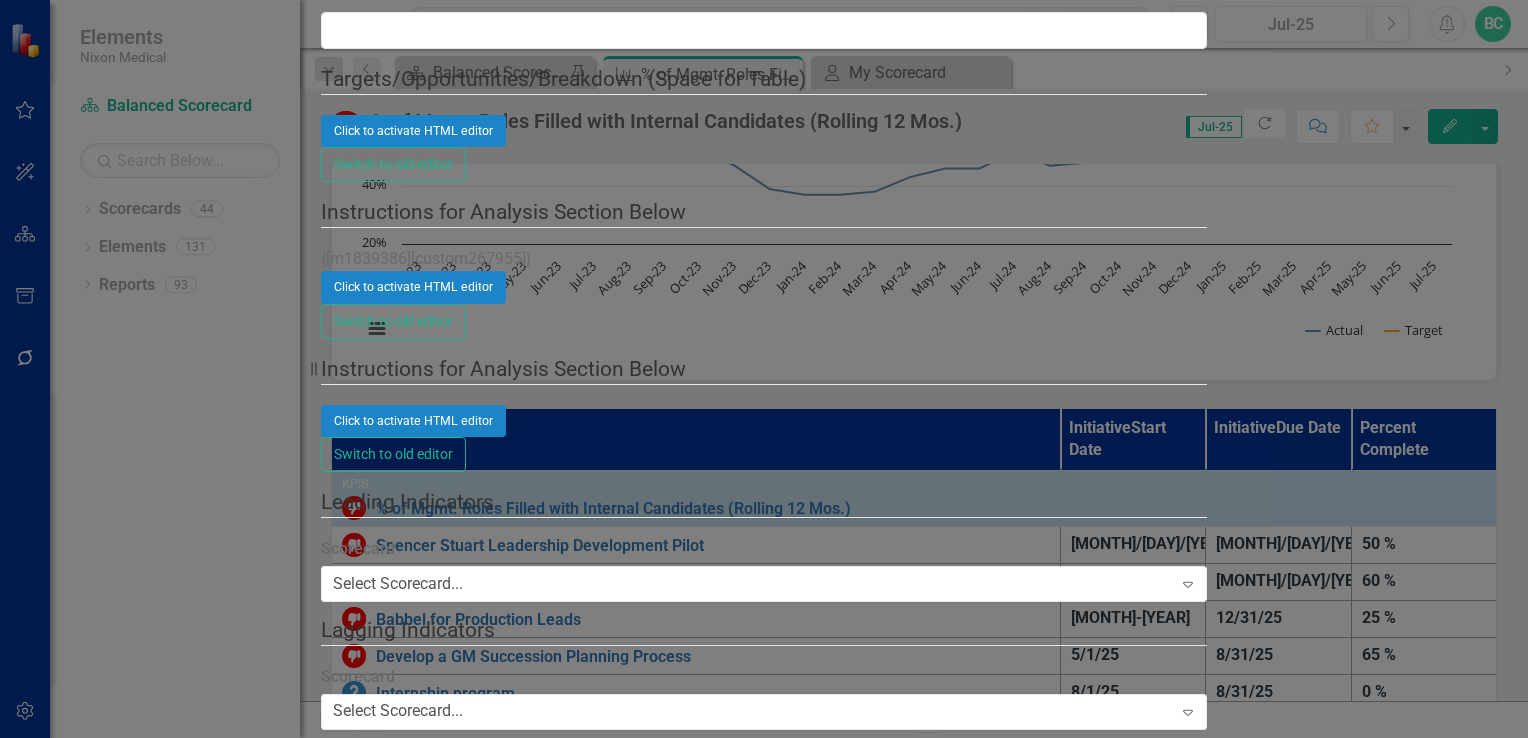 click on "From this page, you can add, edit, delete, or duplicate the measure series for this element. Each measure can have an unlimited number of series (though we suggest you limit it to less than six), and the series can be evaluated and calculated. You can also configure the element to automatically evaluate based on the evaluation of one of the series.    Learn more in the ClearPoint Support Center. Close Help Evaluation Option Use 'Actual' Evaluation Expand Show Deleted Add Sorry, no results found. Drag Target Trash Dropdown Menu Drag Actual Evaluated Element Evaluation Trash Dropdown Menu Drag Change from Previous Month Calculated Evaluated Trash Dropdown Menu" at bounding box center [764, 2518] 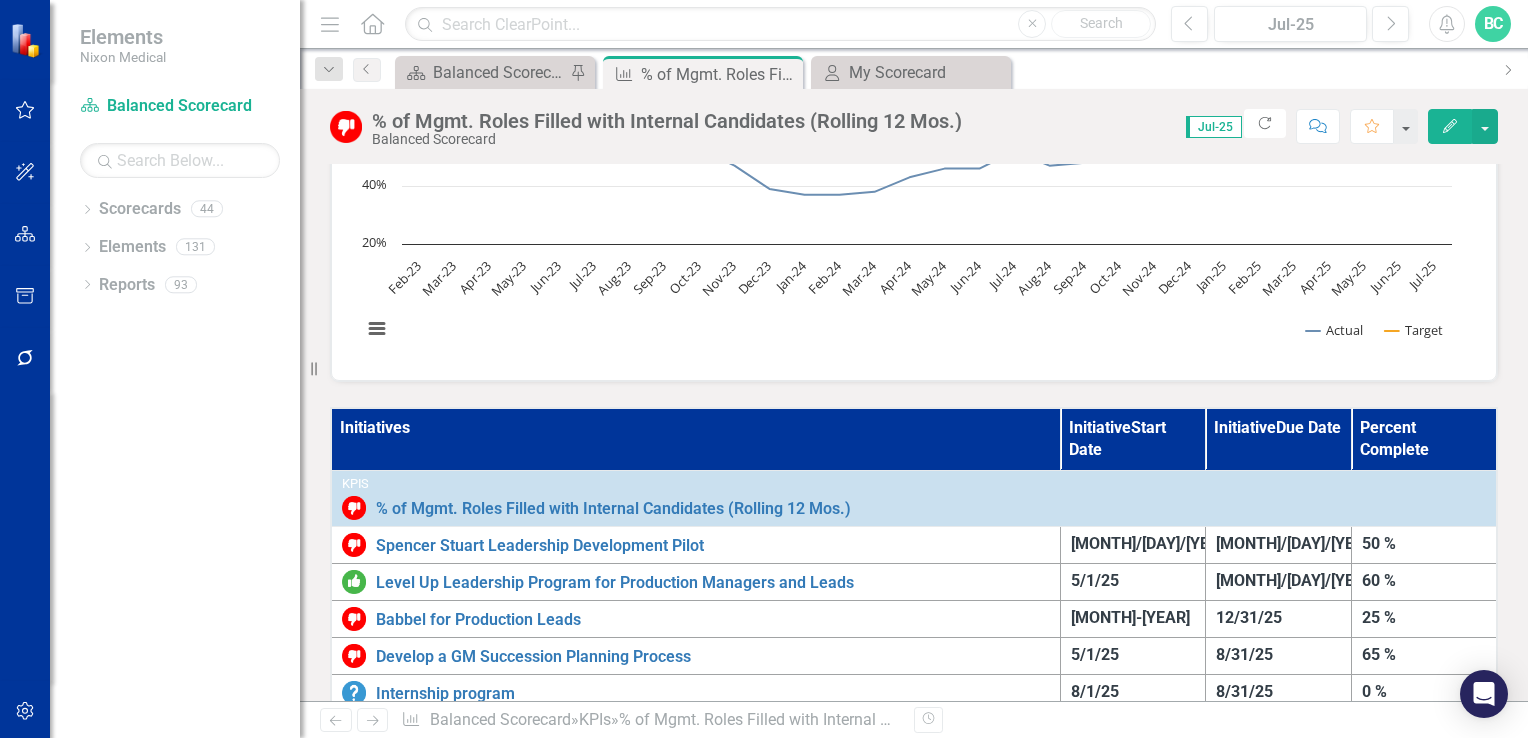 click on "Initiatives" at bounding box center (695, 439) 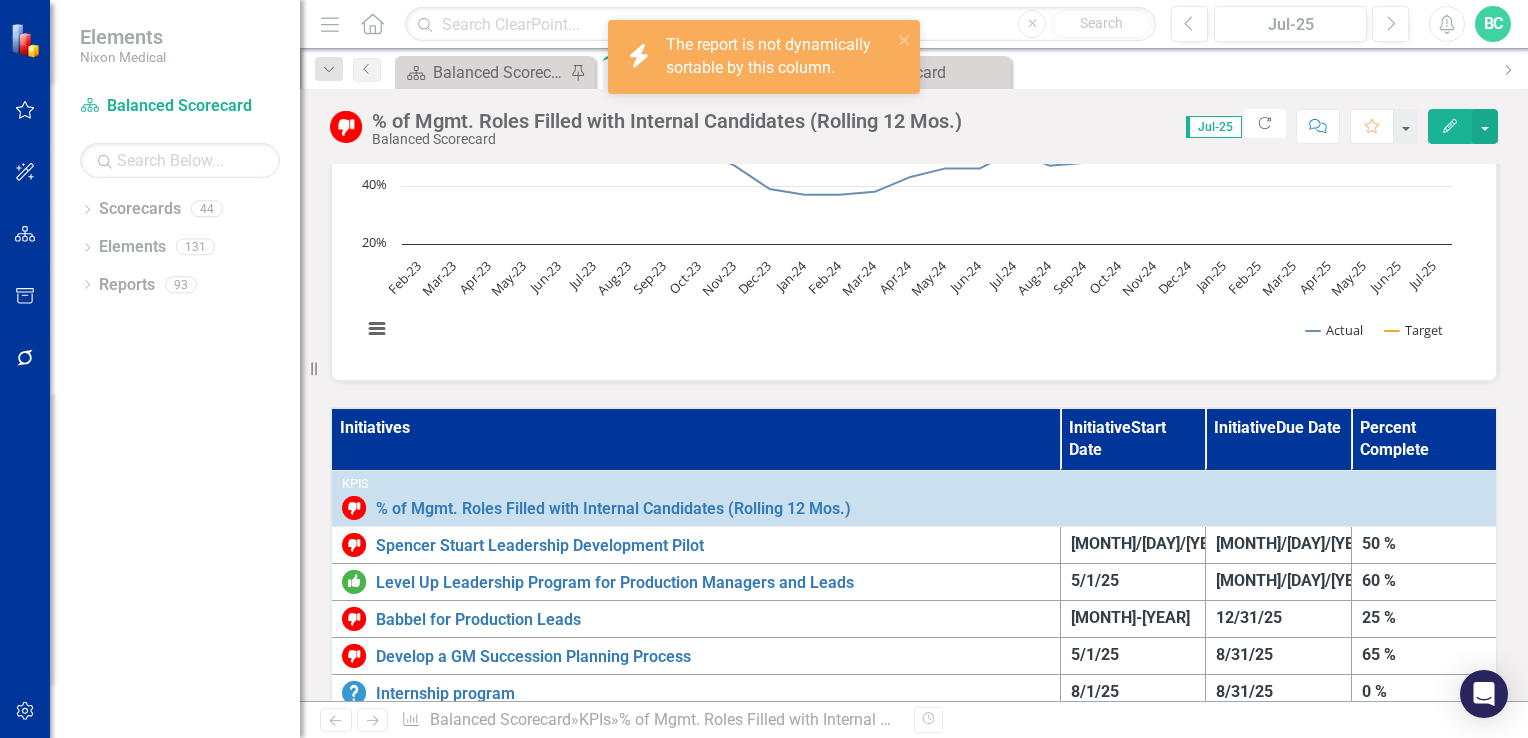 click on "Initiatives" at bounding box center [695, 439] 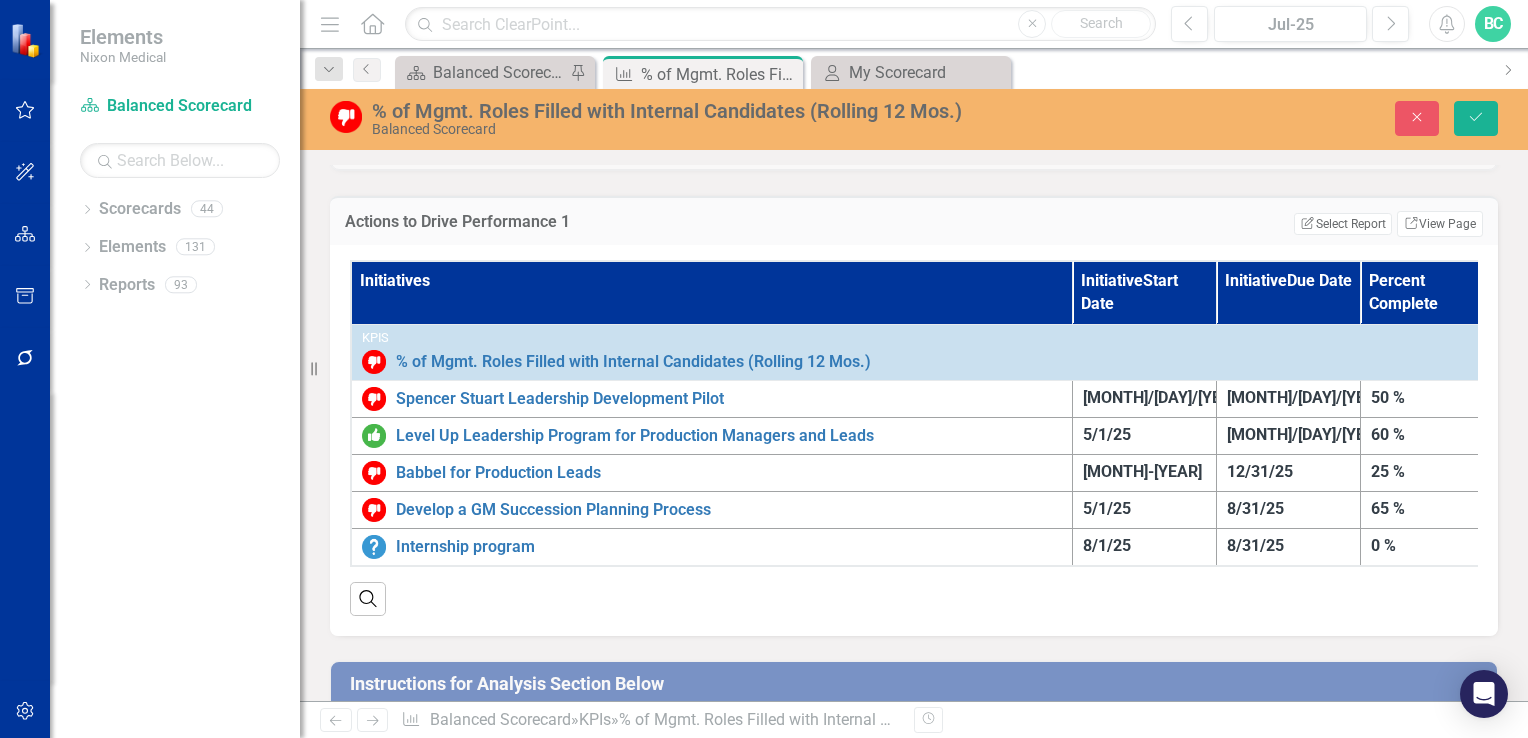 scroll, scrollTop: 526, scrollLeft: 0, axis: vertical 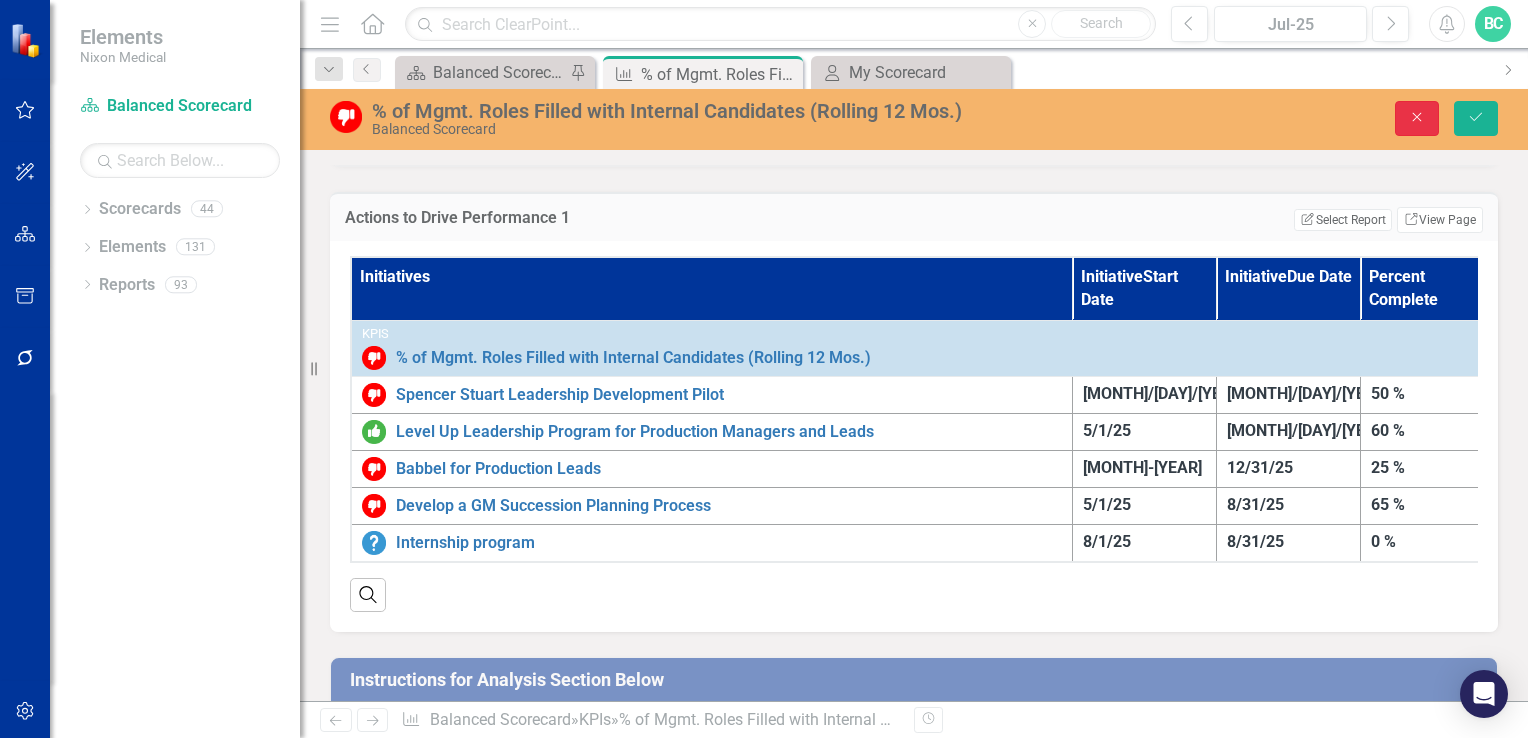 click on "Close" 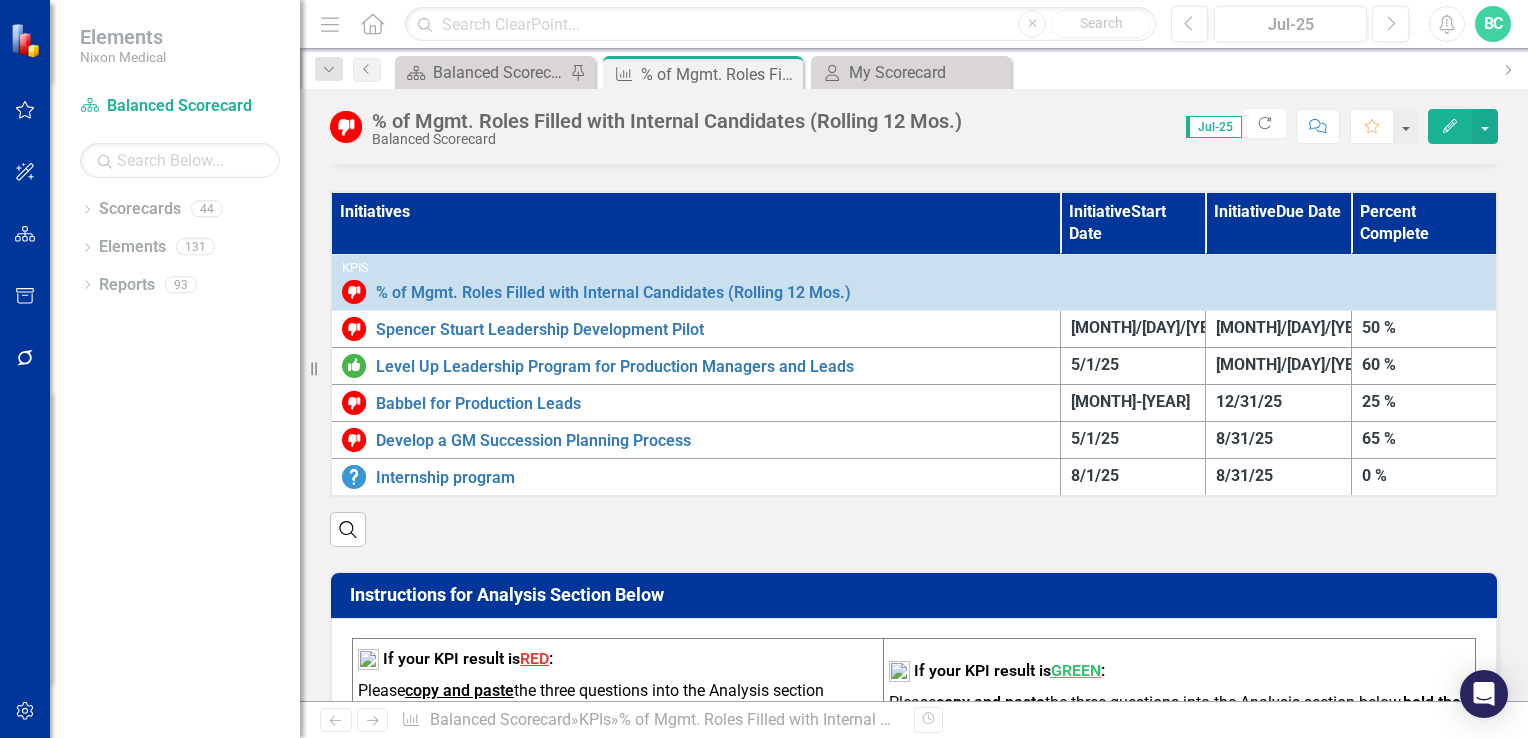 click on "Initiatives" at bounding box center (695, 223) 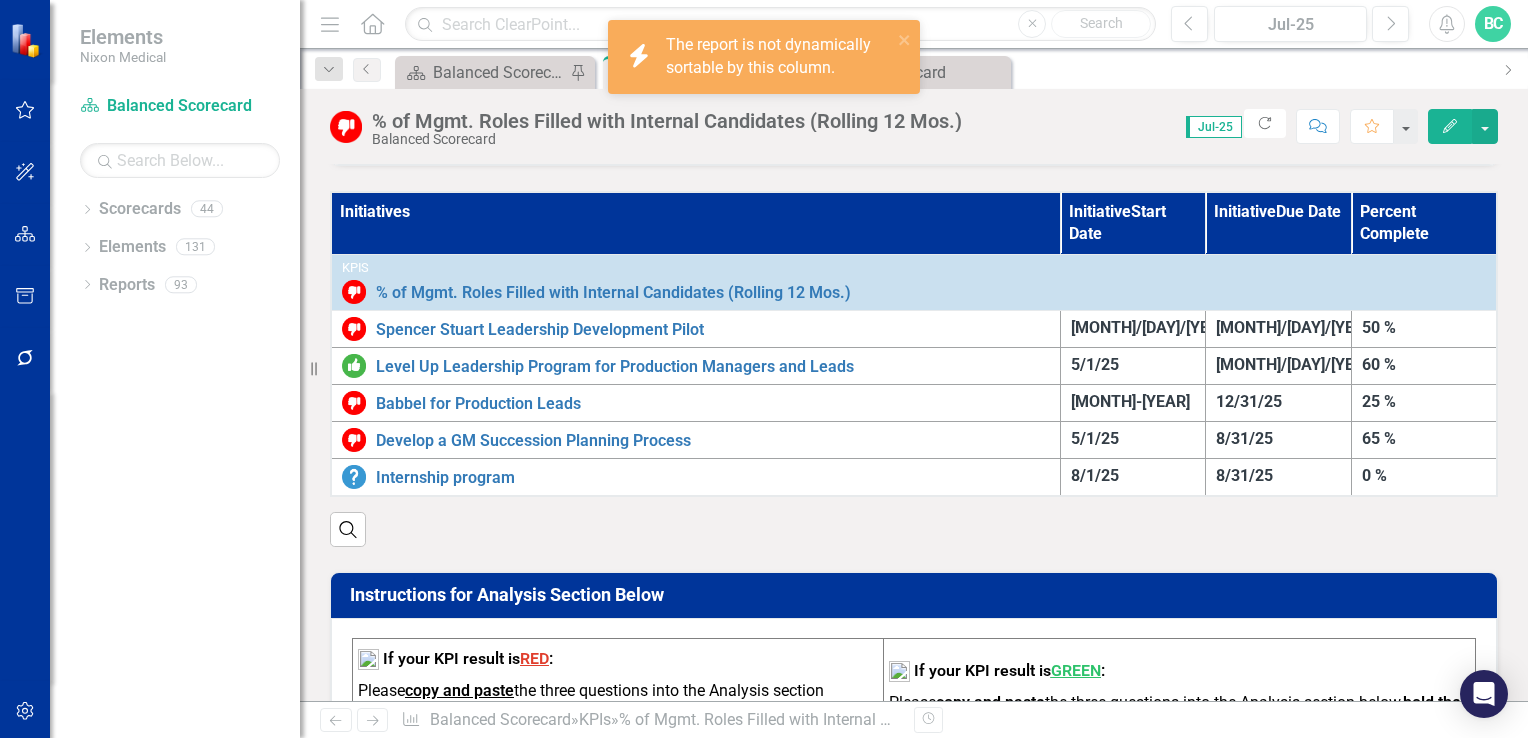 click on "Initiatives" at bounding box center [695, 223] 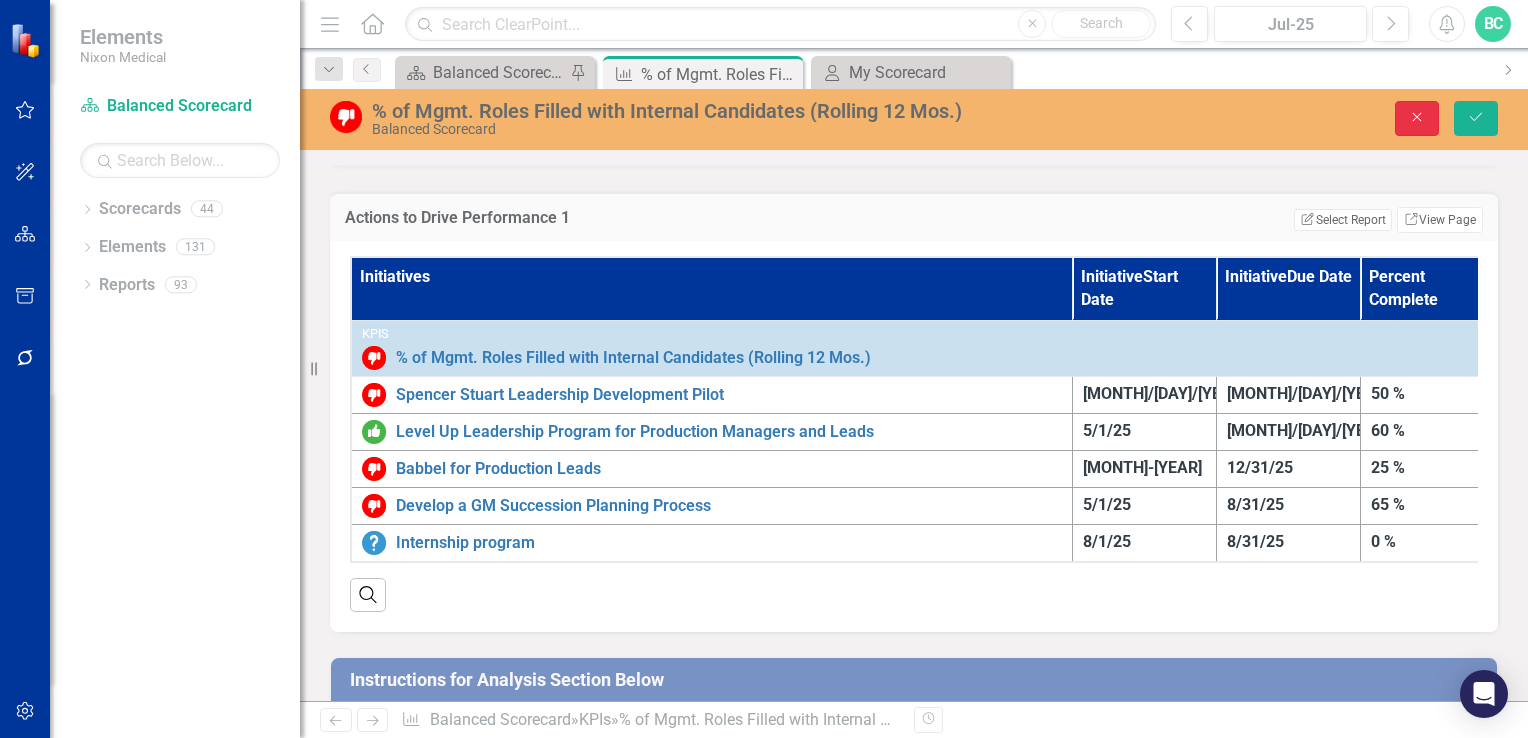 click on "Close" 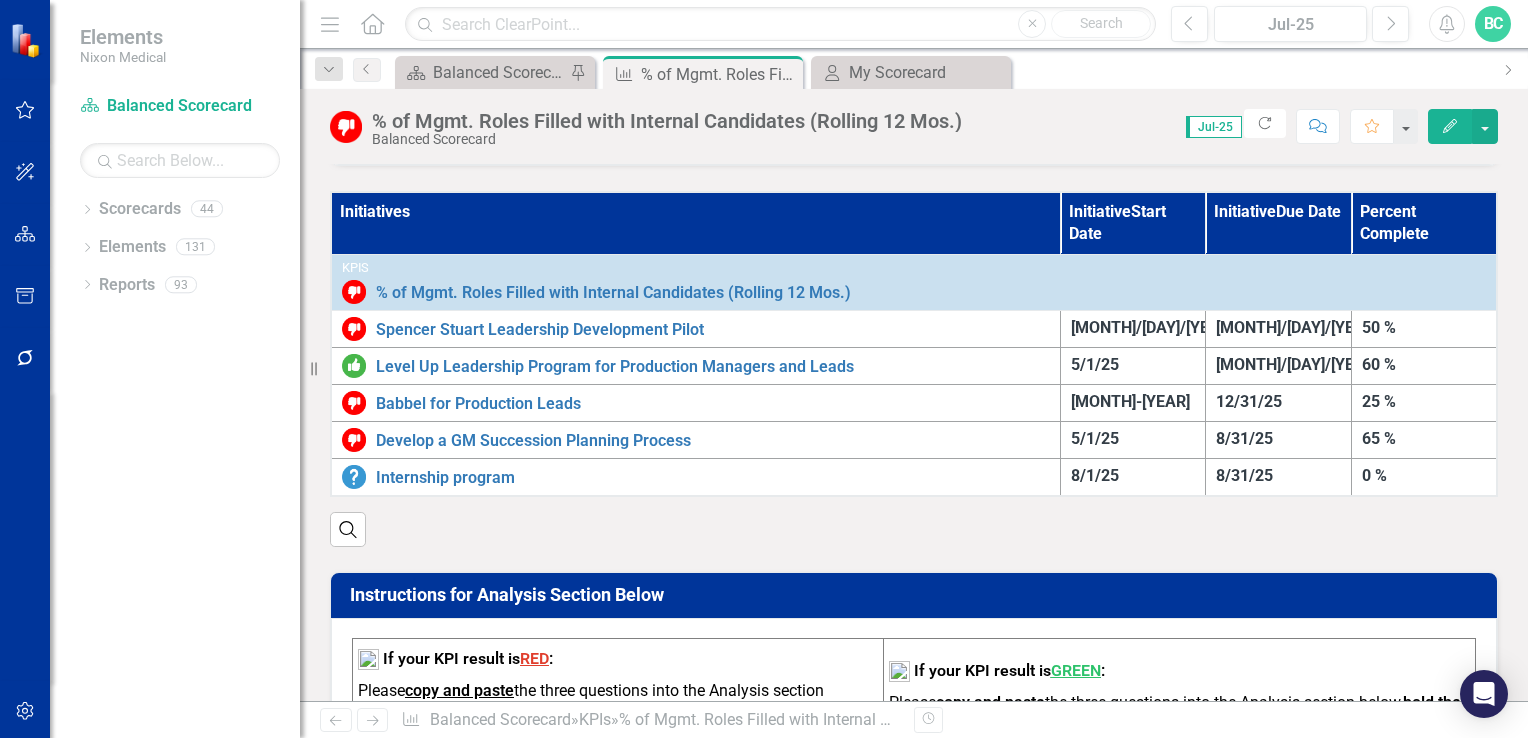 scroll, scrollTop: 0, scrollLeft: 0, axis: both 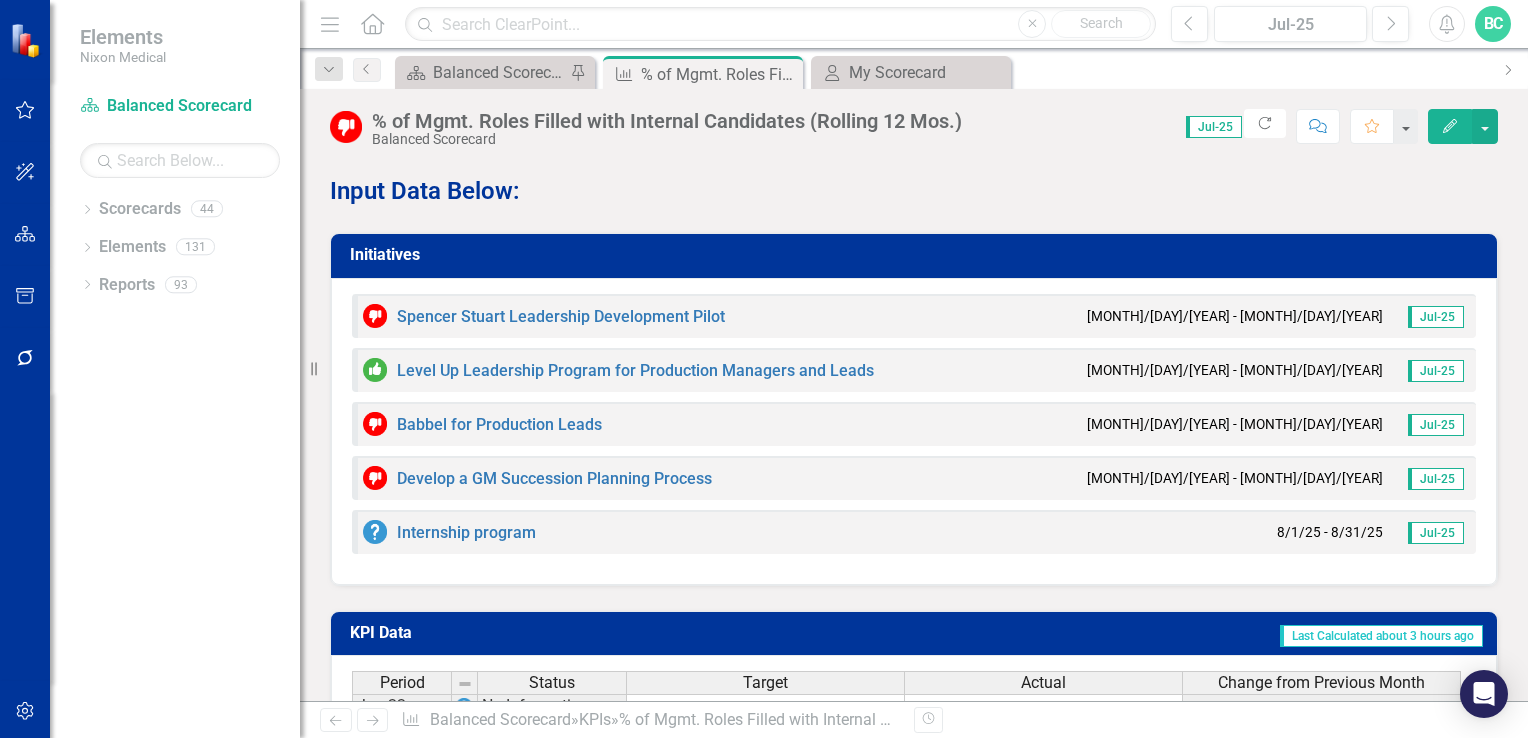 click on "Initiatives" at bounding box center [917, 255] 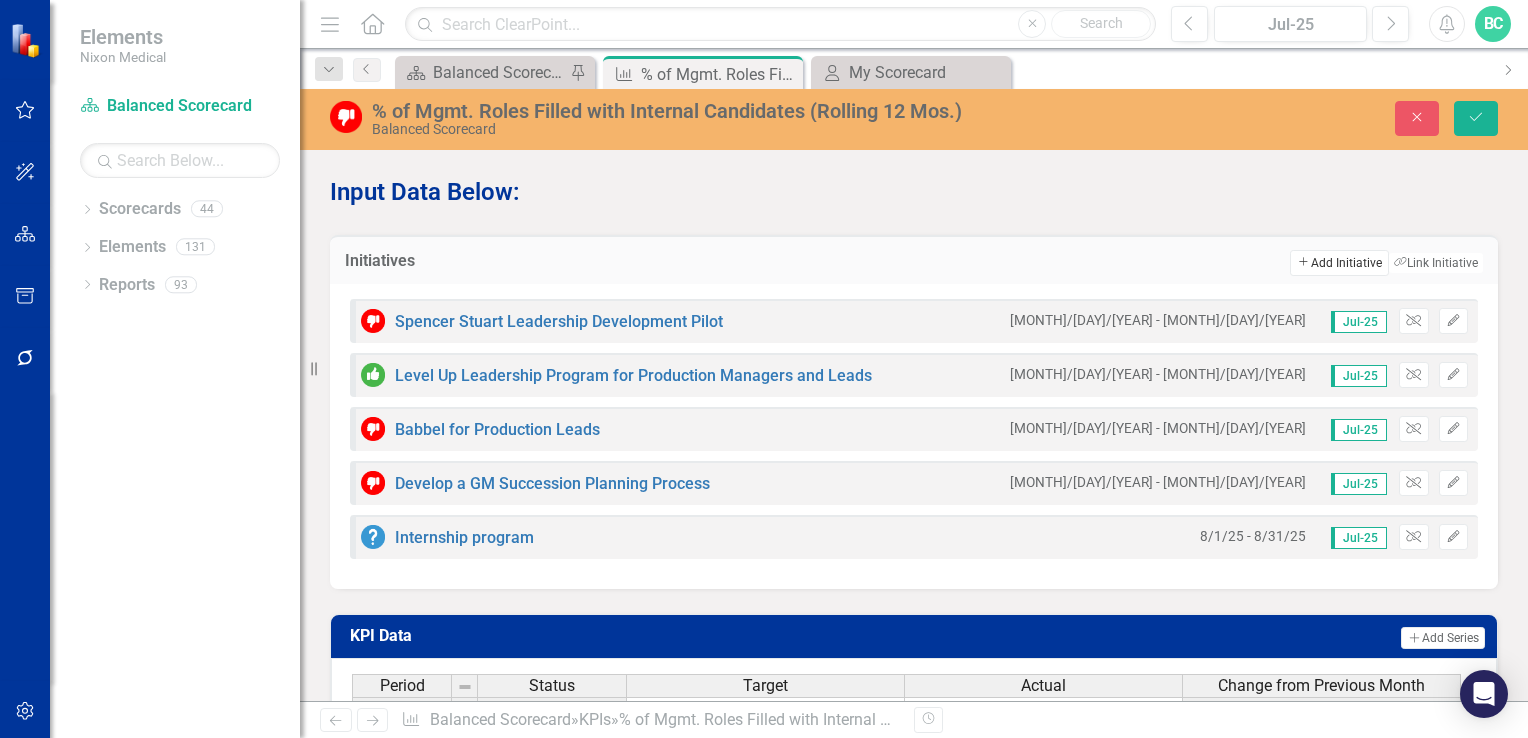 click on "Add  Add Initiative" at bounding box center (1339, 263) 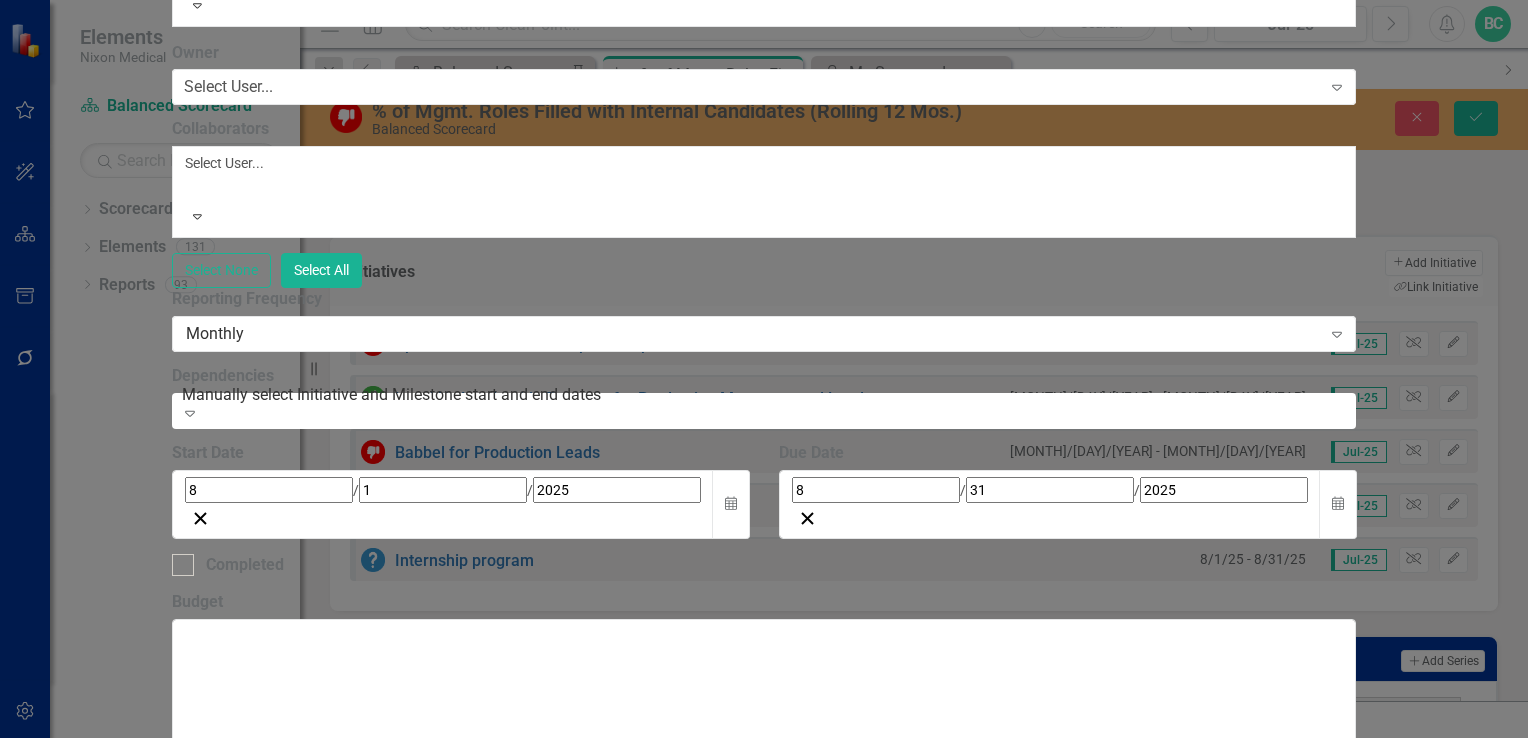 click on "Name" at bounding box center (764, -227) 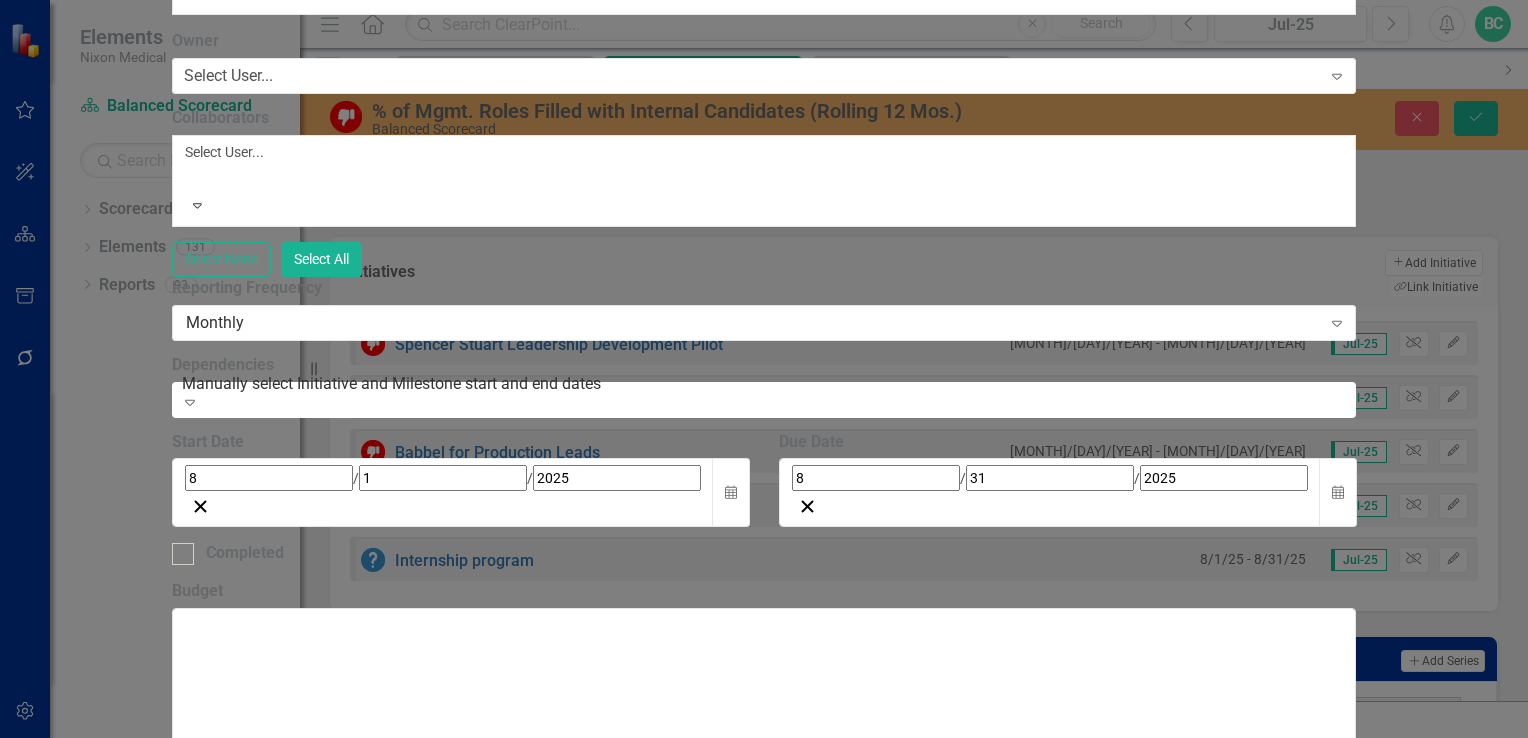 type on "Communicate and promote NJ Plant Management opportunities" 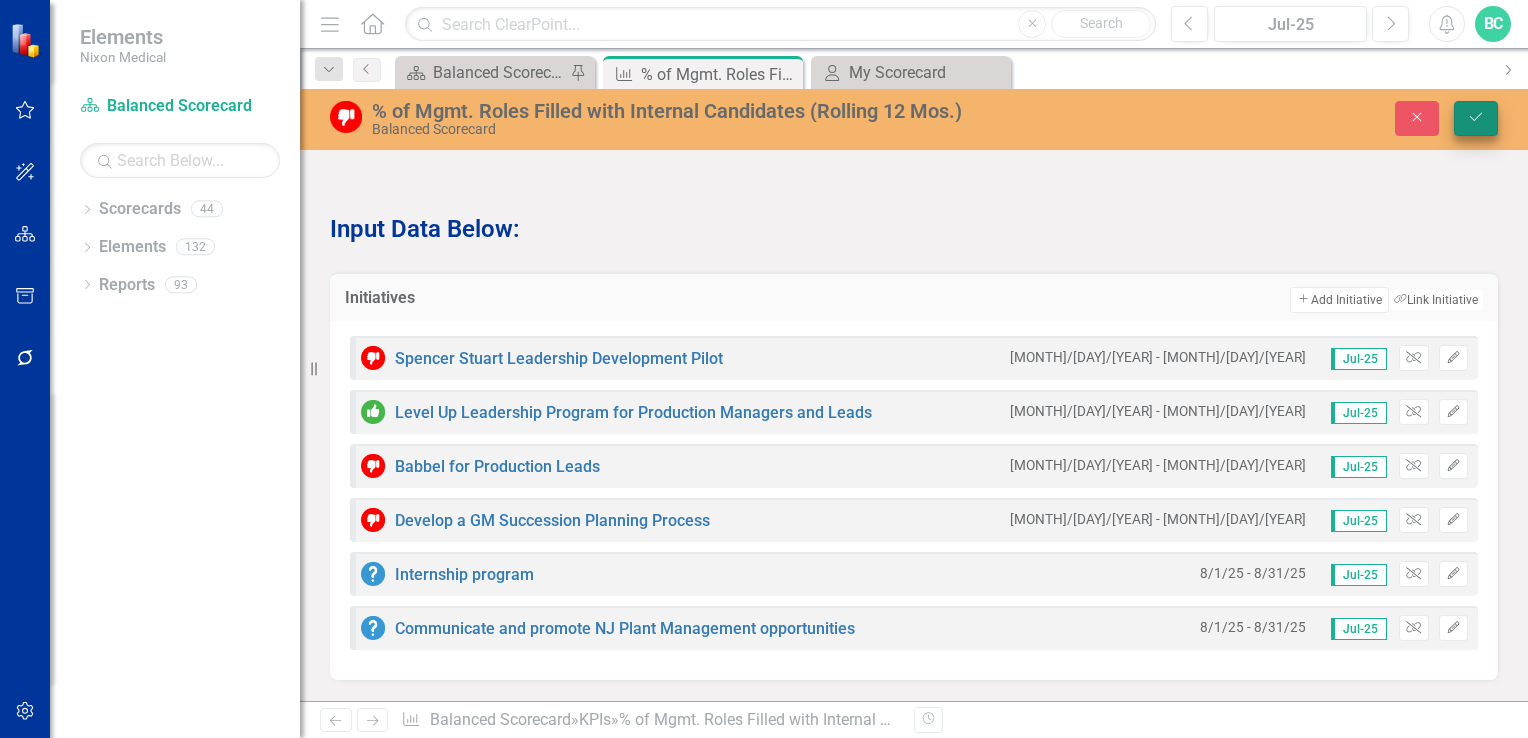 scroll, scrollTop: 1530, scrollLeft: 0, axis: vertical 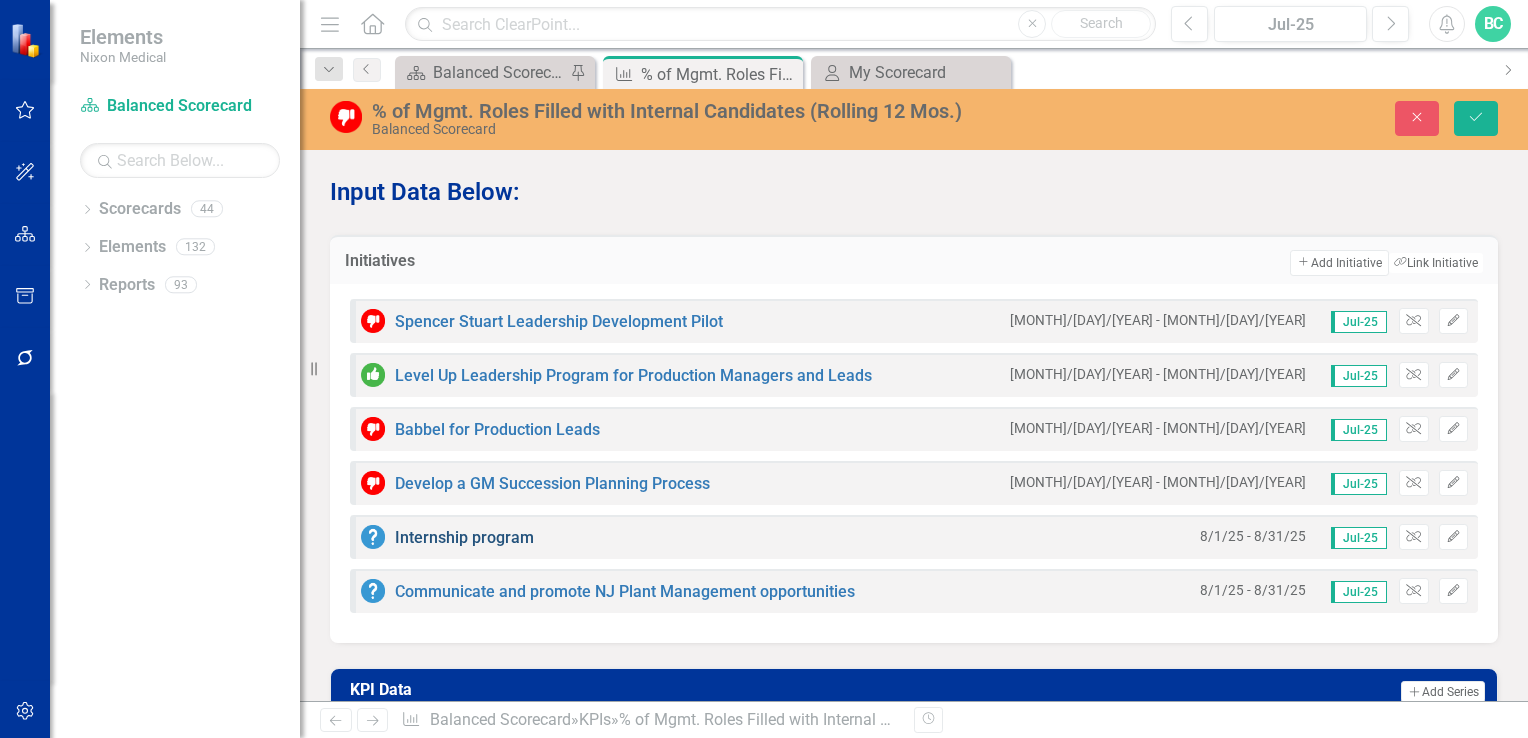 click on "Internship program" at bounding box center (464, 537) 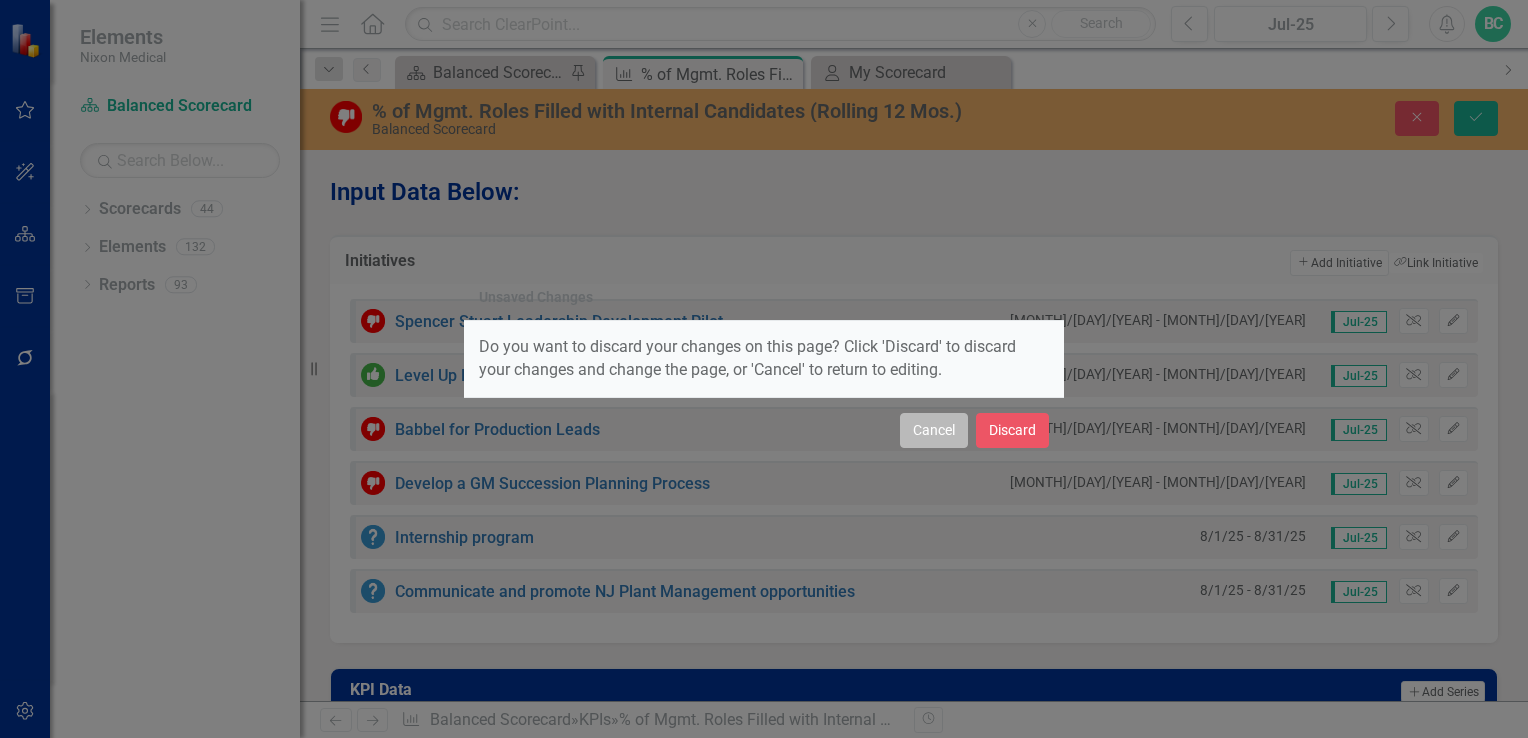 click on "Cancel" at bounding box center (934, 430) 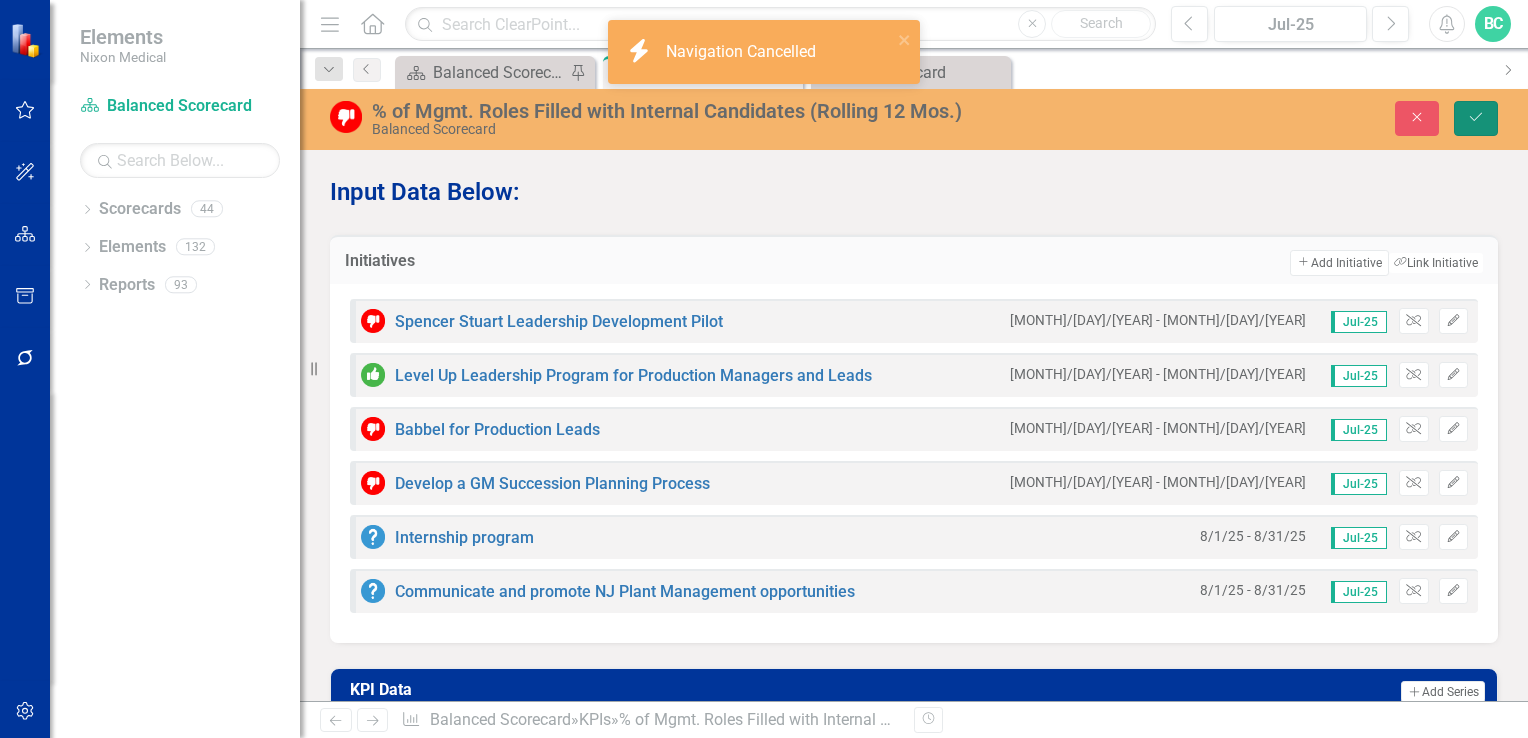 click on "Save" at bounding box center [1476, 118] 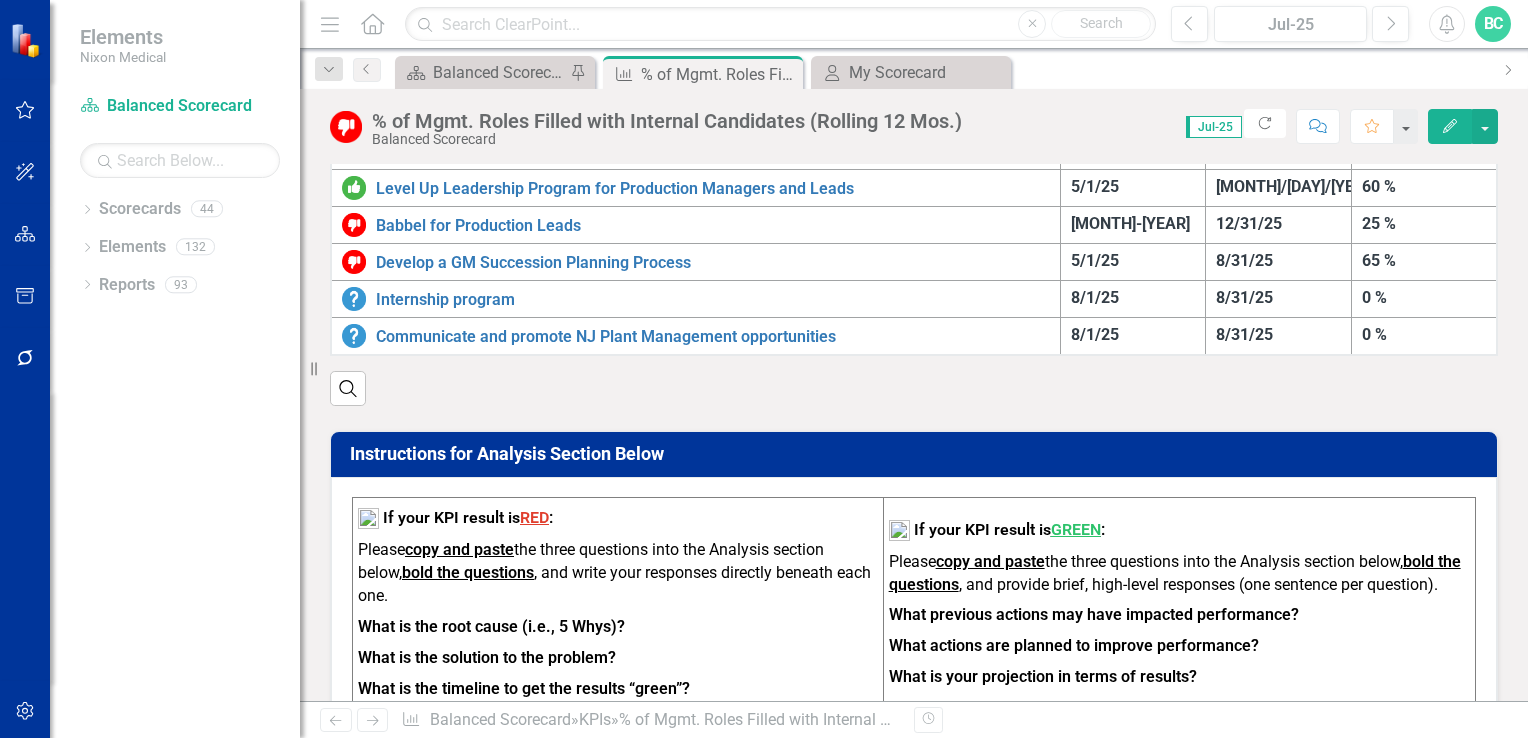 scroll, scrollTop: 691, scrollLeft: 0, axis: vertical 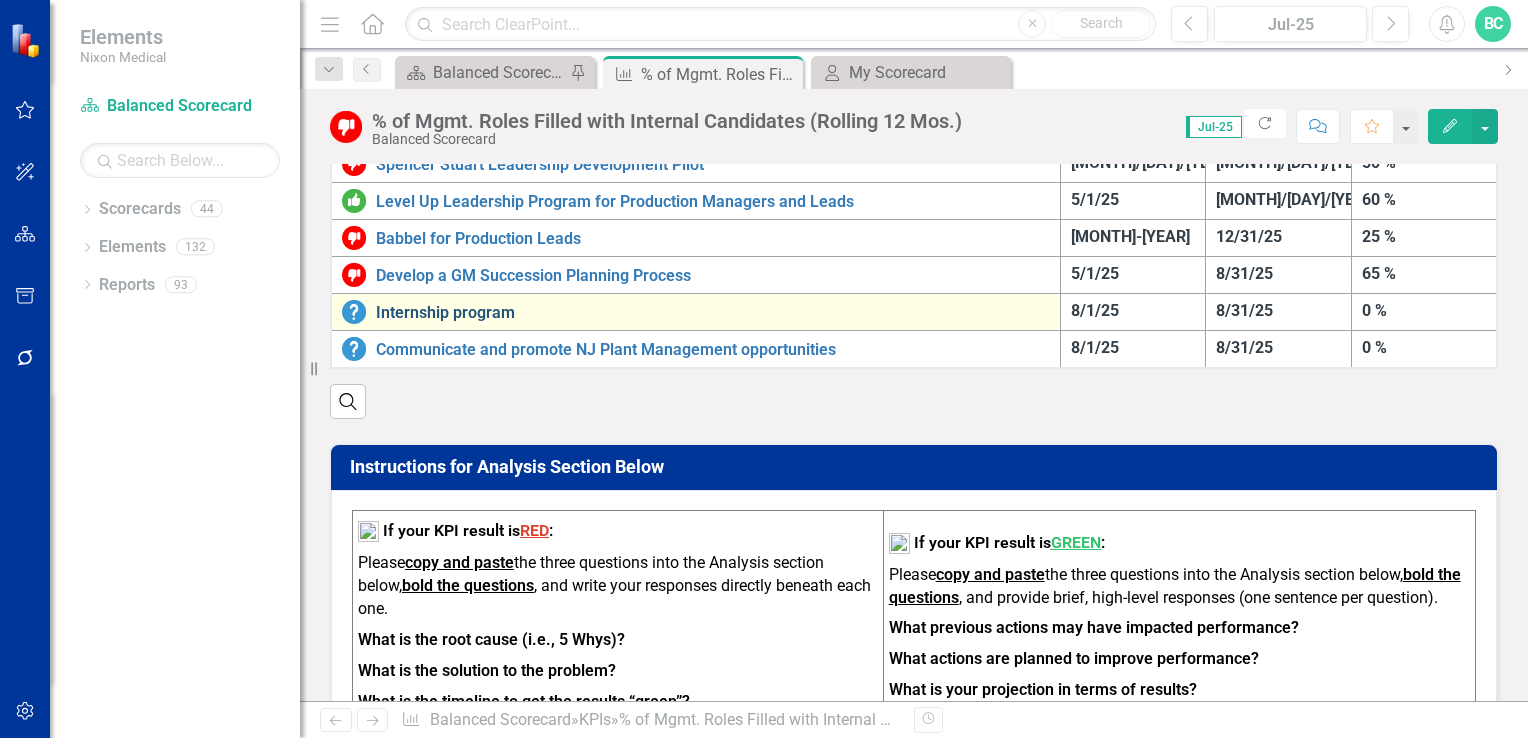 click on "Internship program" at bounding box center (713, 313) 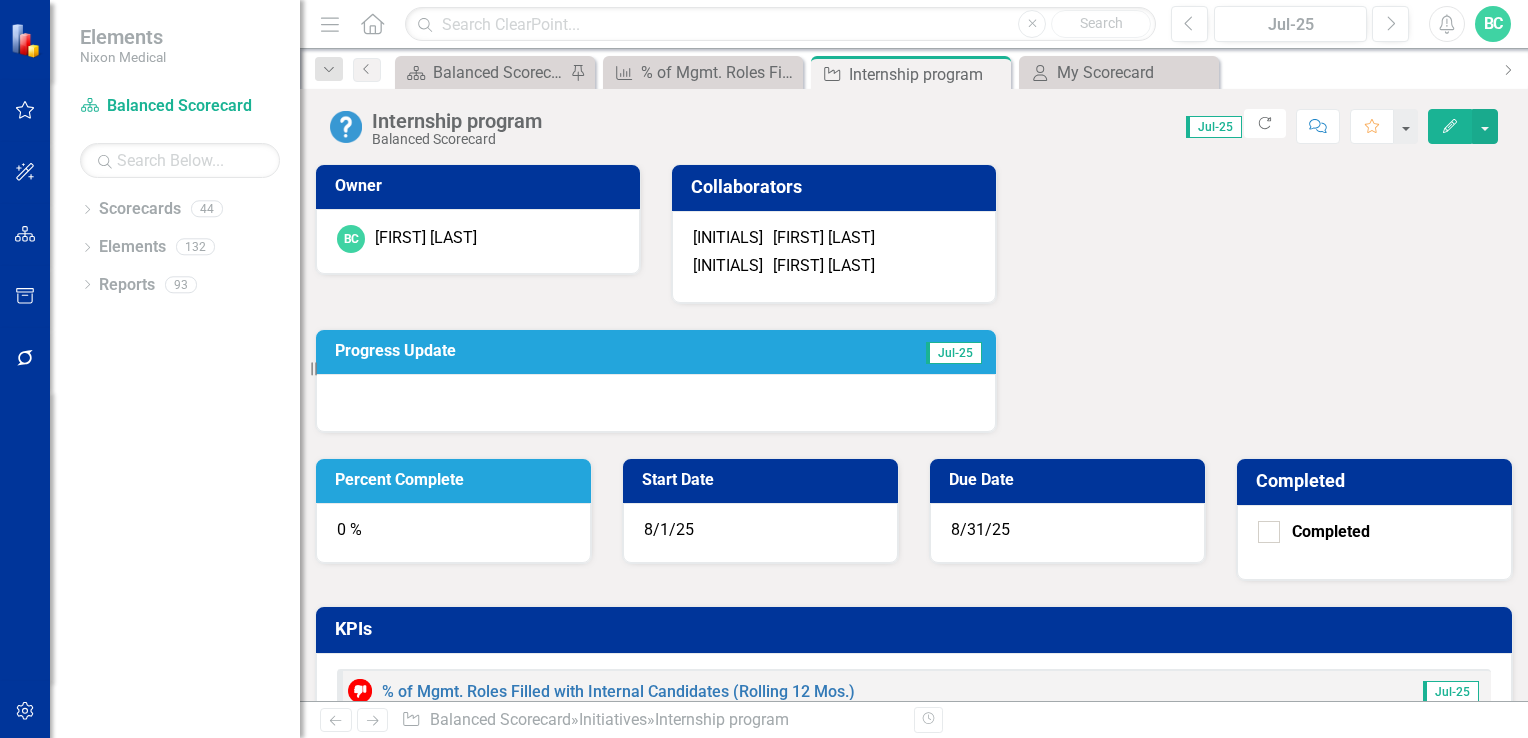 click on "Due Date" at bounding box center [1071, 480] 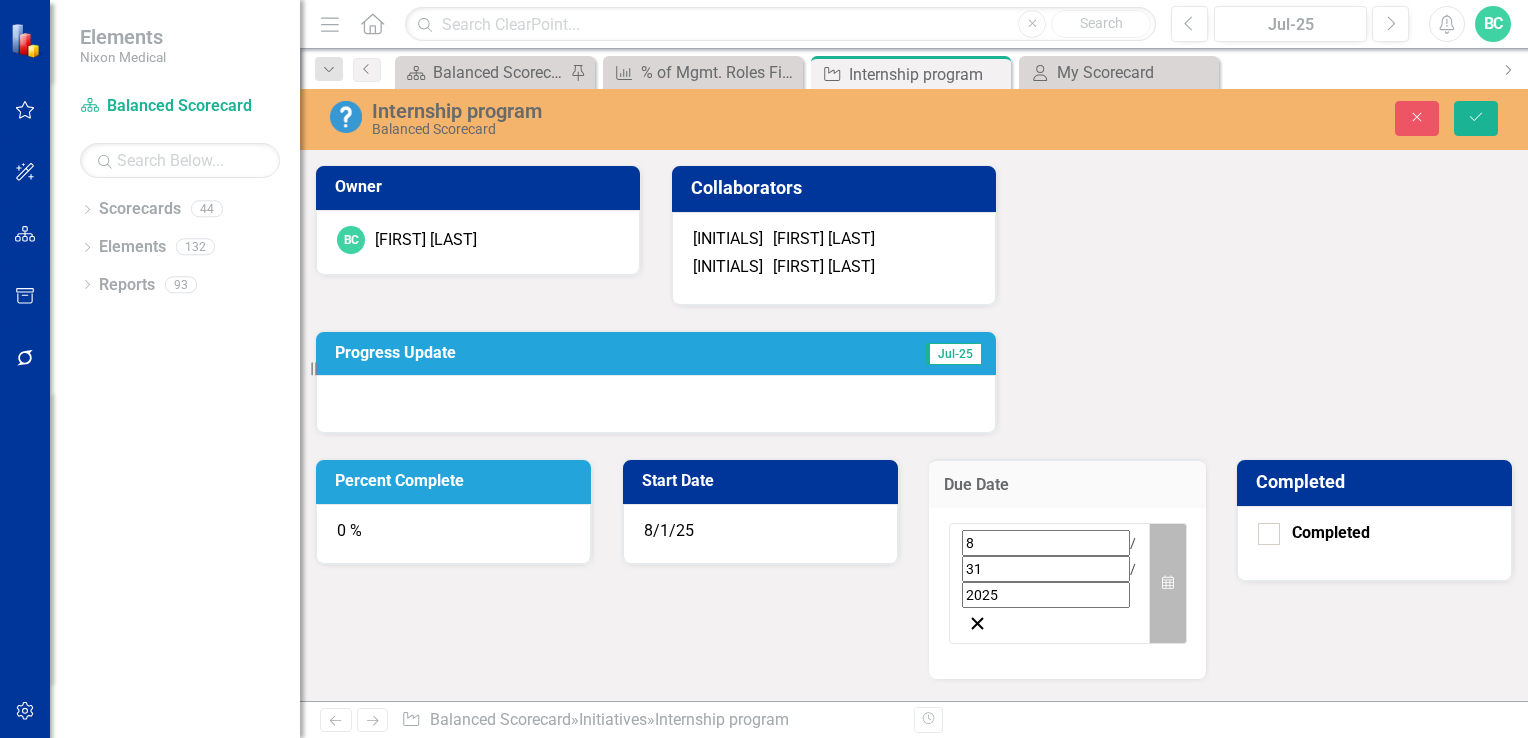 click on "Calendar" 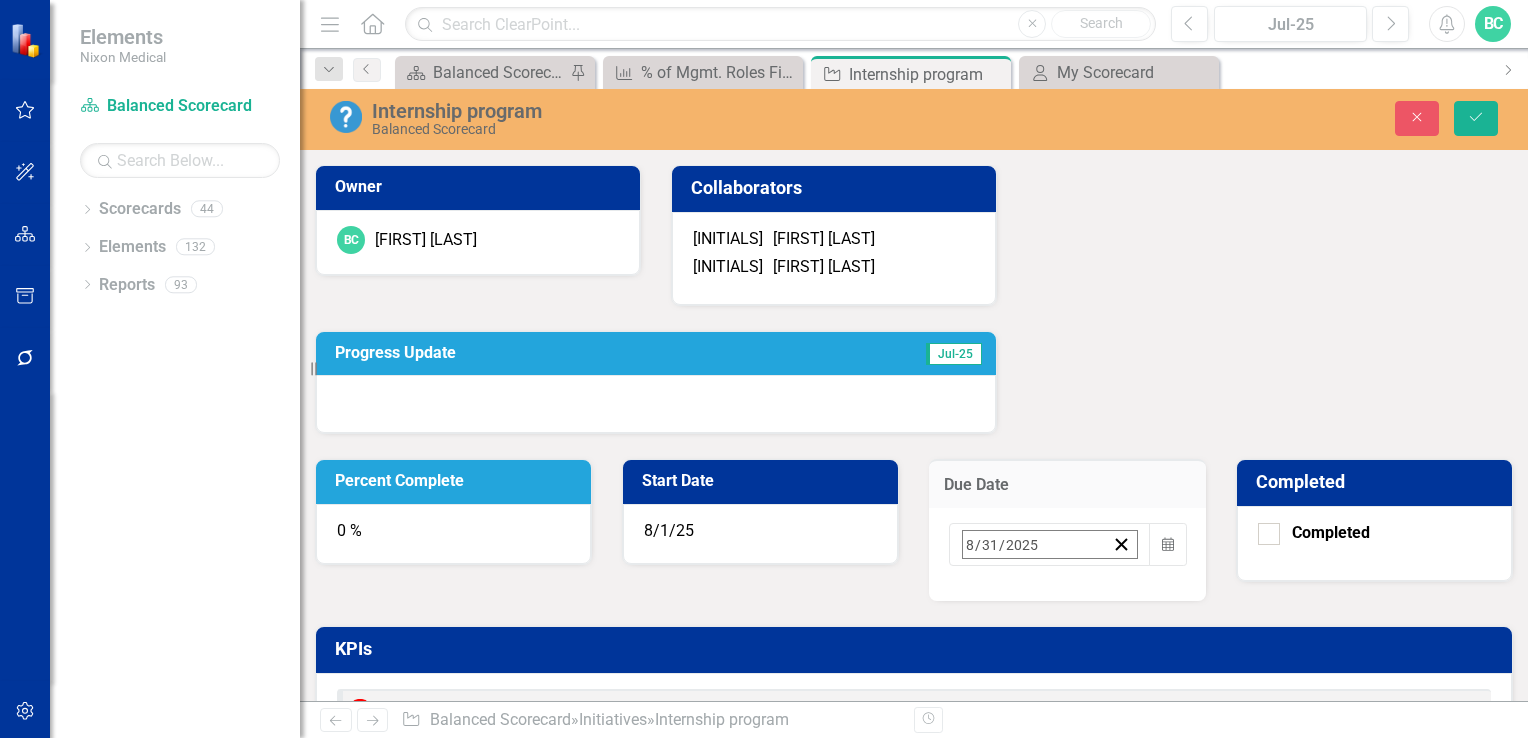 click on "›" at bounding box center [1083, 588] 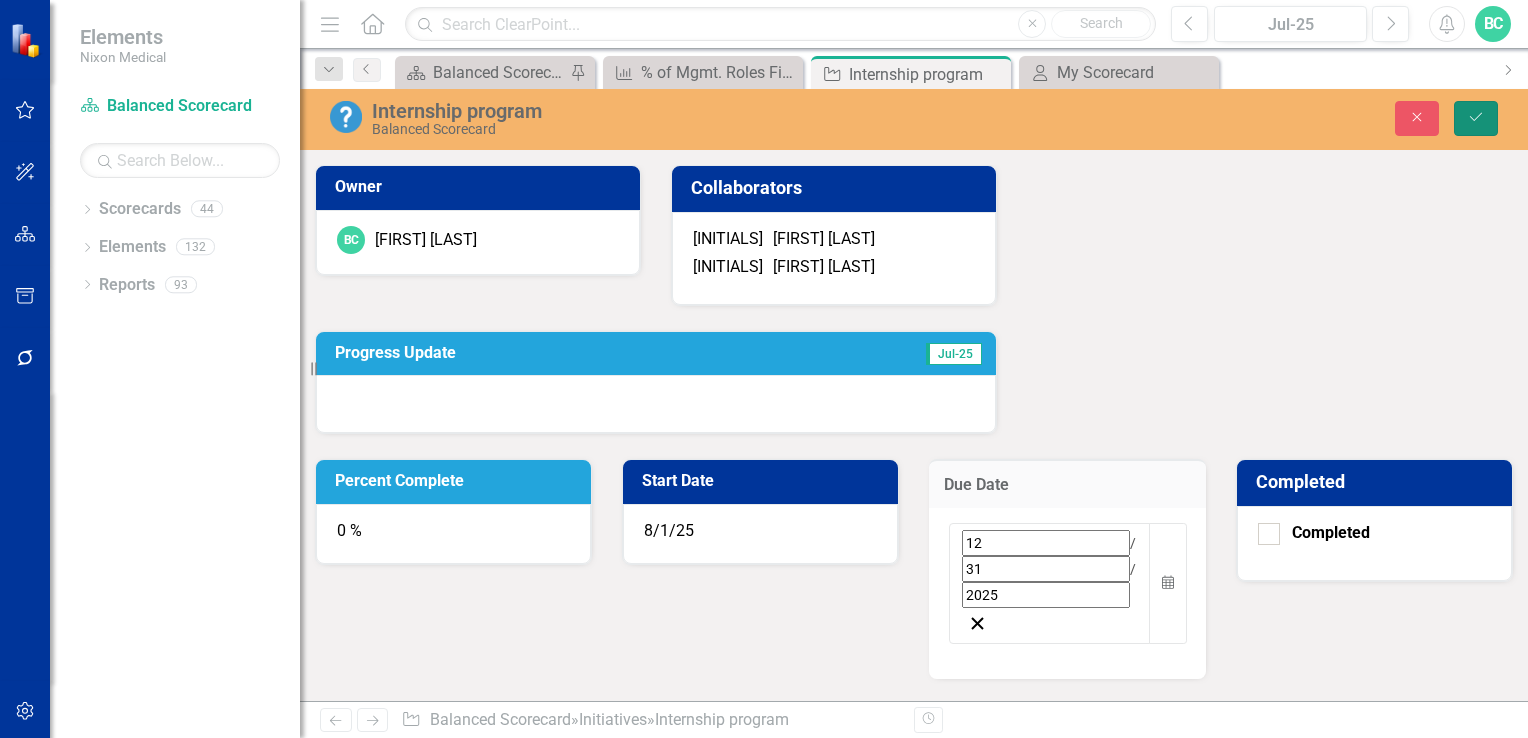 click on "Save" 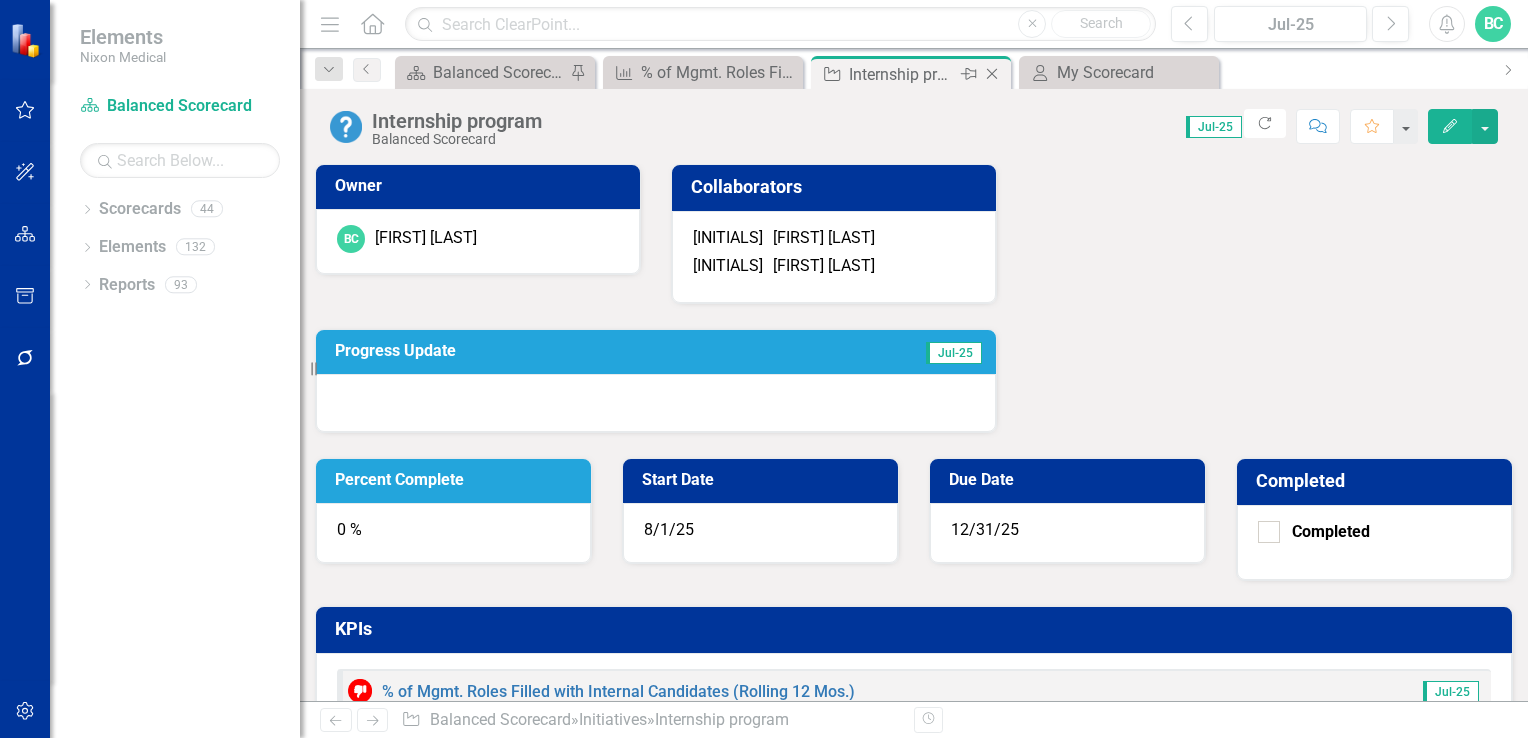click on "Close" 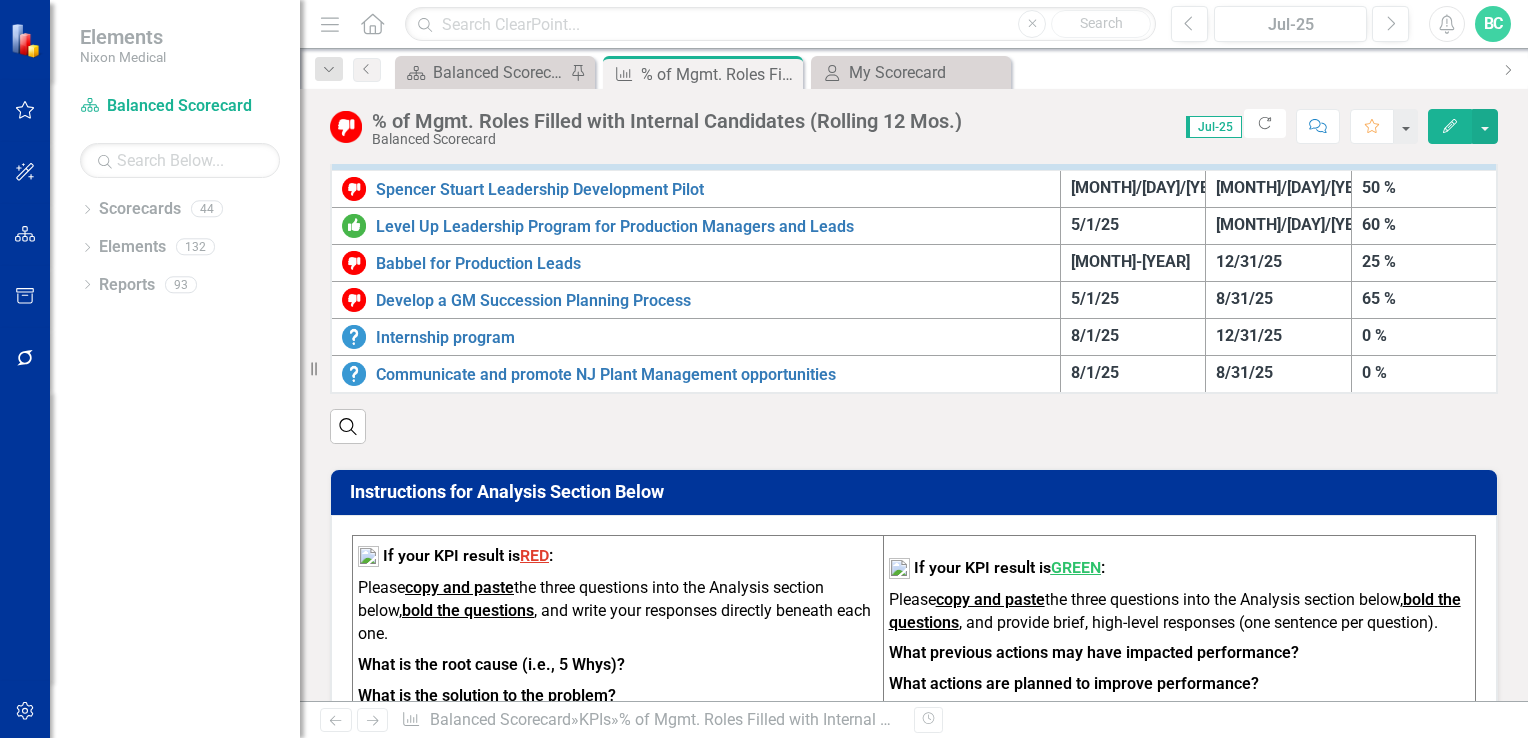 scroll, scrollTop: 652, scrollLeft: 0, axis: vertical 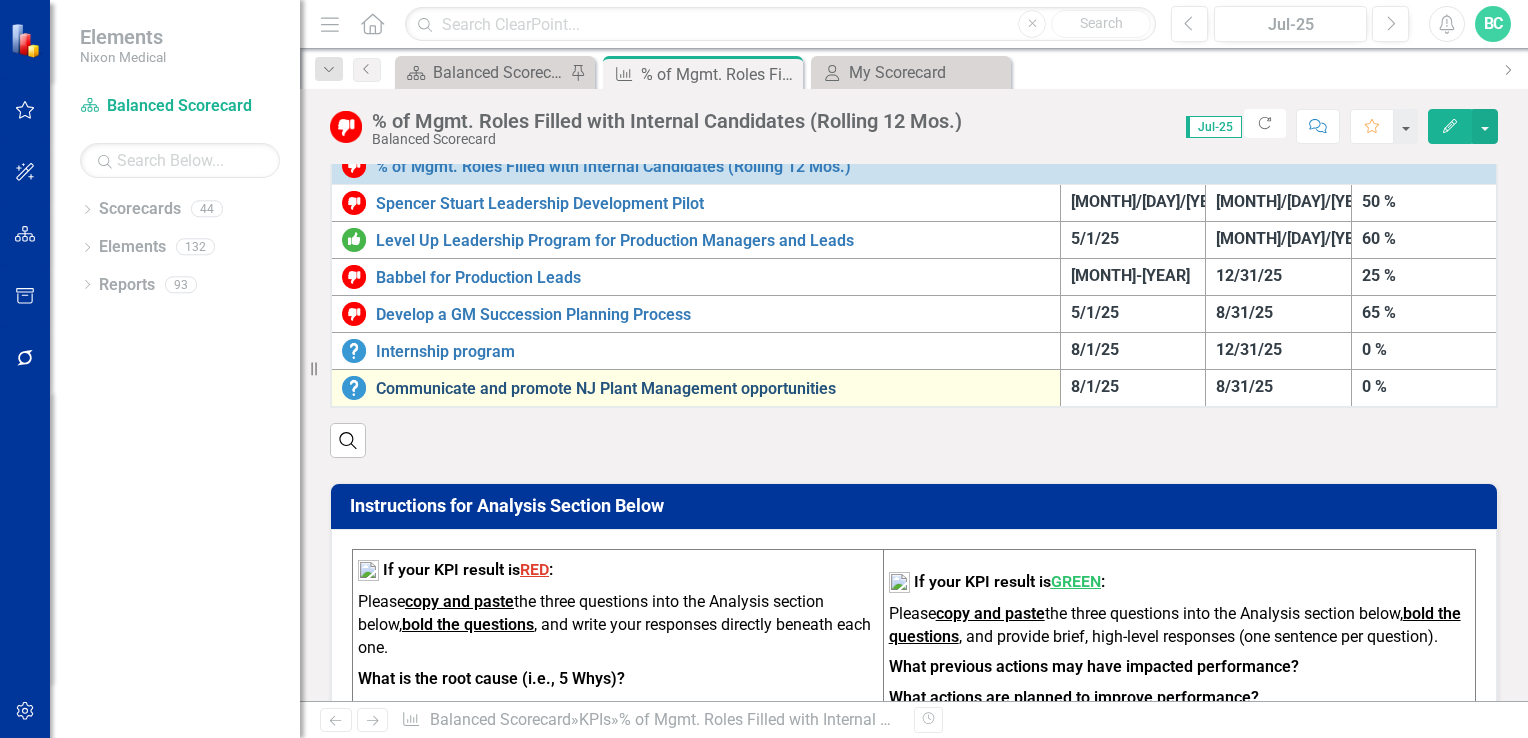 click on "Communicate and promote NJ Plant Management opportunities" at bounding box center [713, 389] 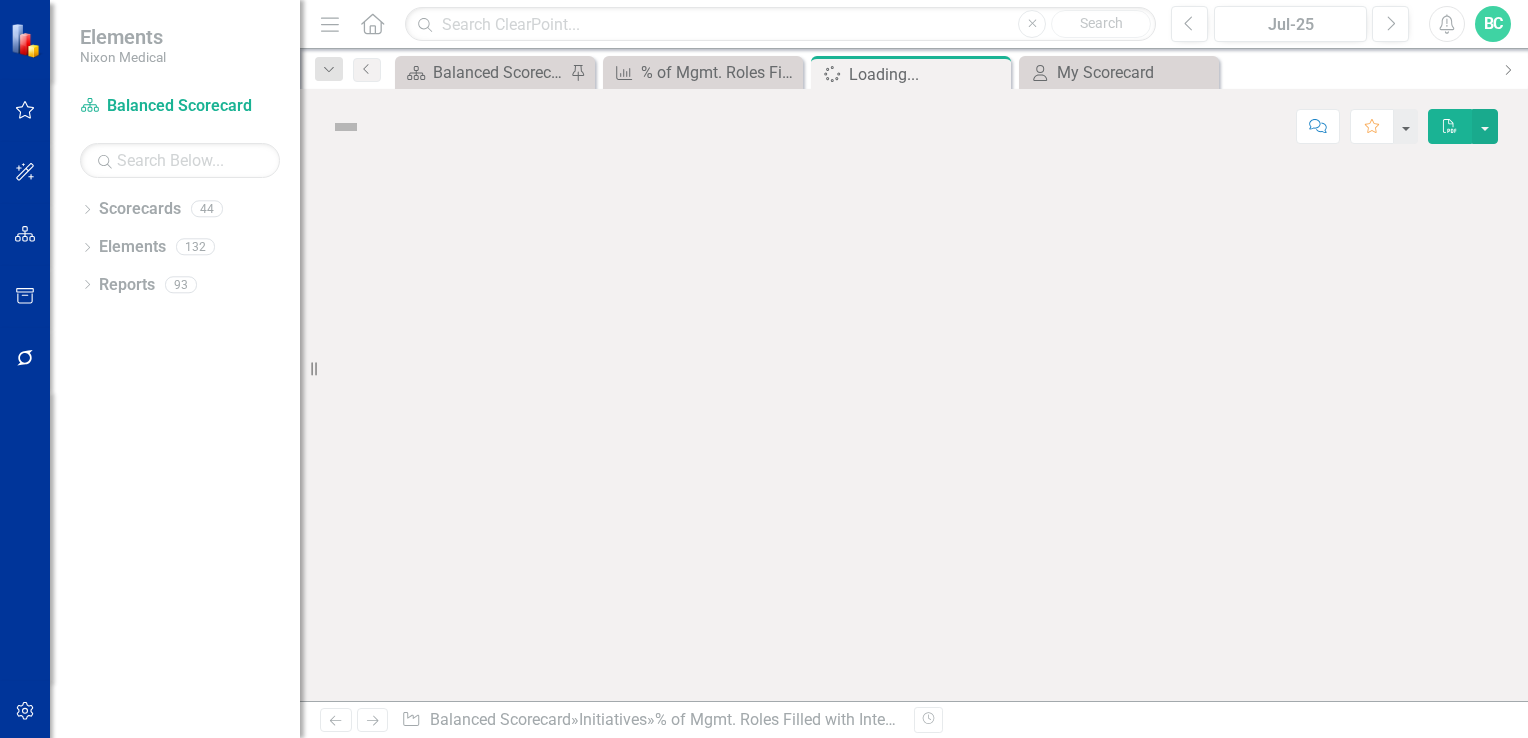 click at bounding box center [914, 432] 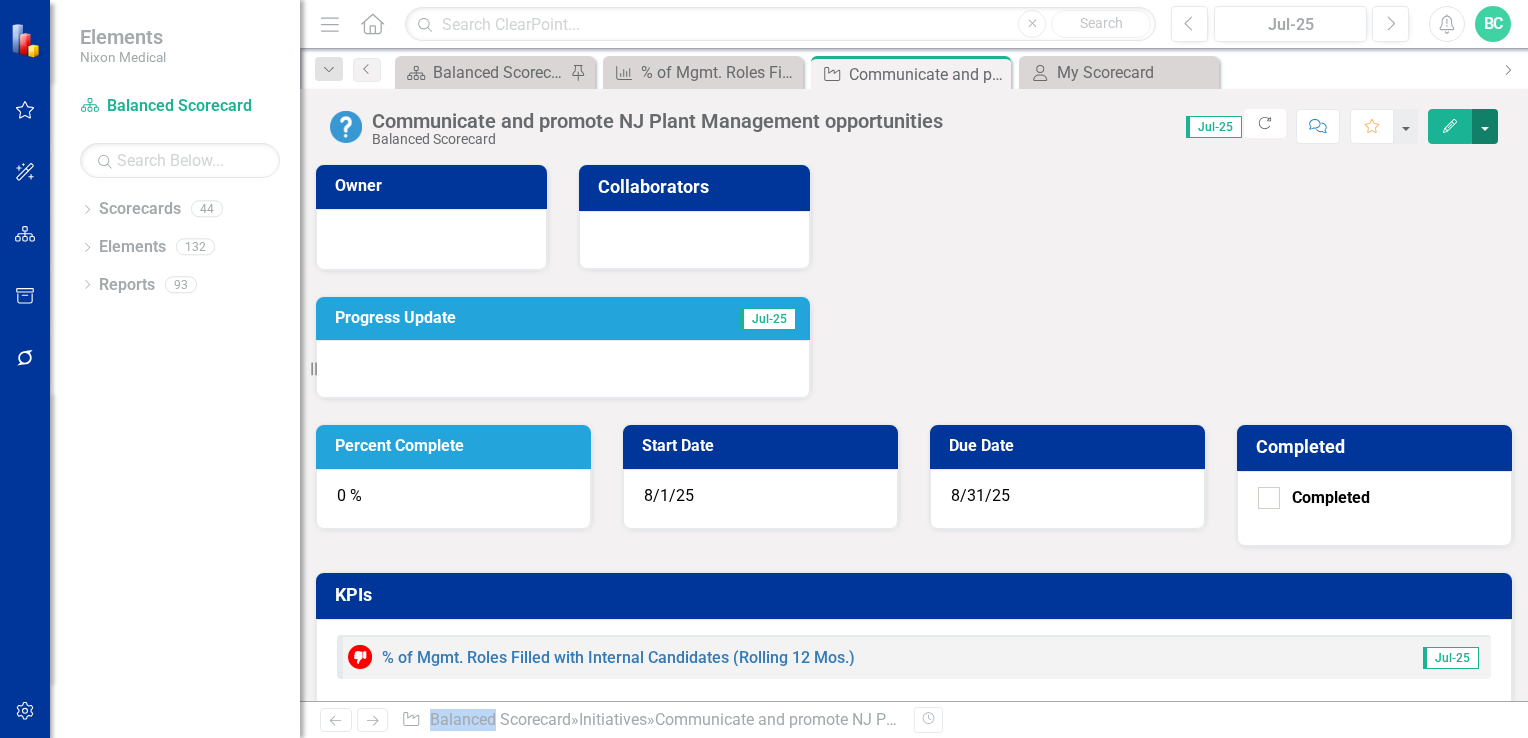 click at bounding box center (1485, 126) 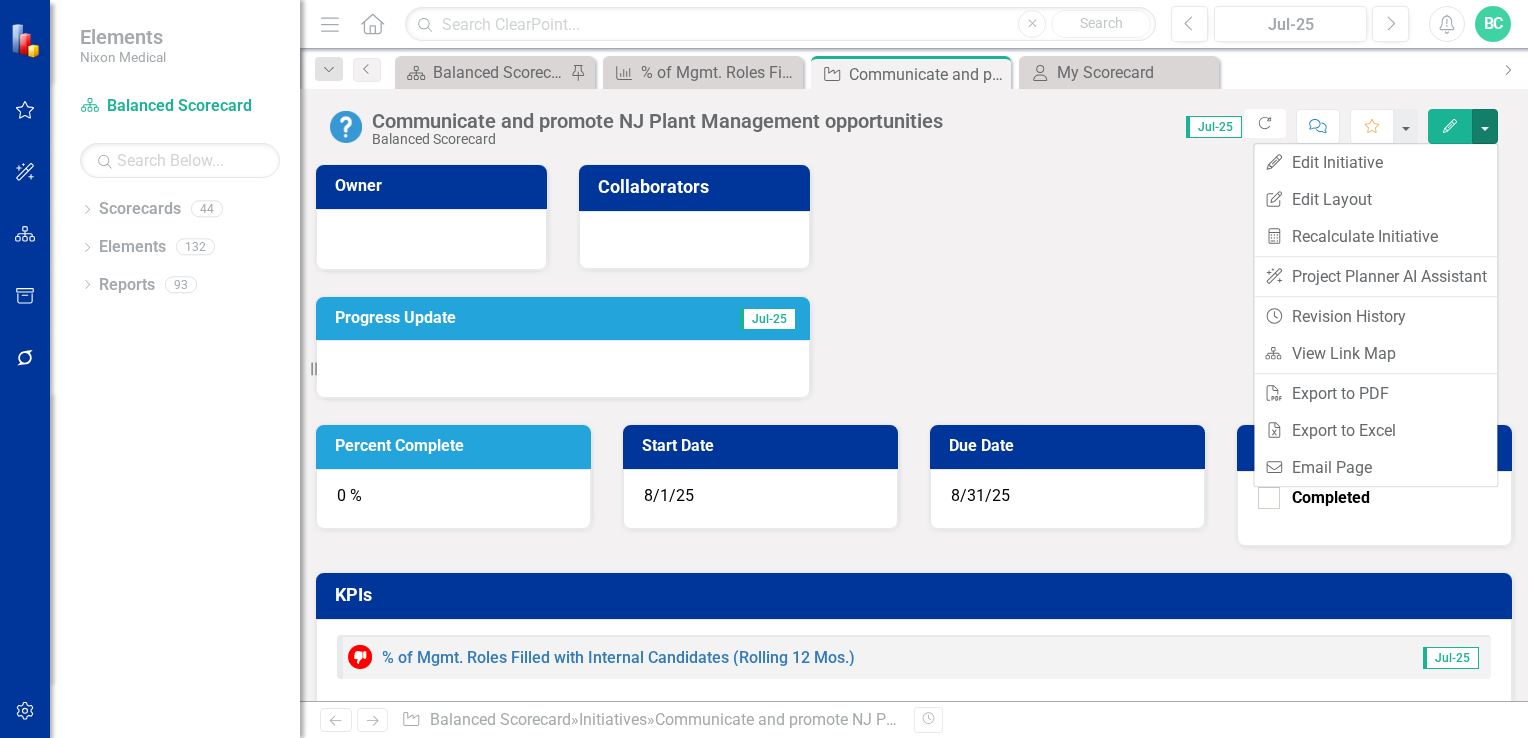click on "Percent Complete 0 % Start Date 8/1/25 Due Date 8/31/25 Completed Completed KPIs % of Mgmt. Roles Filled with Internal Candidates (Rolling 12 Mos.) Jul-25 Milestones" at bounding box center [914, 619] 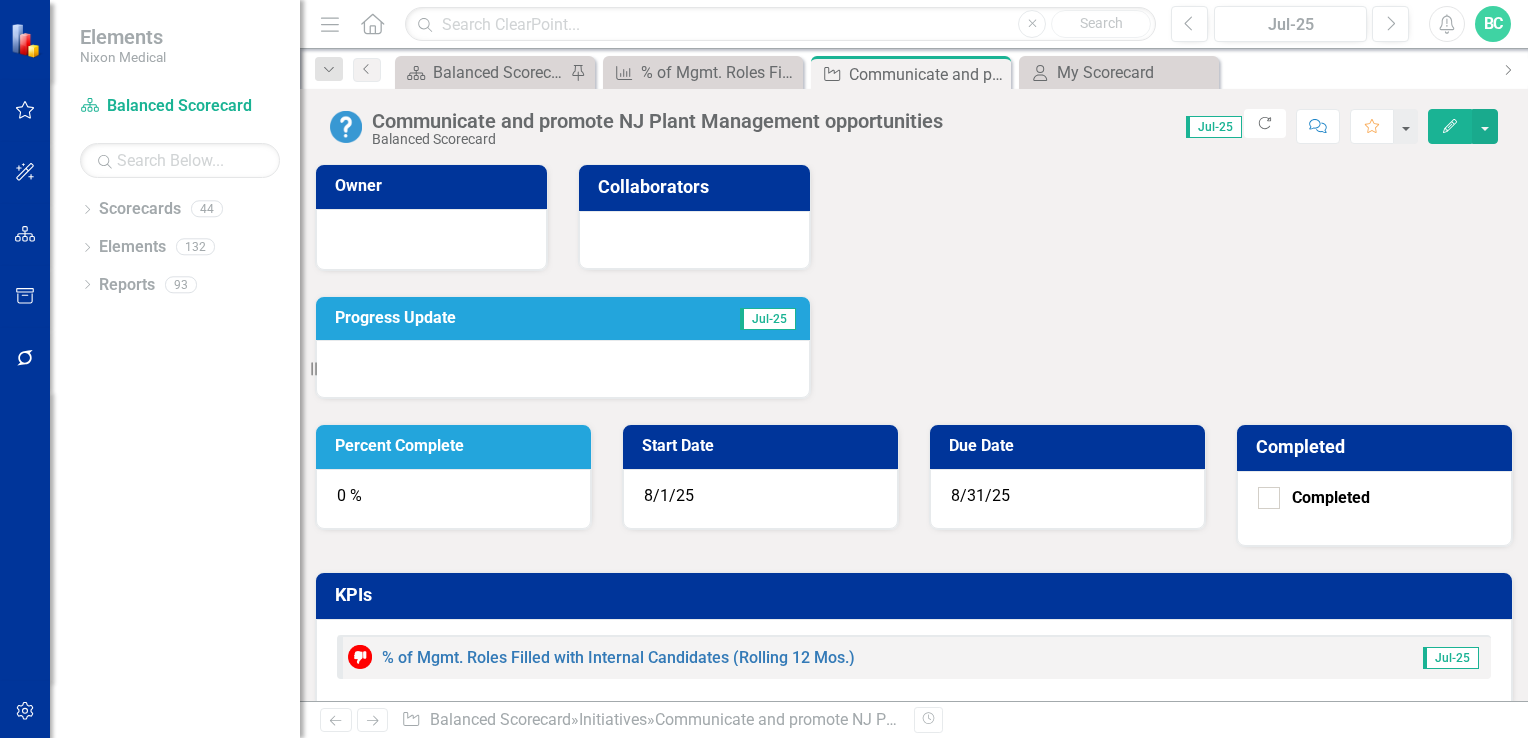 click on "Due Date" at bounding box center (1071, 446) 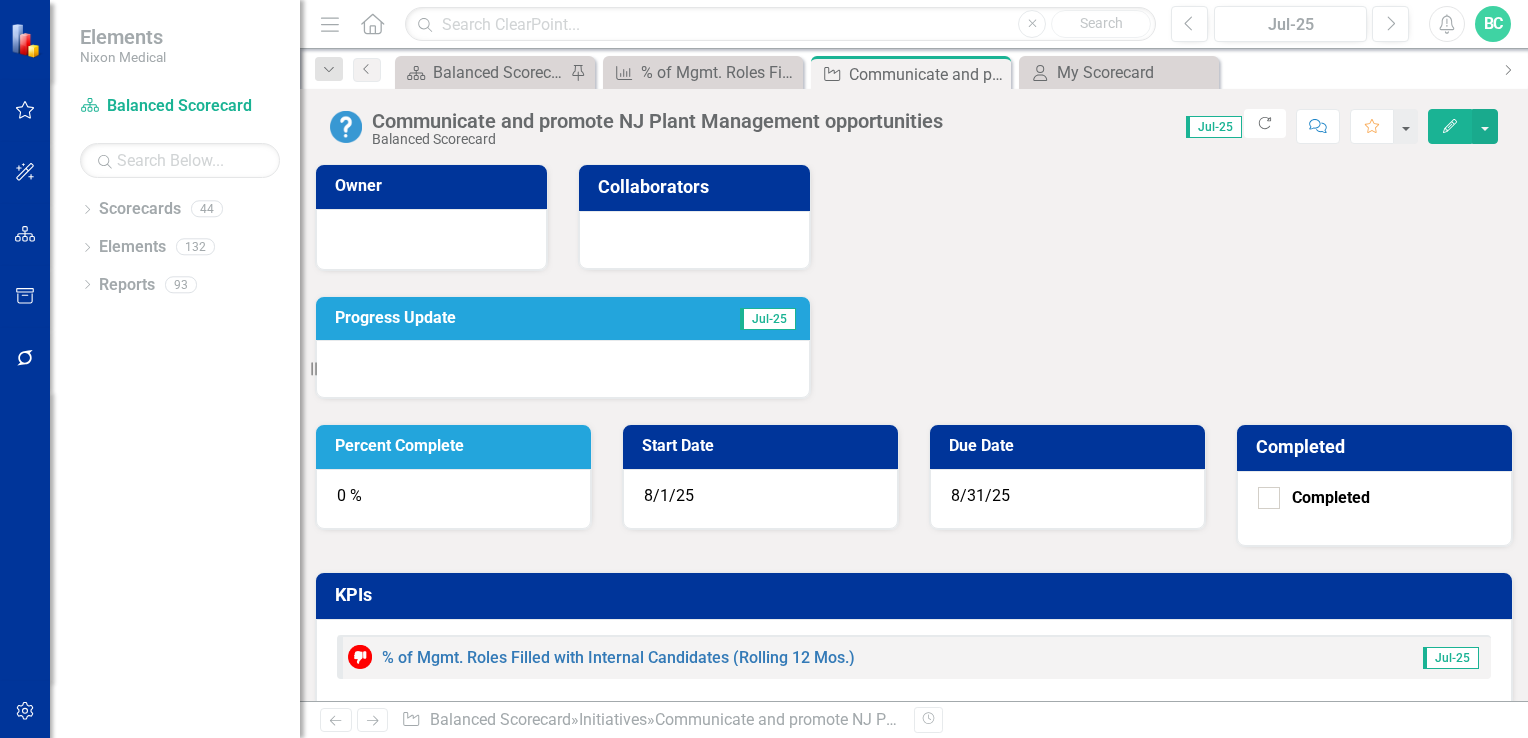 click on "Due Date" at bounding box center [1071, 446] 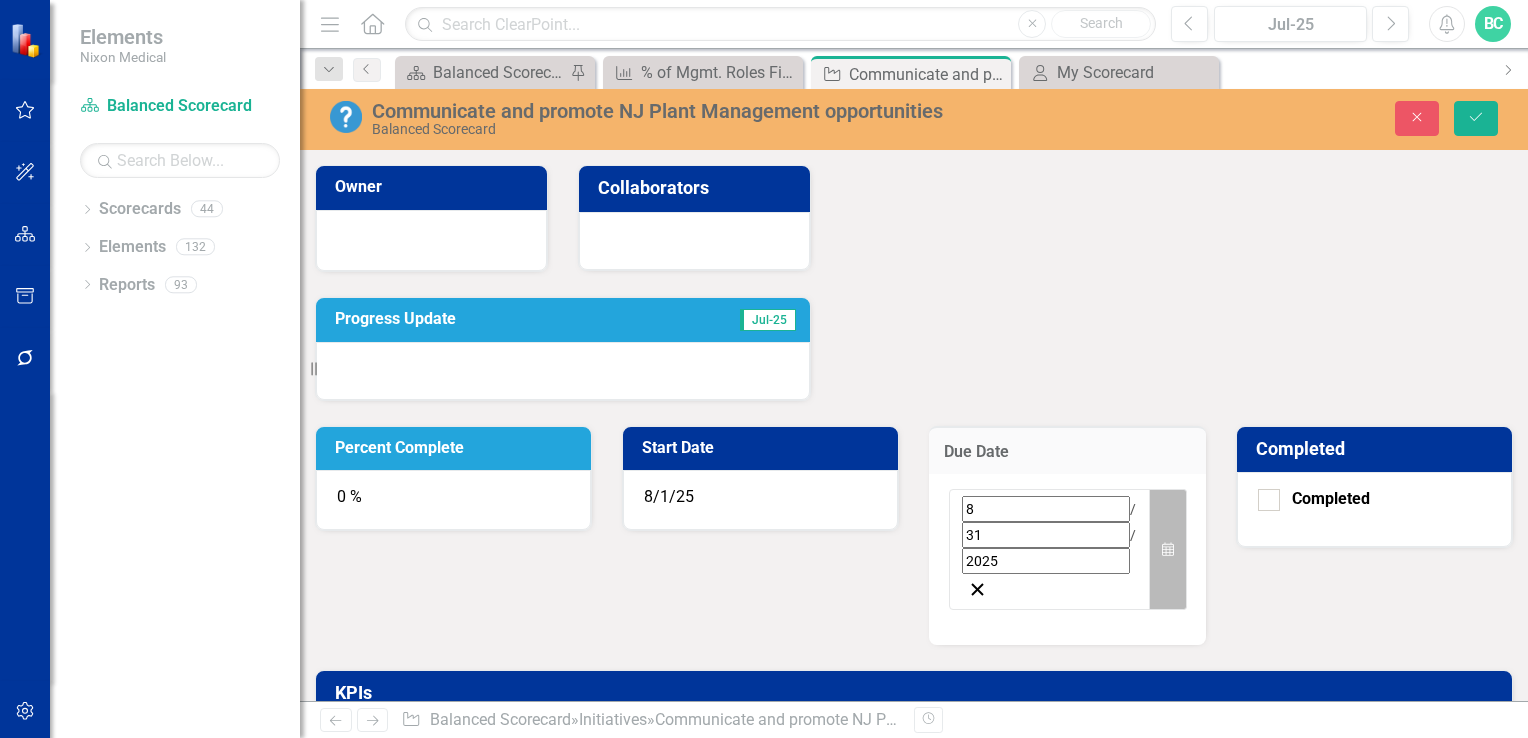 click 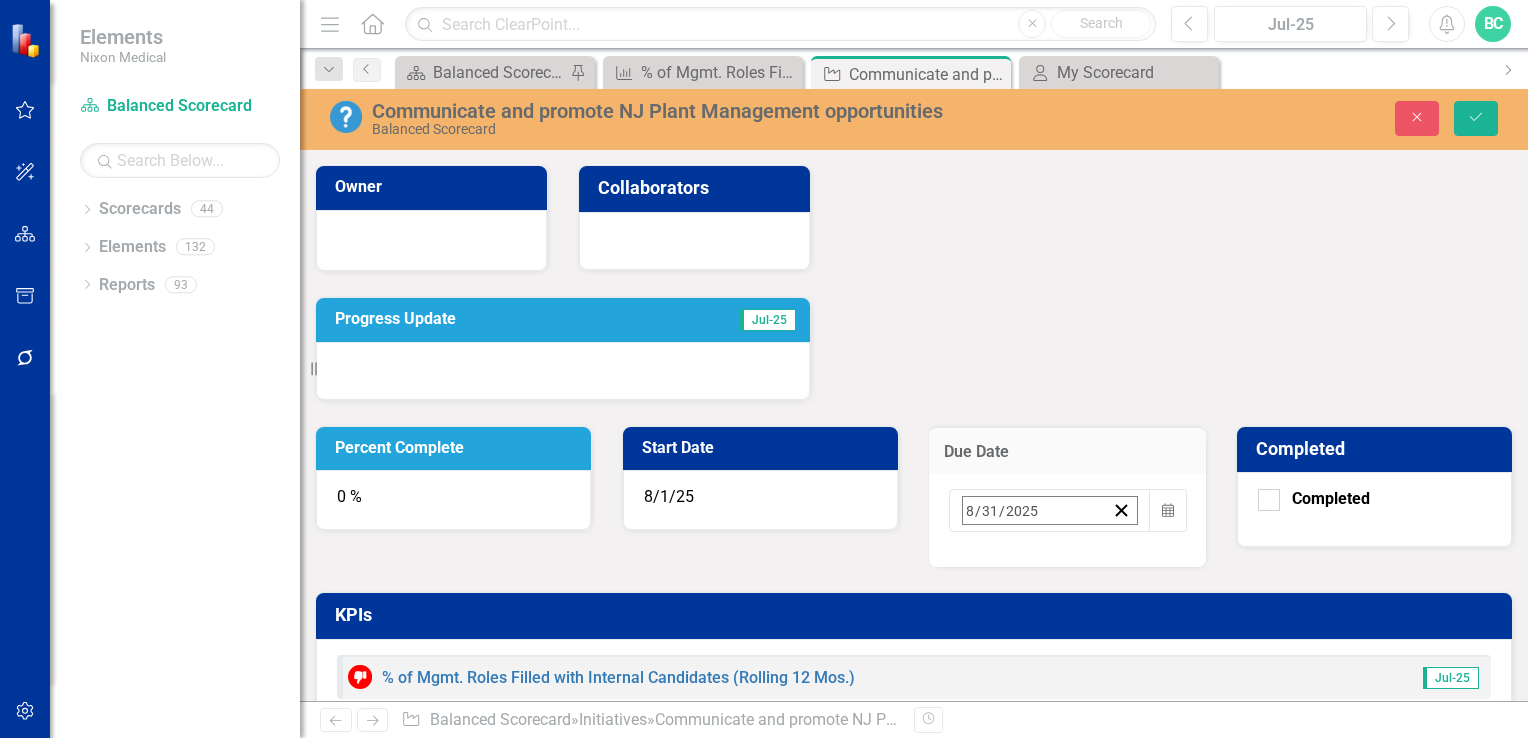 click on "›" at bounding box center (1083, 554) 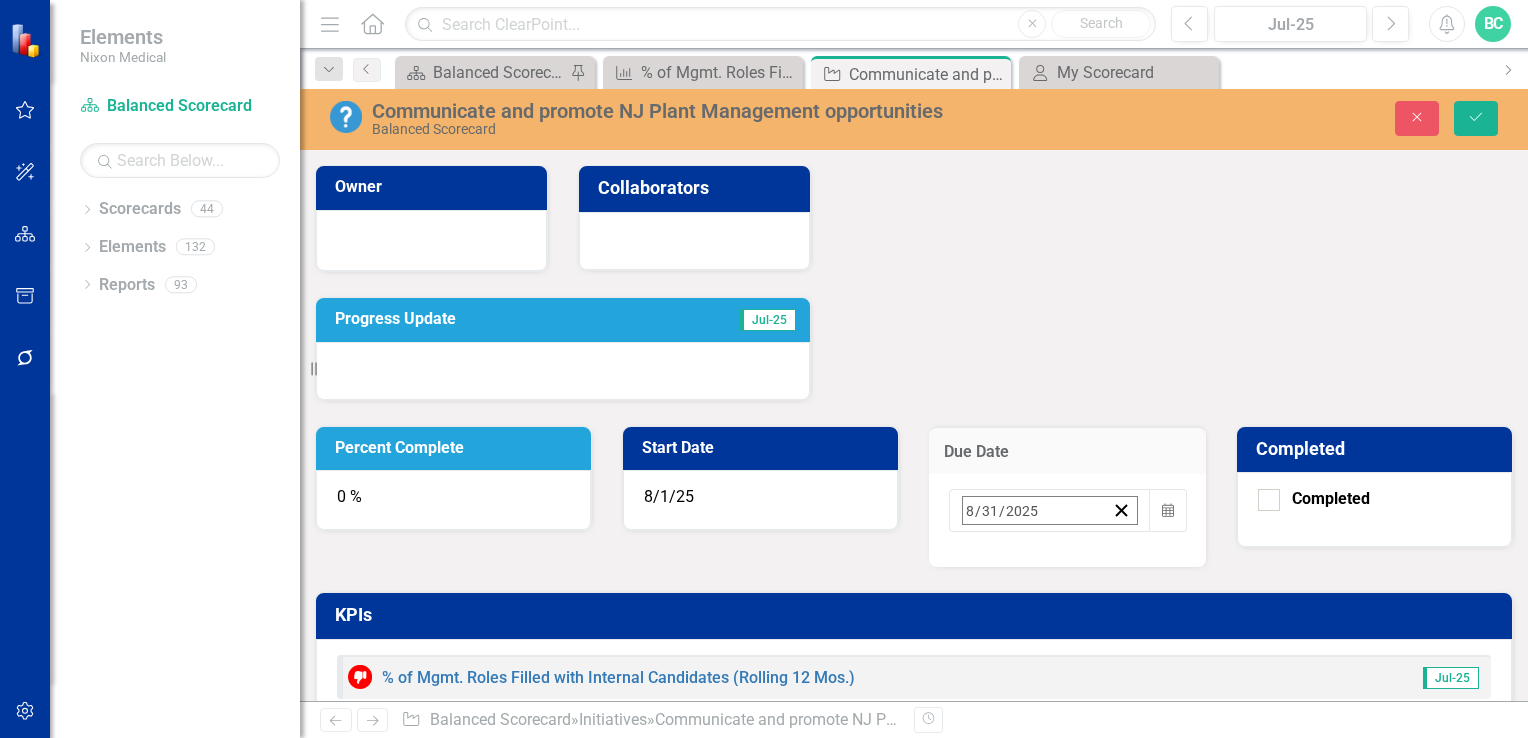 click on "›" at bounding box center (1083, 554) 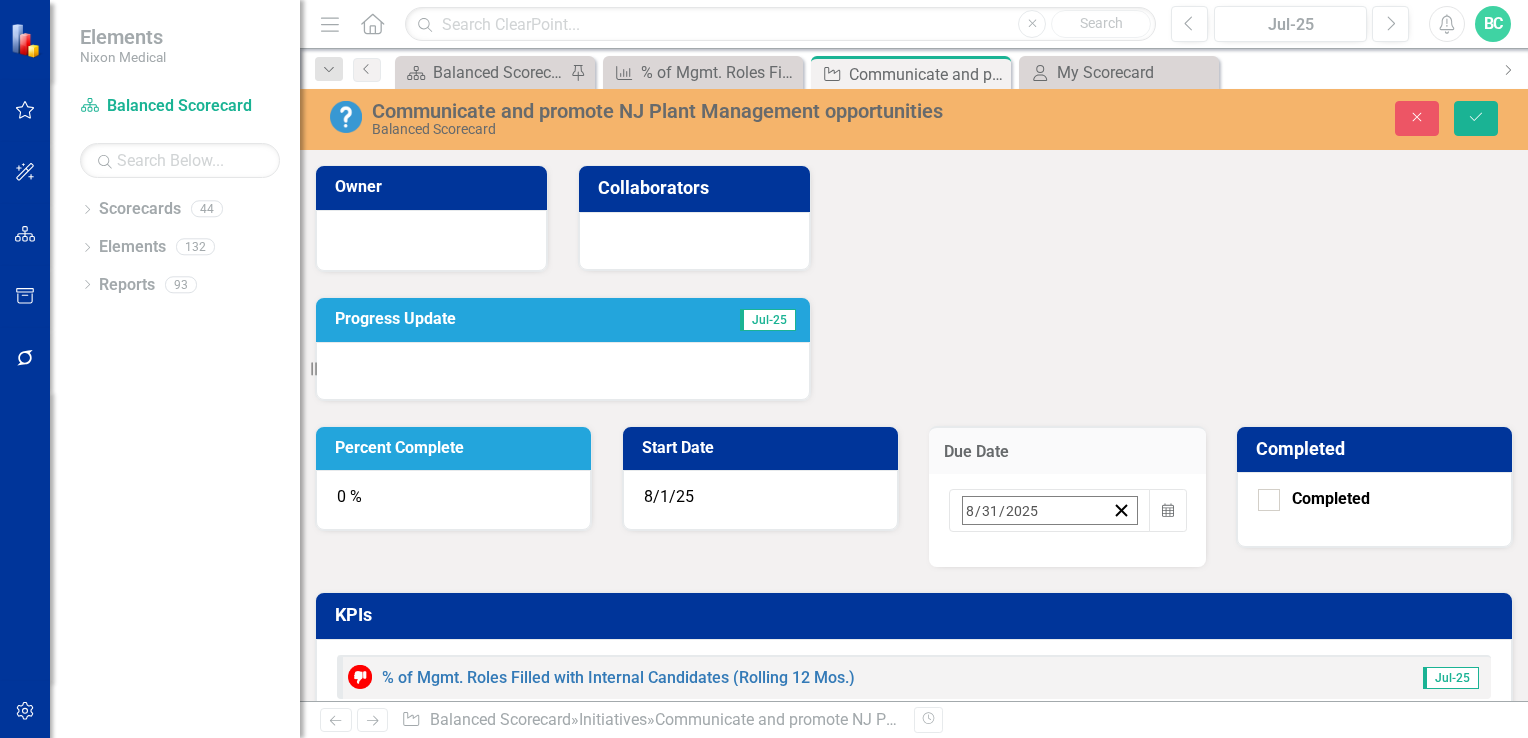 click on "‹" at bounding box center [867, 554] 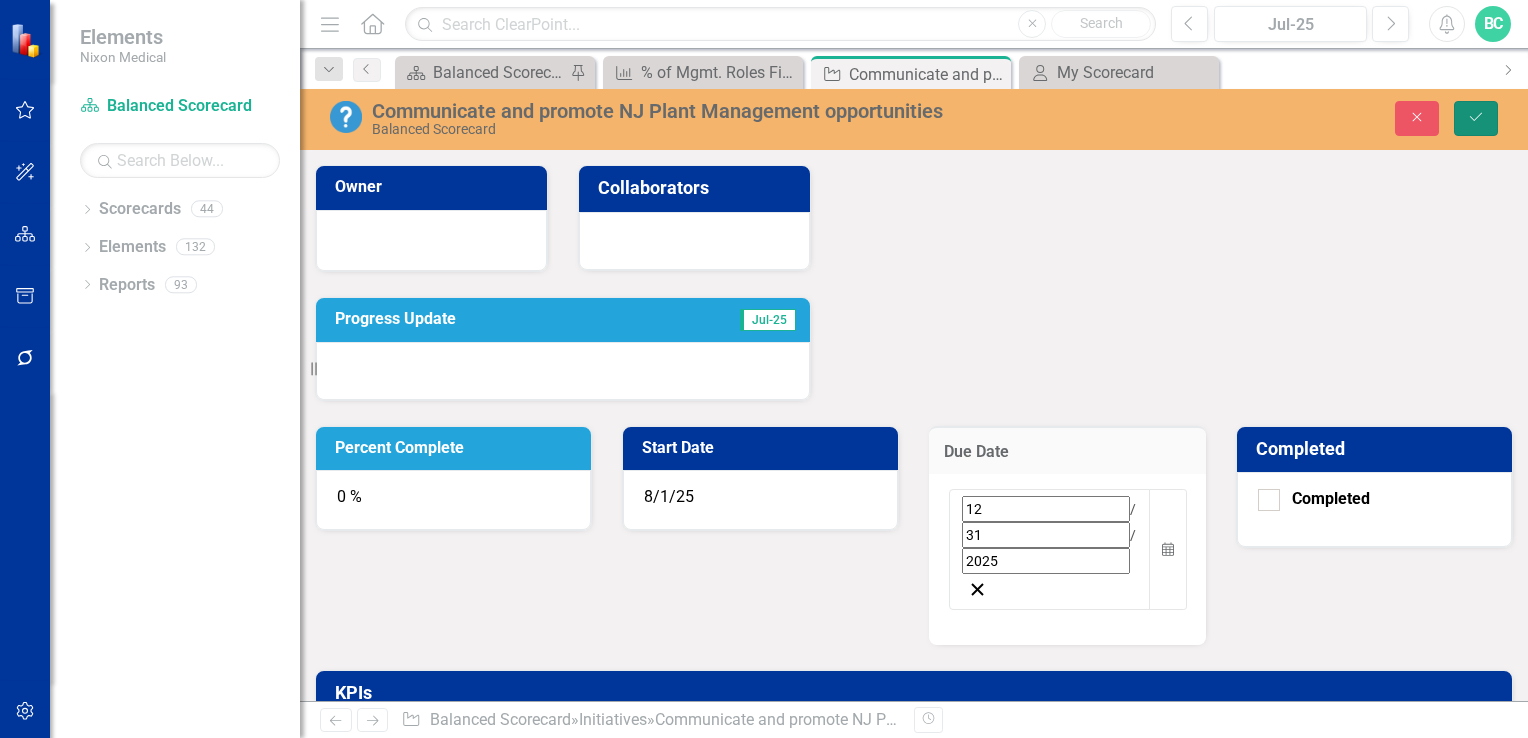 click on "Save" at bounding box center (1476, 118) 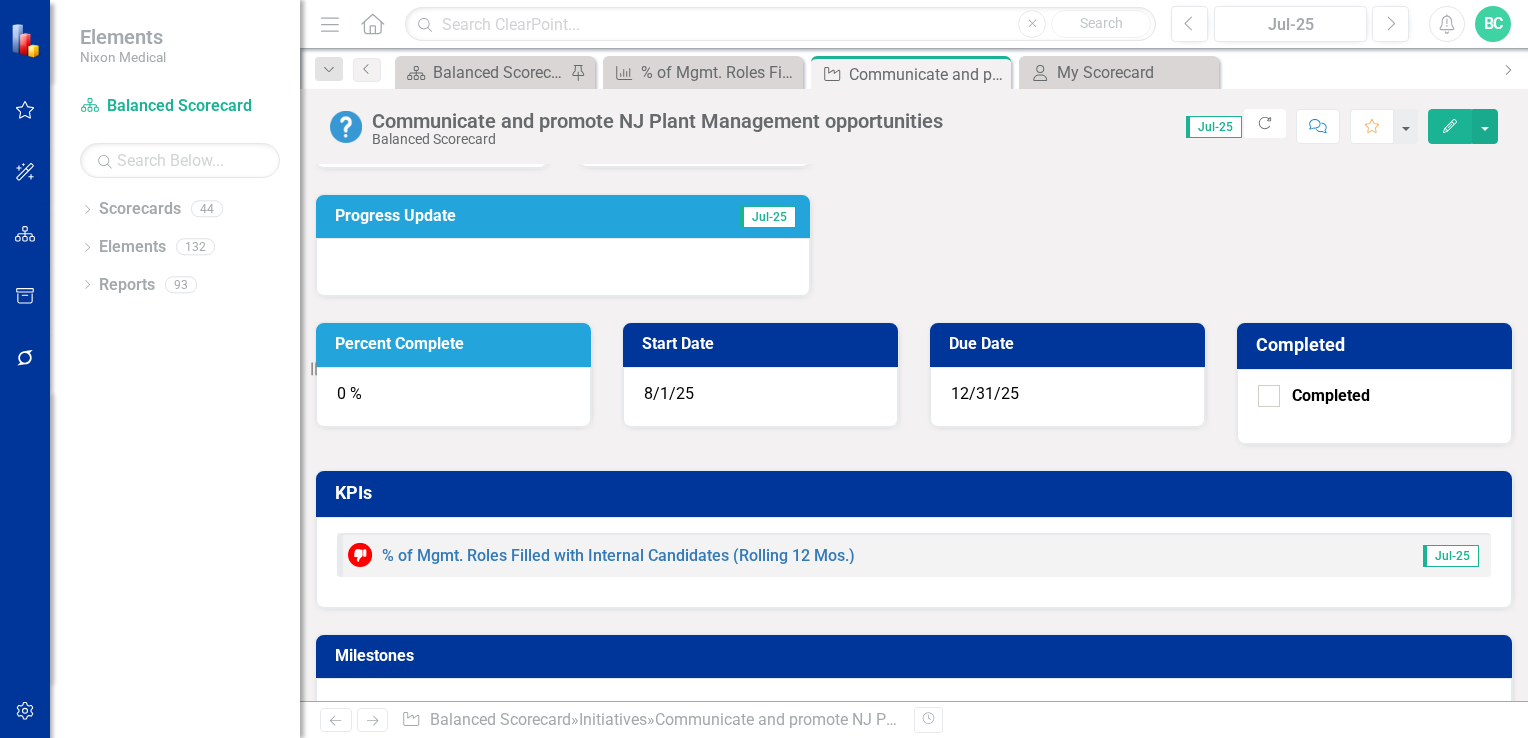 scroll, scrollTop: 0, scrollLeft: 0, axis: both 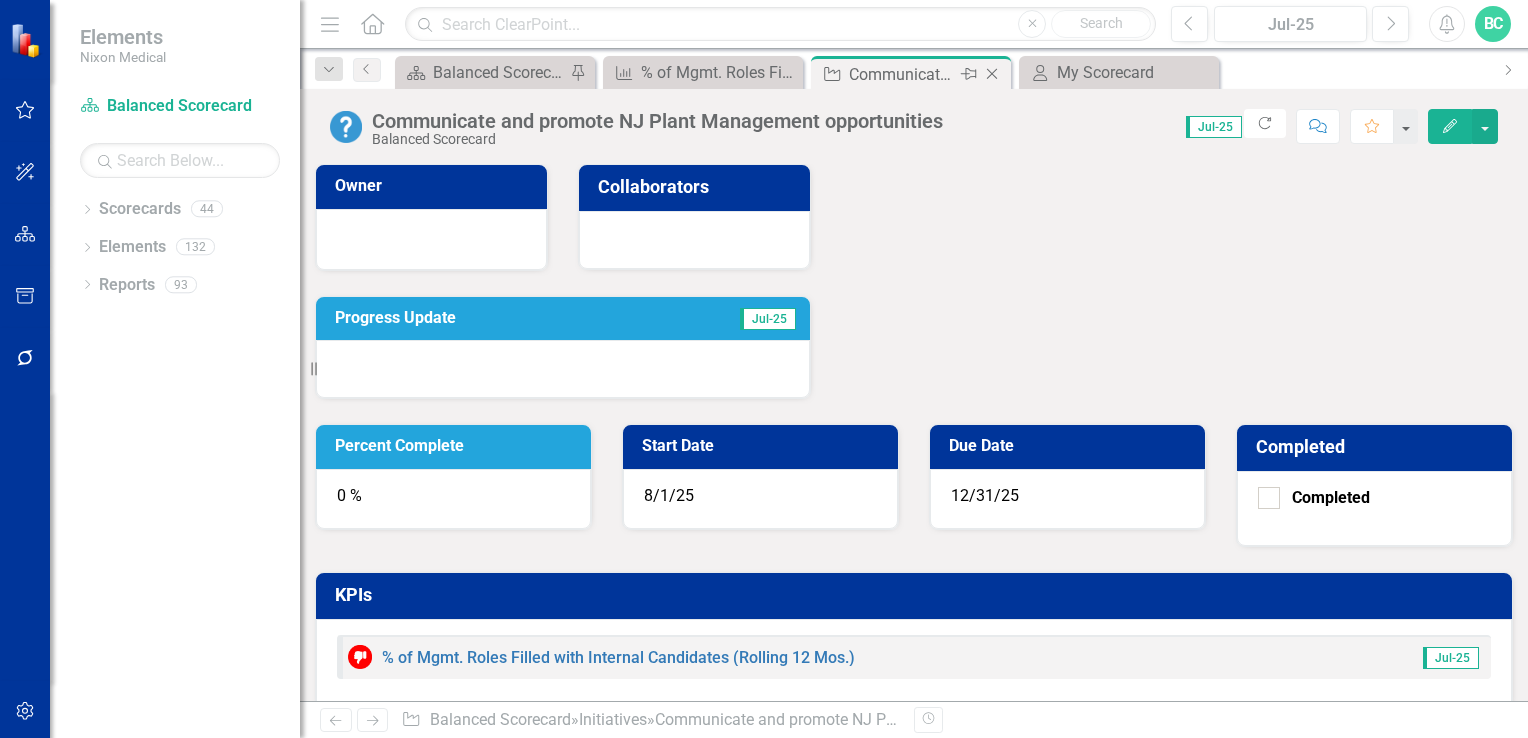 click on "Close" 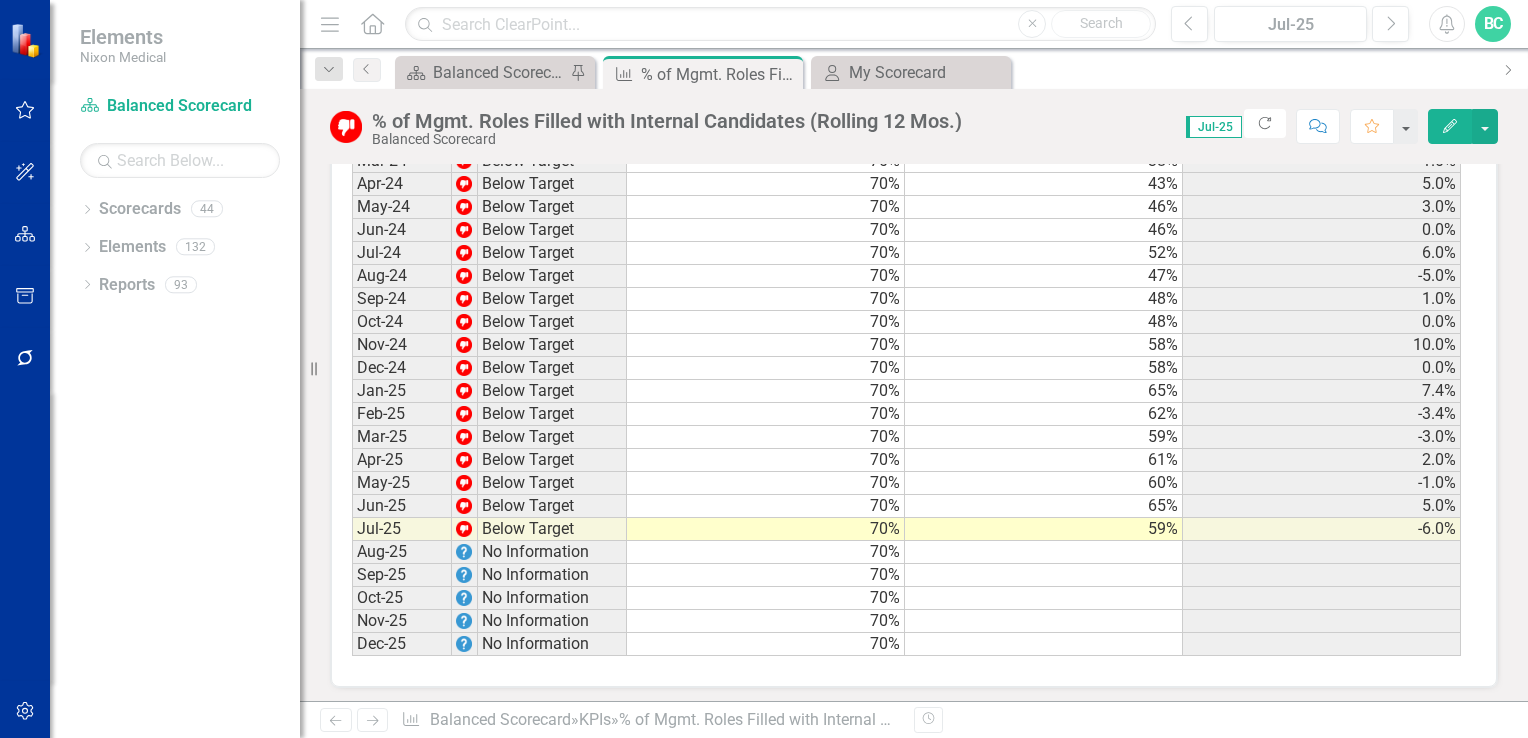 scroll, scrollTop: 2621, scrollLeft: 0, axis: vertical 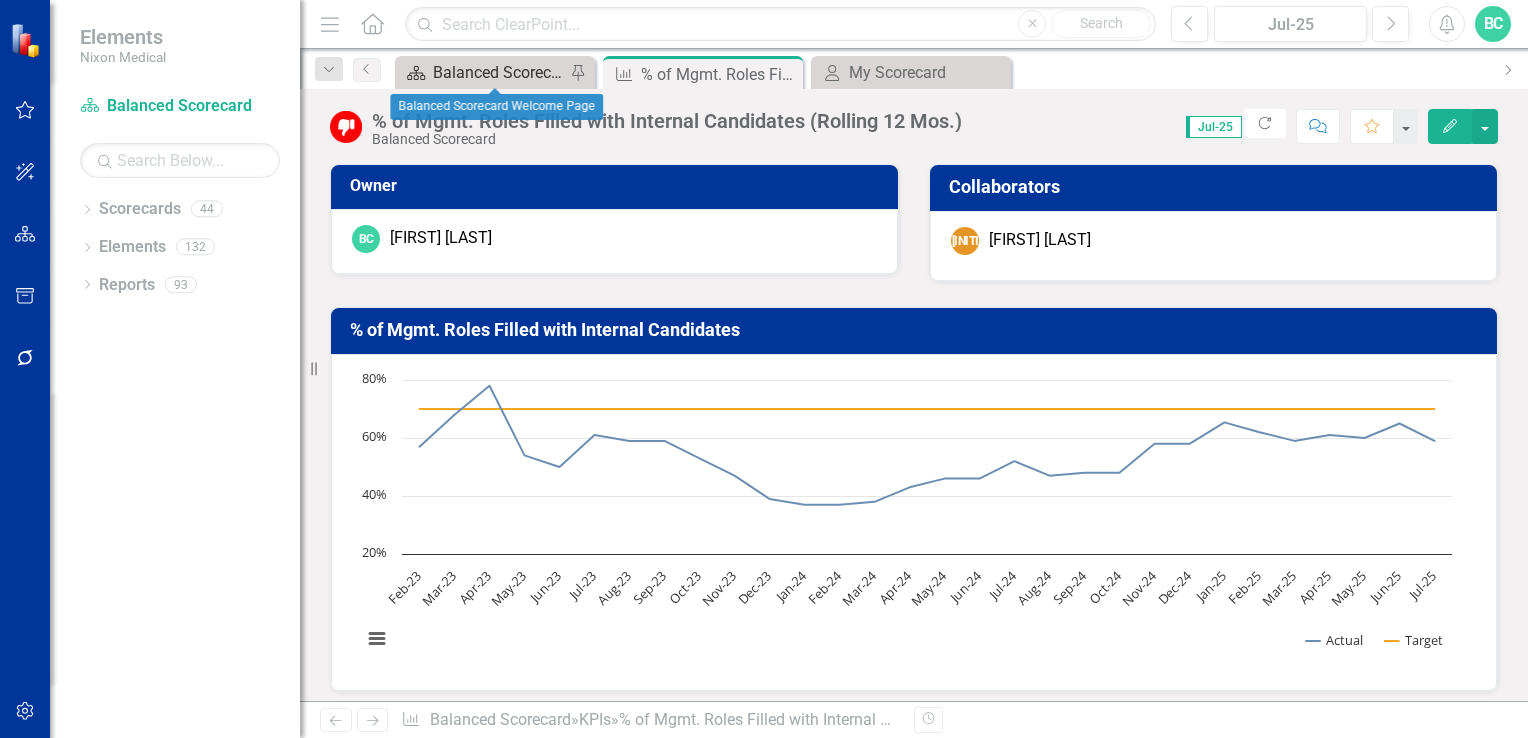 click on "Balanced Scorecard Welcome Page" at bounding box center [499, 72] 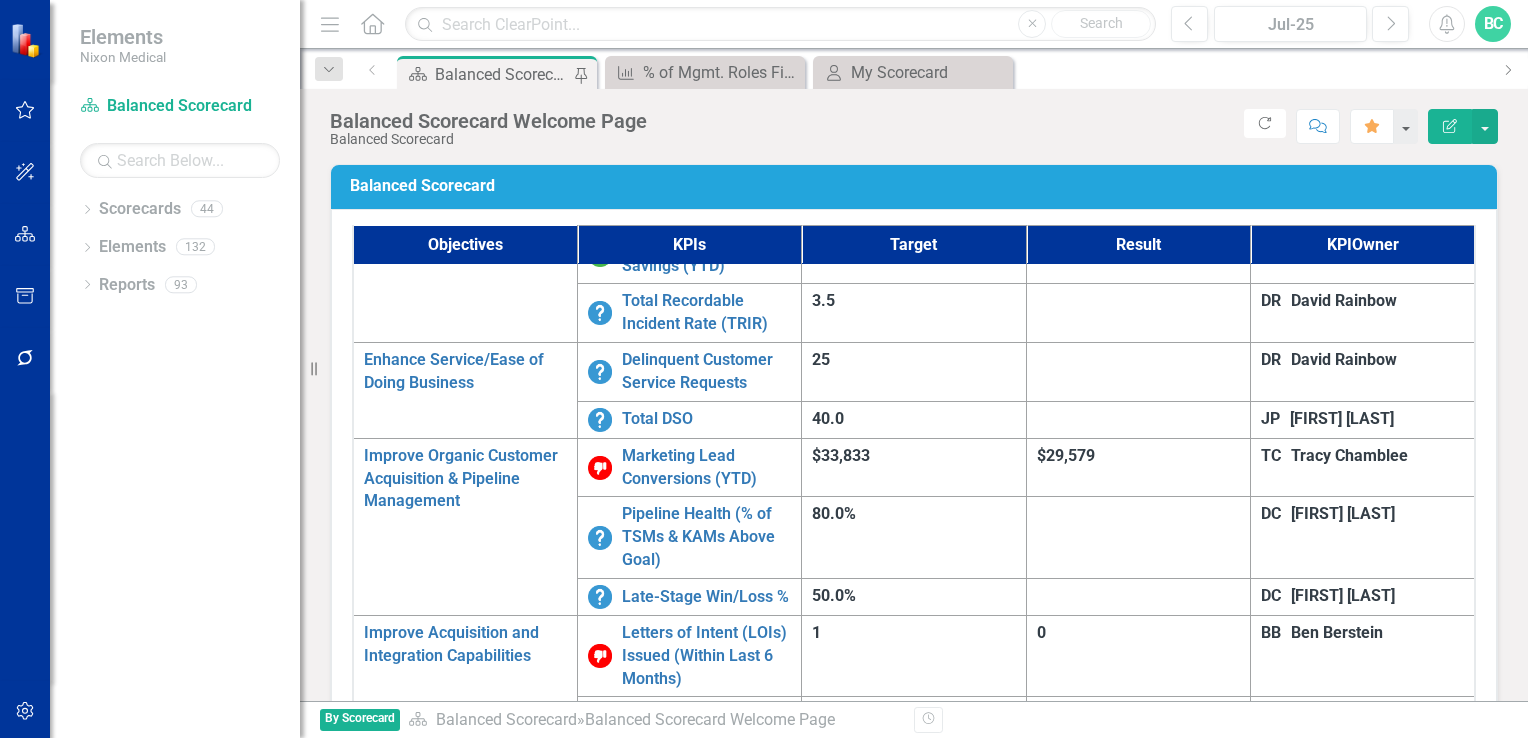 scroll, scrollTop: 1192, scrollLeft: 0, axis: vertical 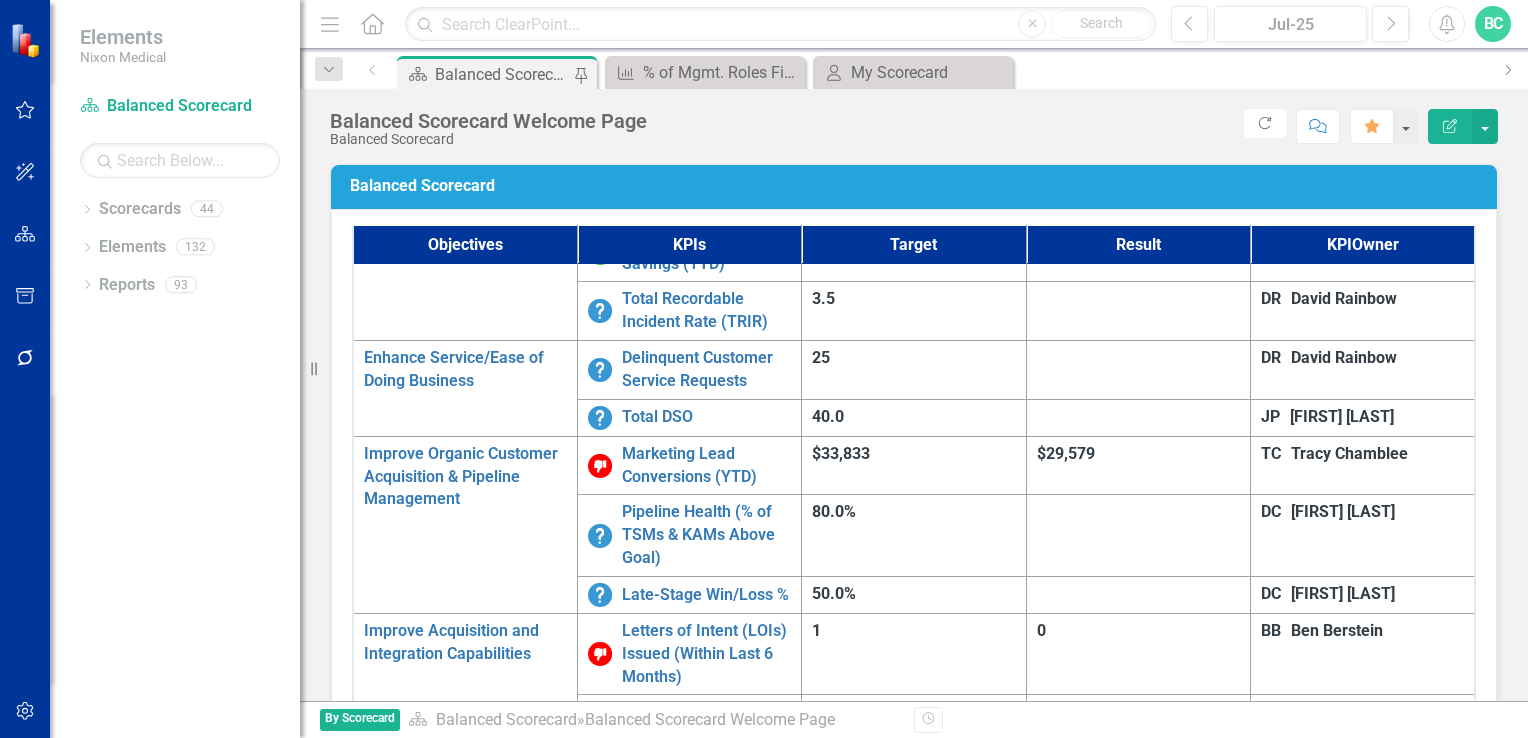 click on "Prod./Maint. Turnover (Rolling 12 Mos.)" at bounding box center (706, 1668) 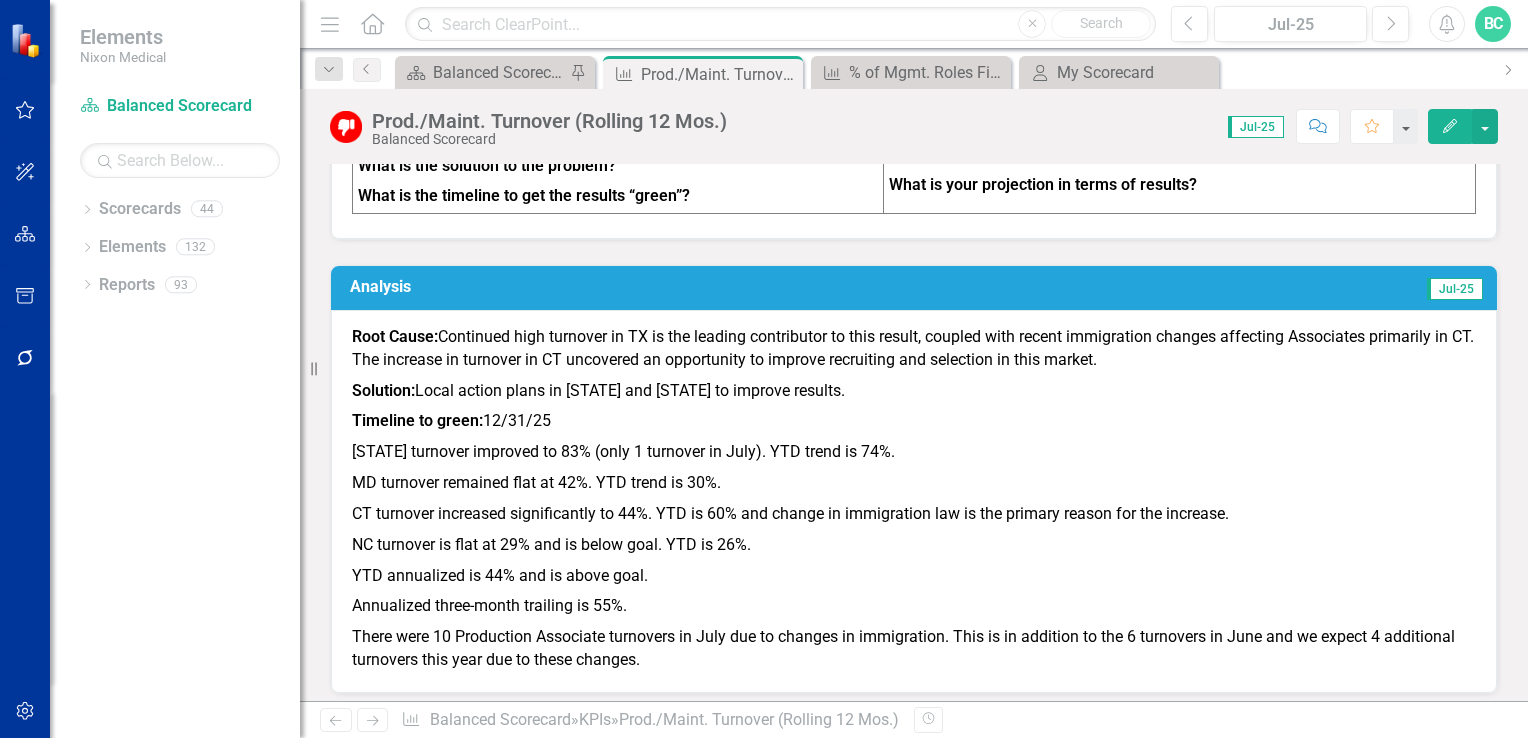 scroll, scrollTop: 1672, scrollLeft: 0, axis: vertical 